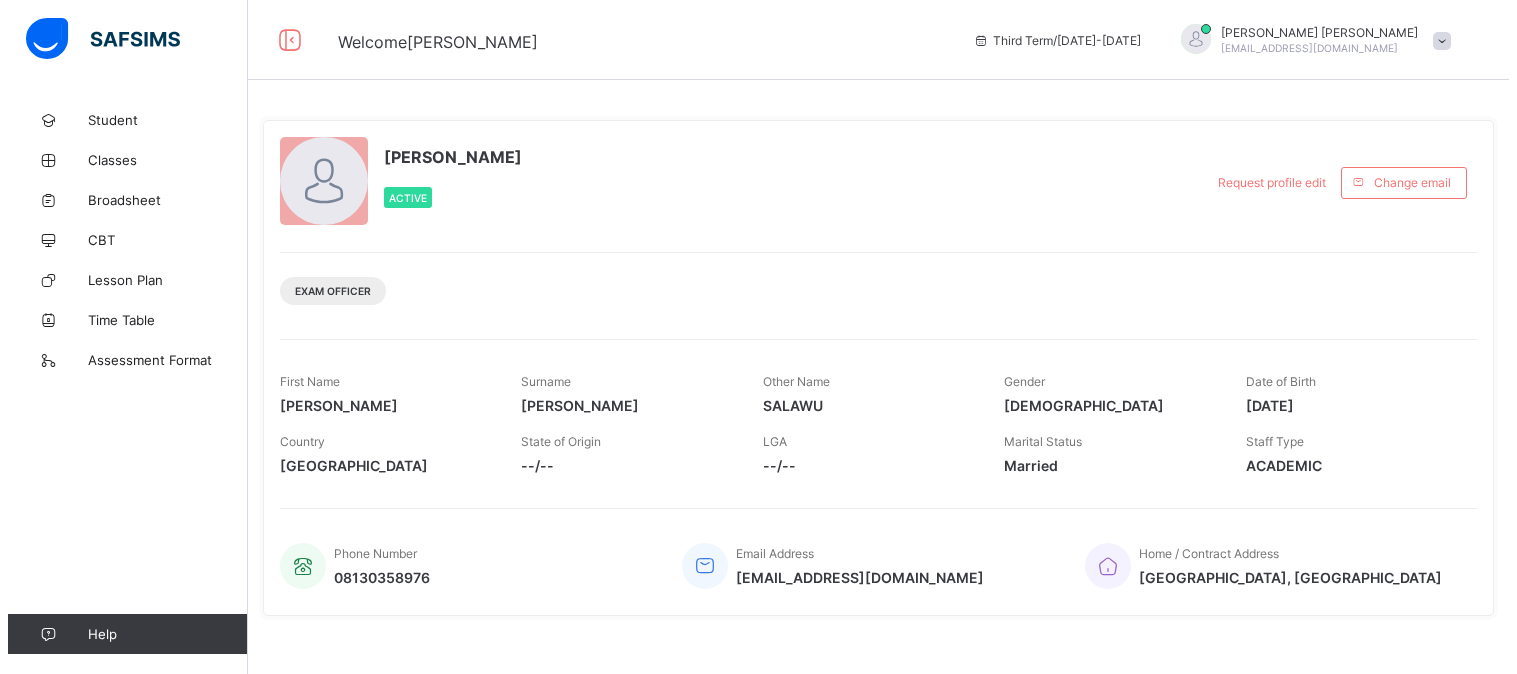 scroll, scrollTop: 0, scrollLeft: 0, axis: both 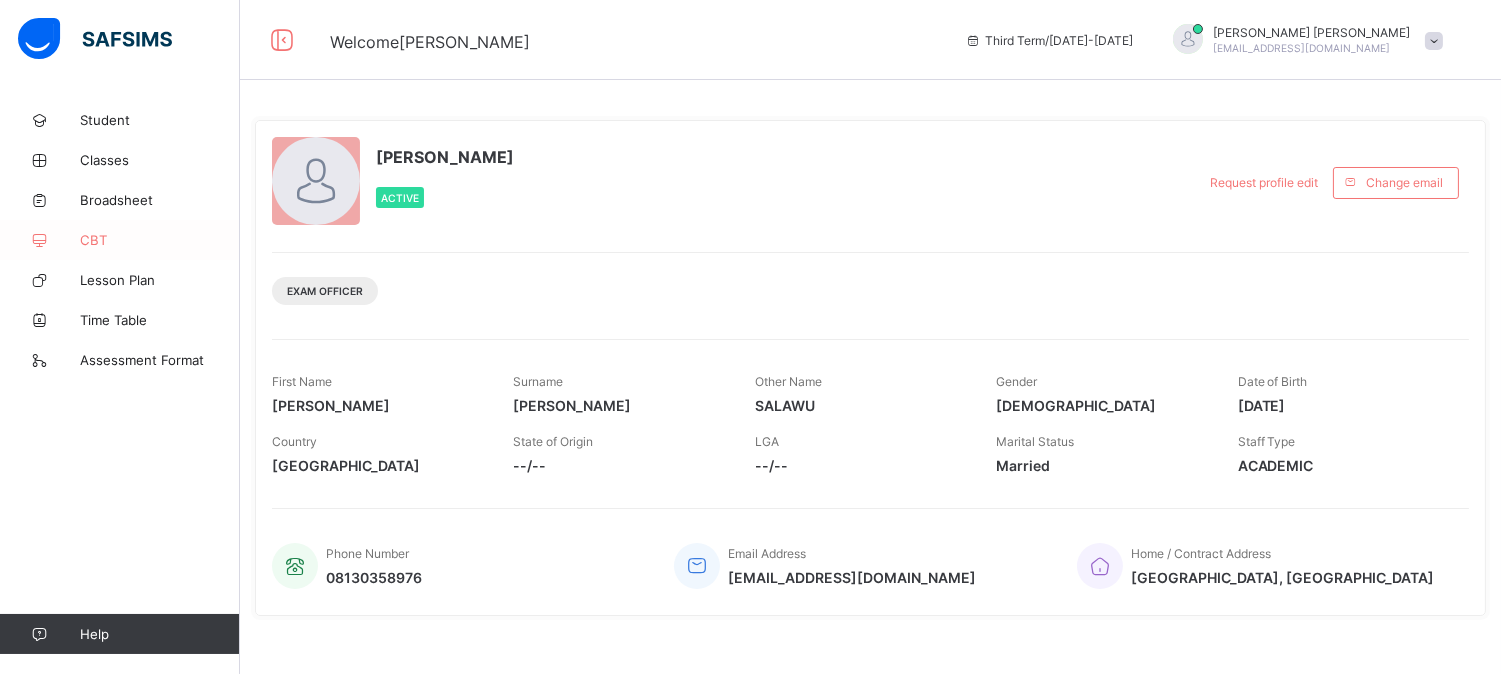 click on "CBT" at bounding box center (160, 240) 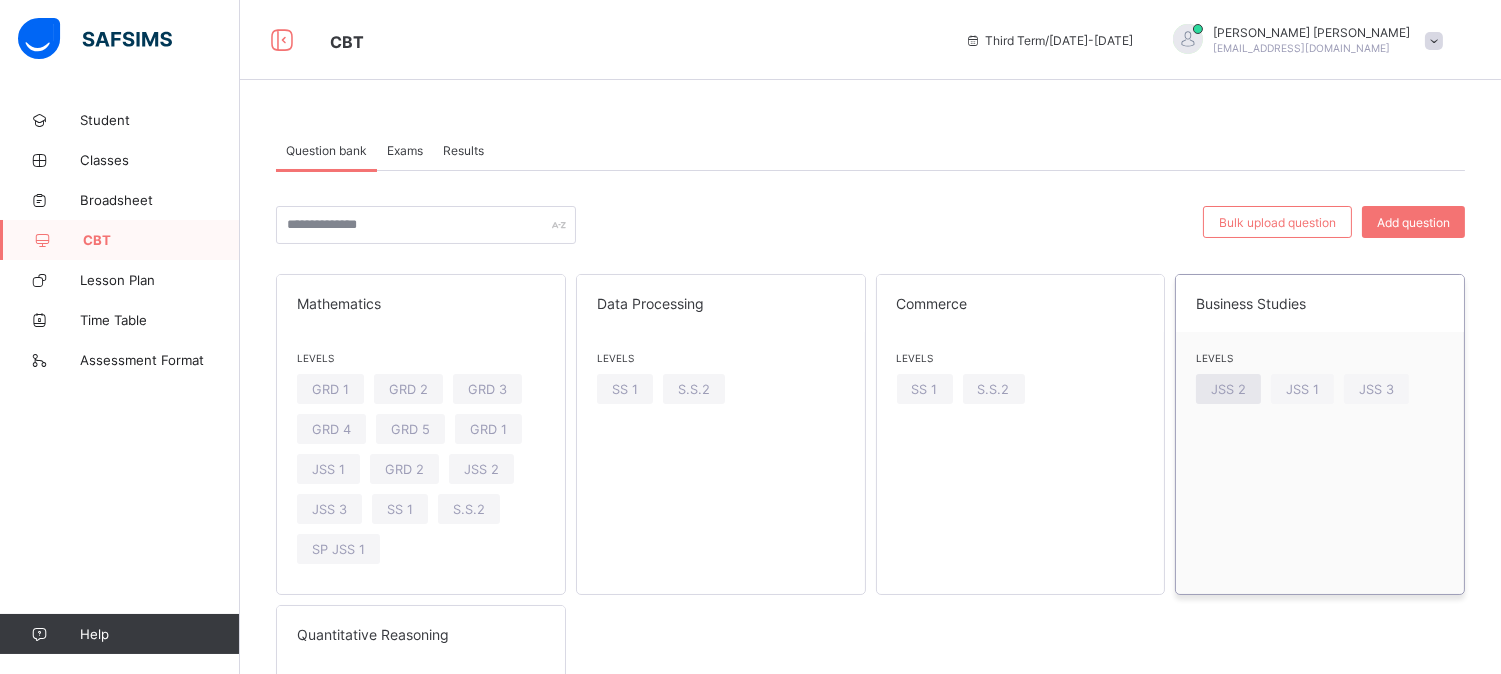 click on "JSS 2" at bounding box center [1228, 389] 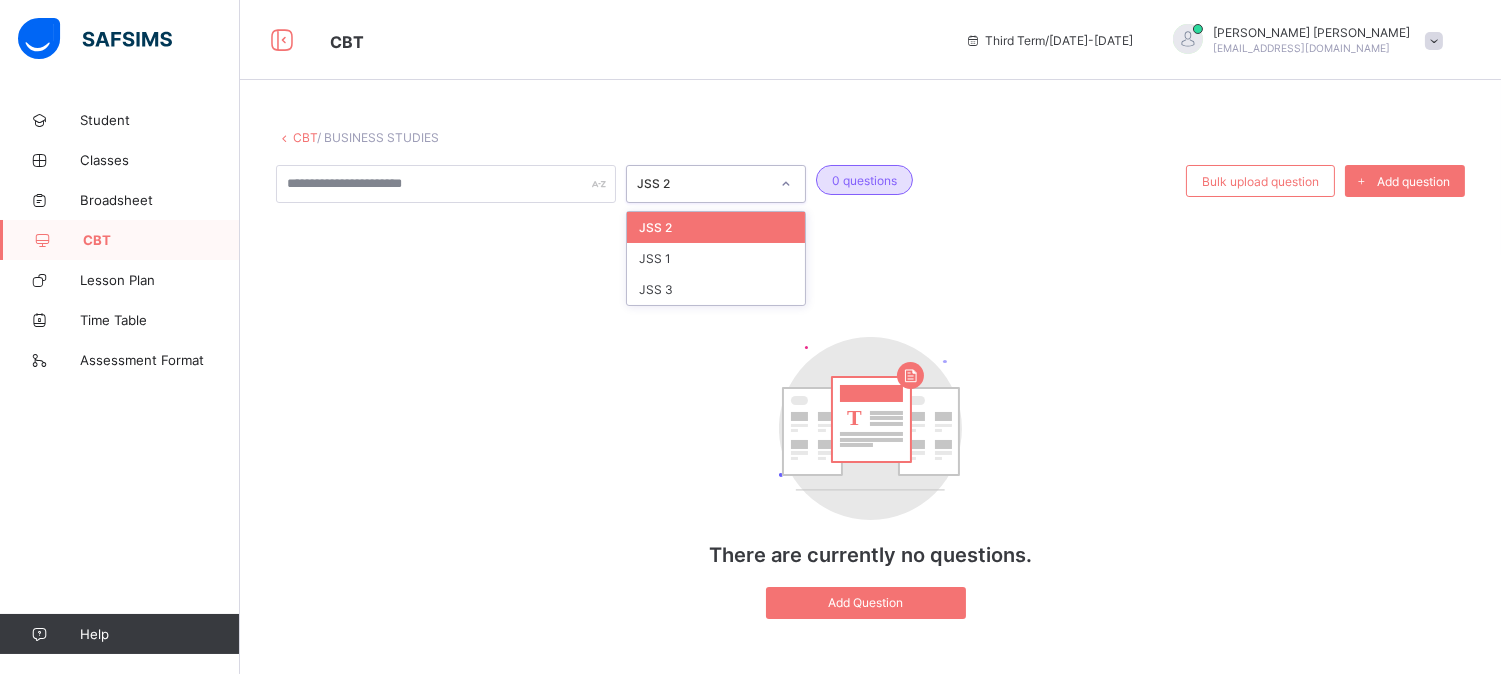 click 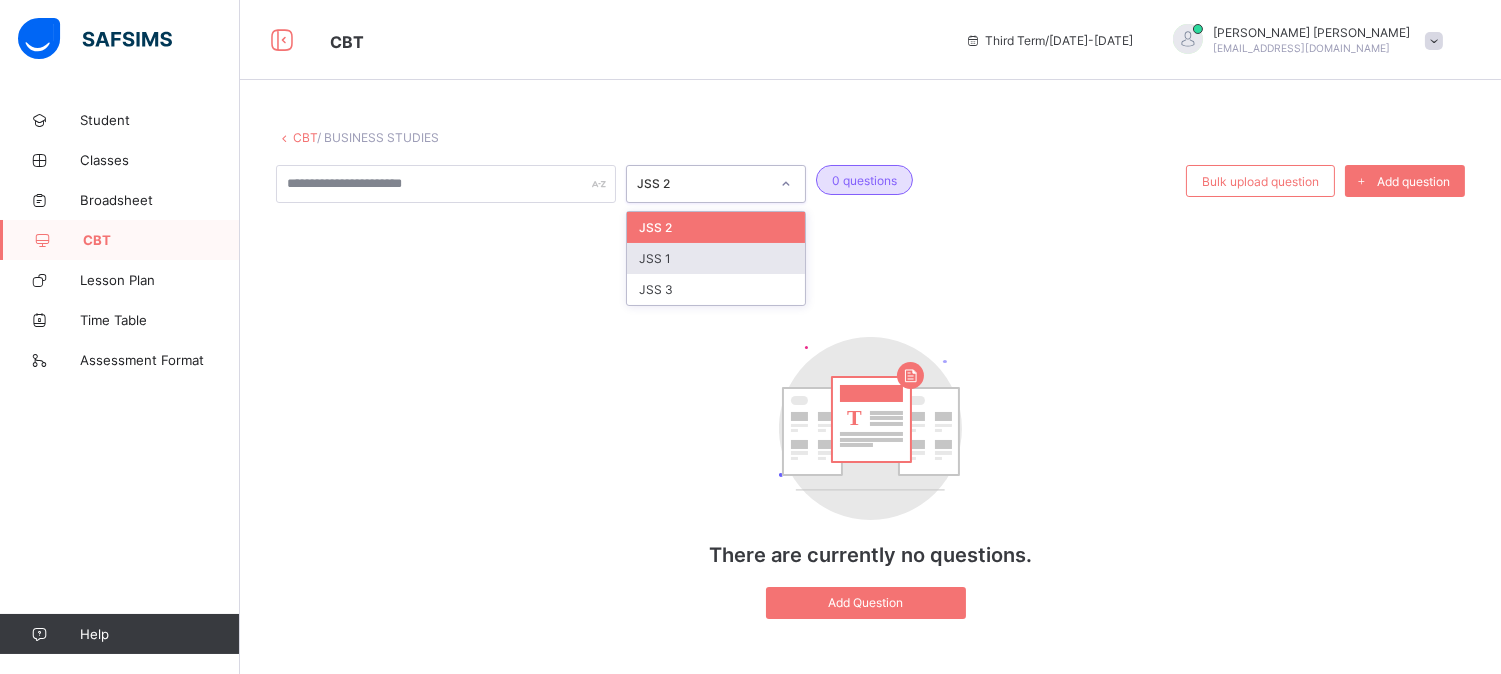 click on "JSS 1" at bounding box center (716, 258) 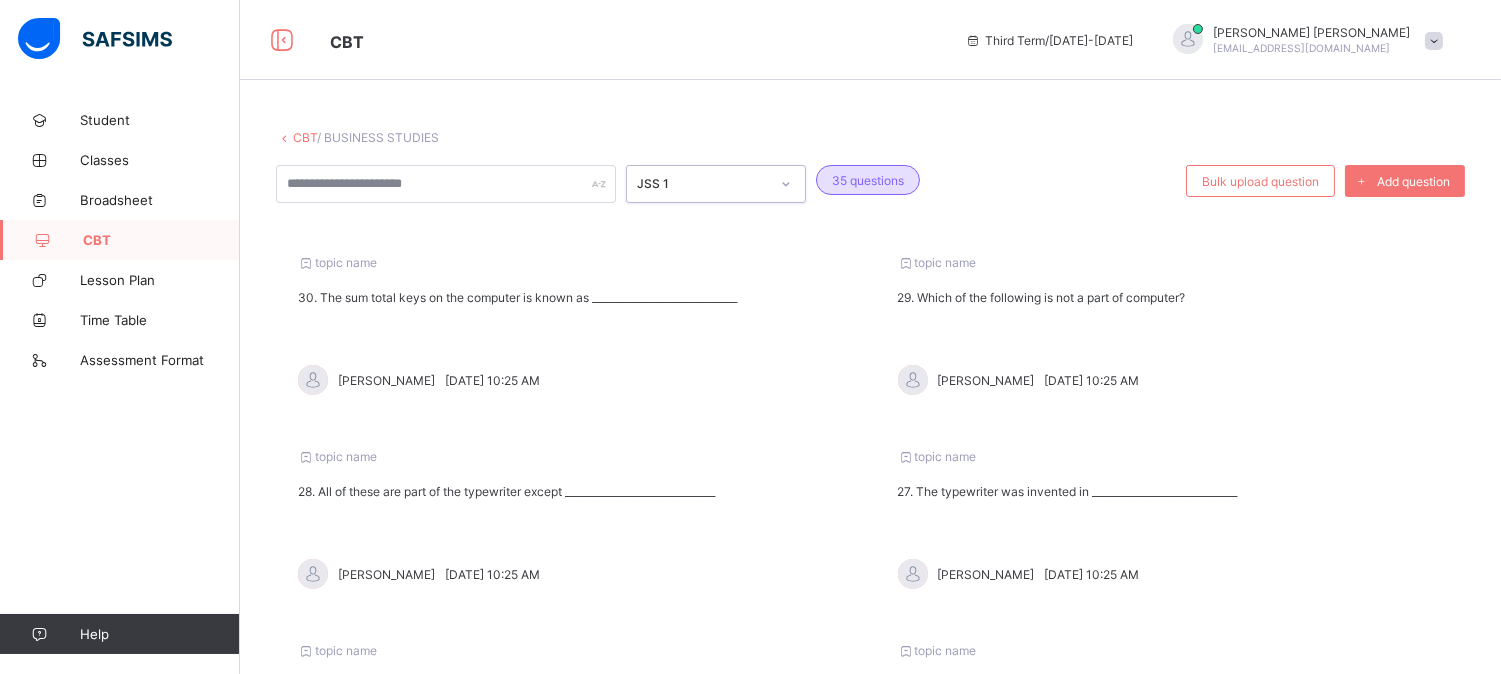 click 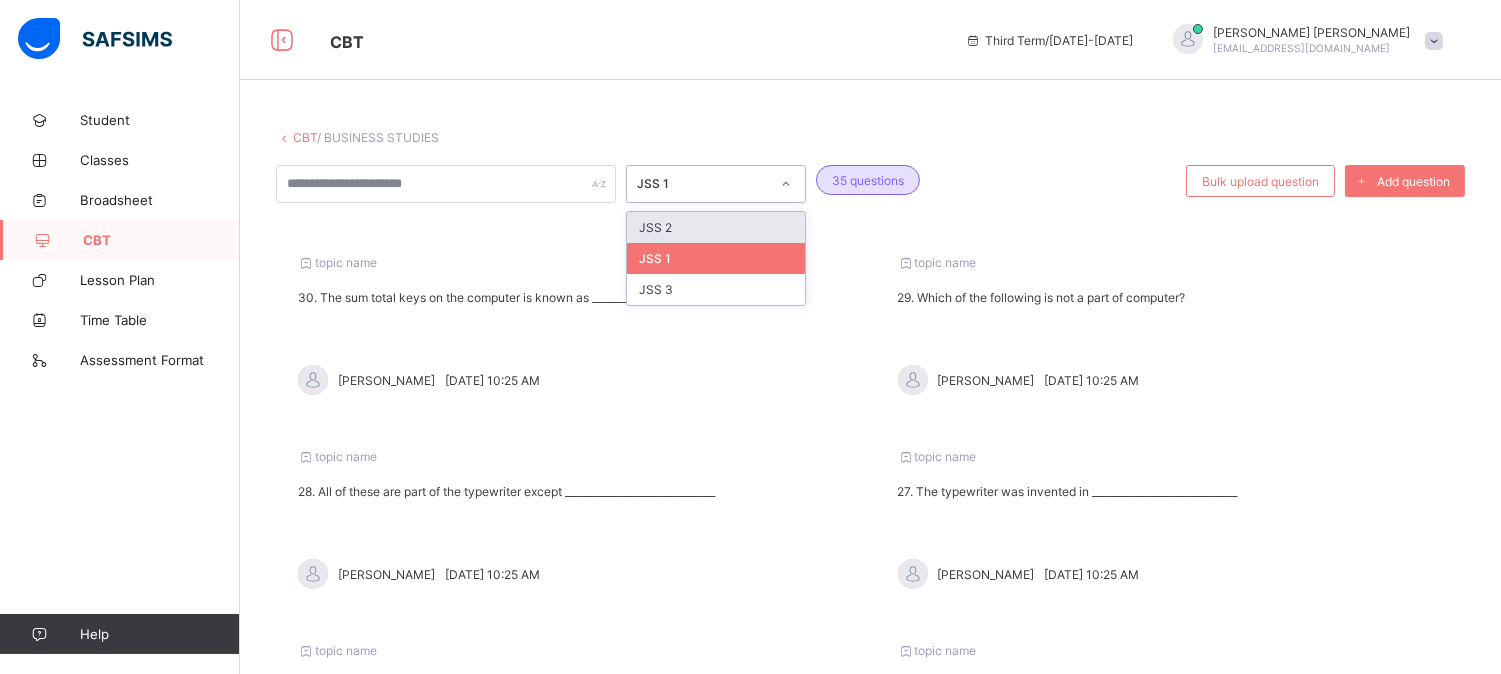 click on "JSS 2" at bounding box center [716, 227] 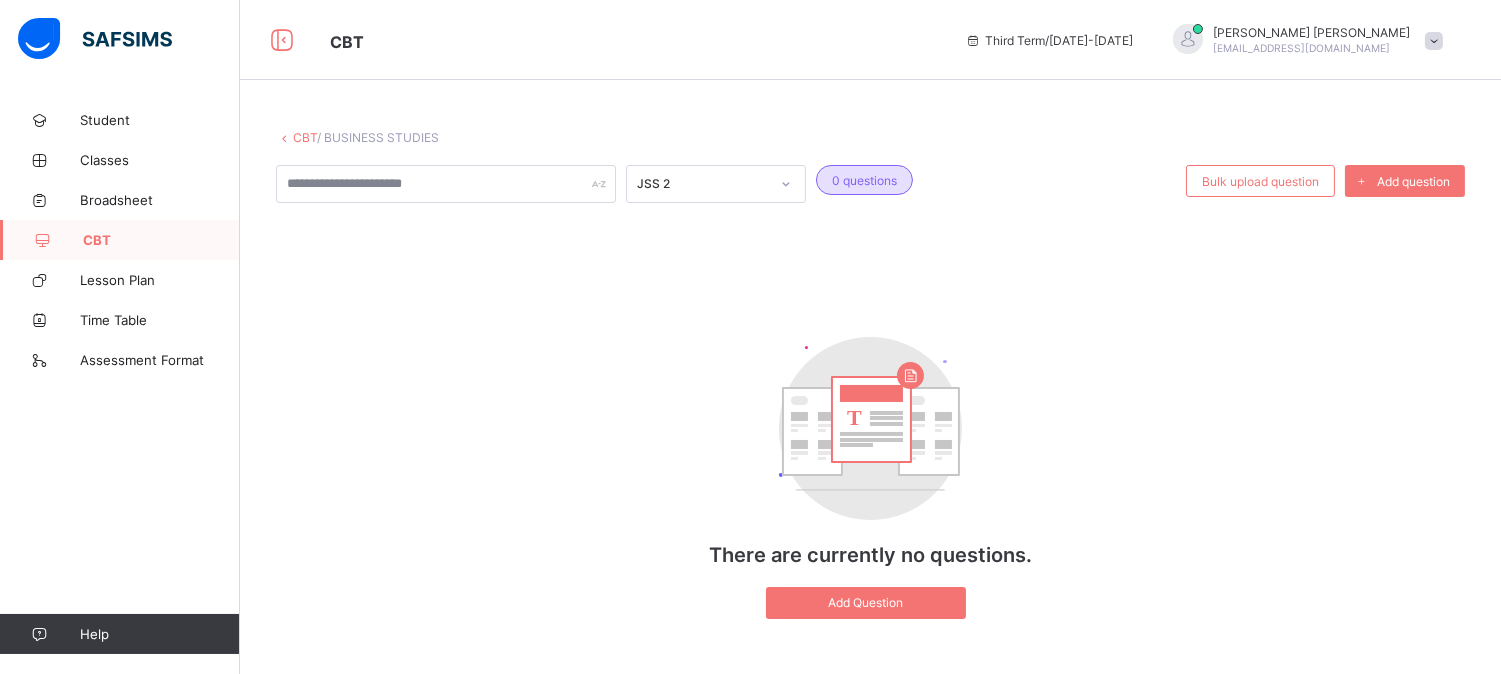 click on "CBT" at bounding box center (161, 240) 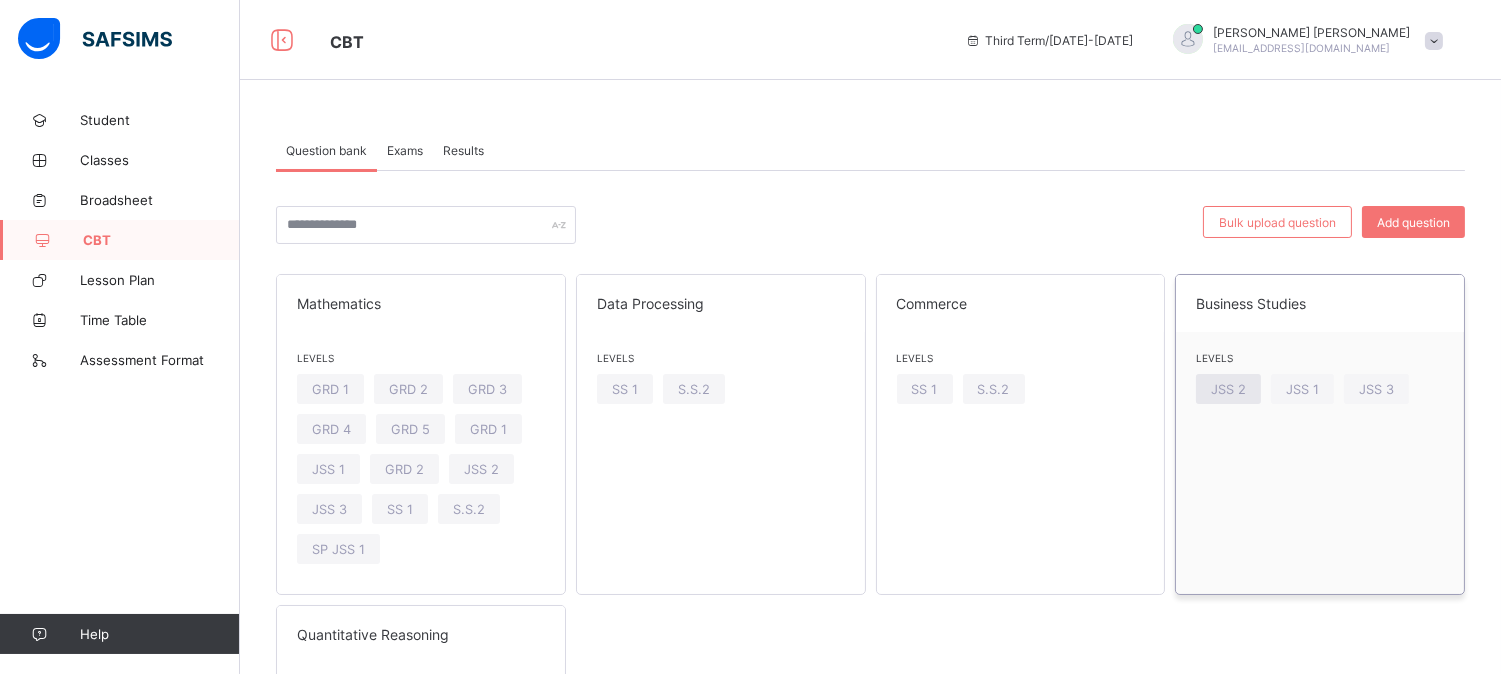 click on "JSS 2" at bounding box center (1228, 389) 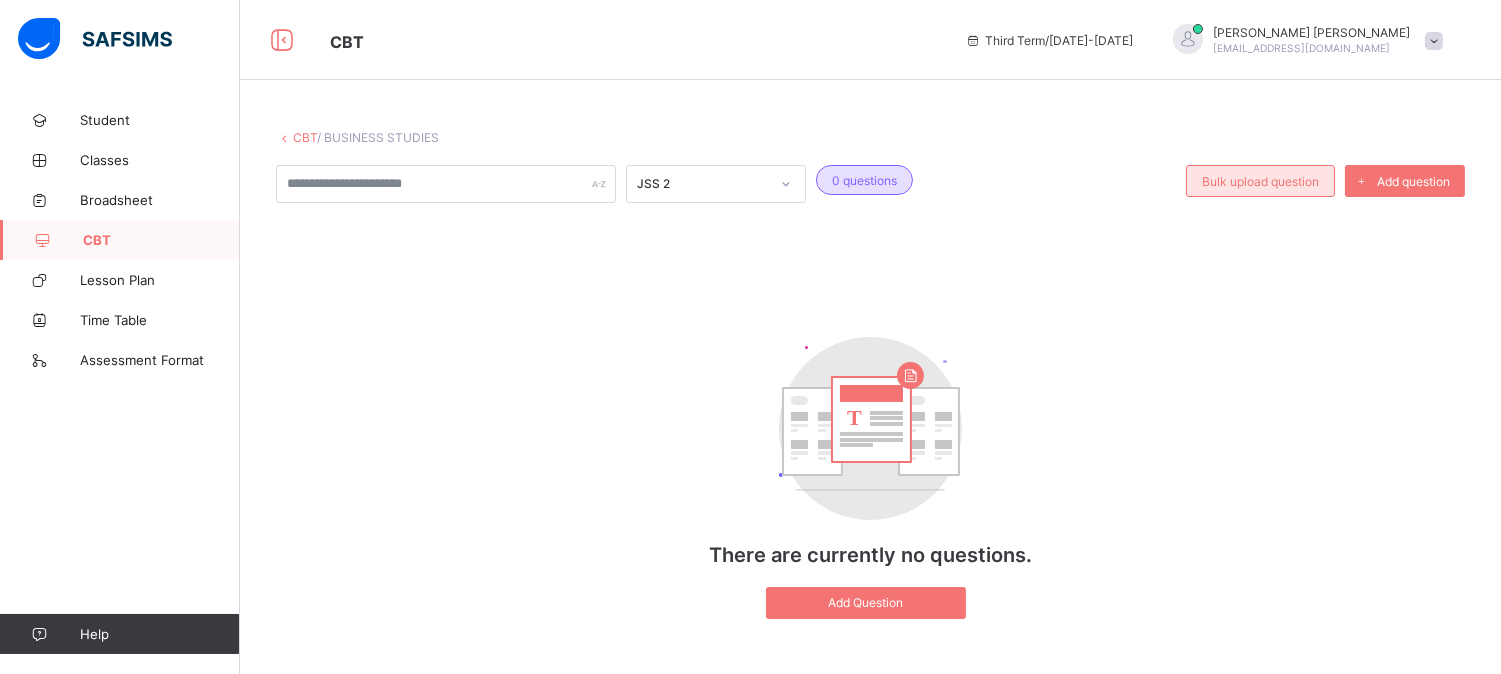 click on "Bulk upload question" at bounding box center [1260, 181] 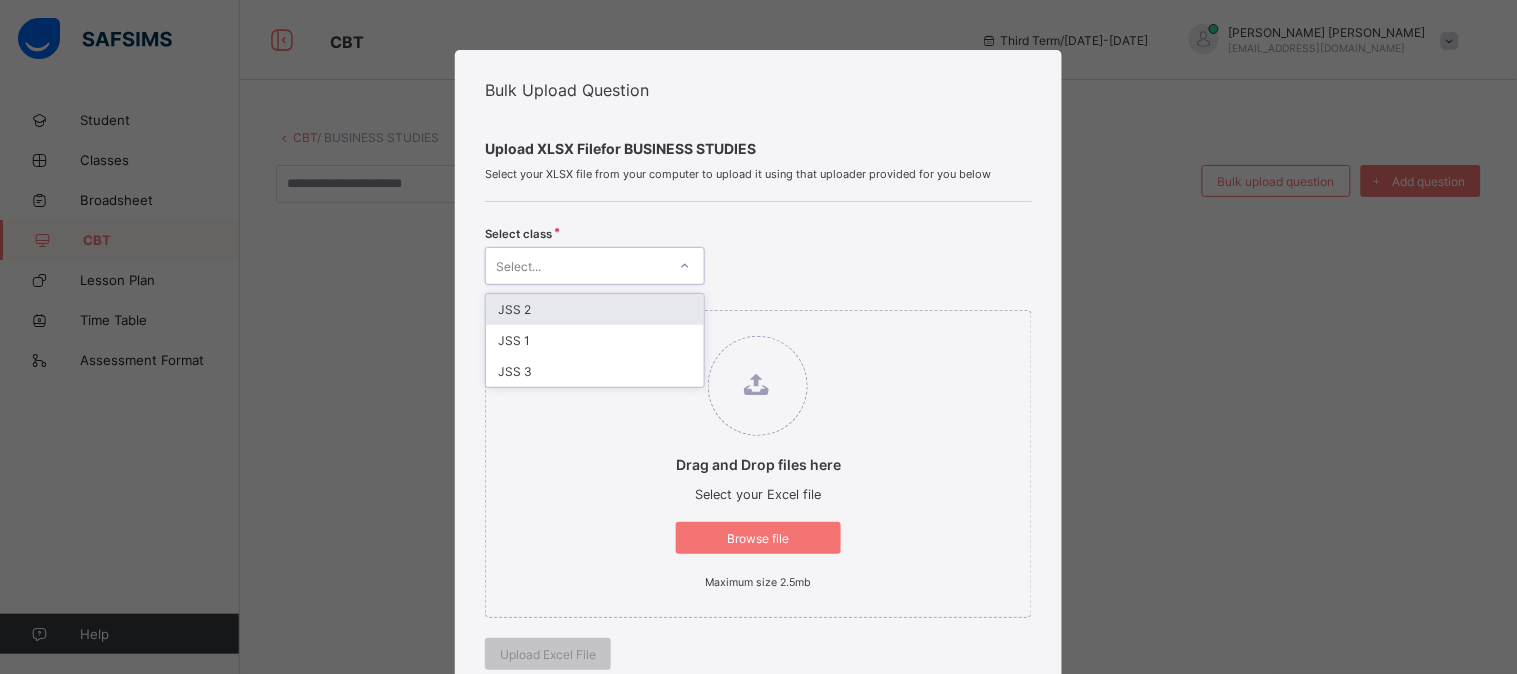 click at bounding box center [685, 266] 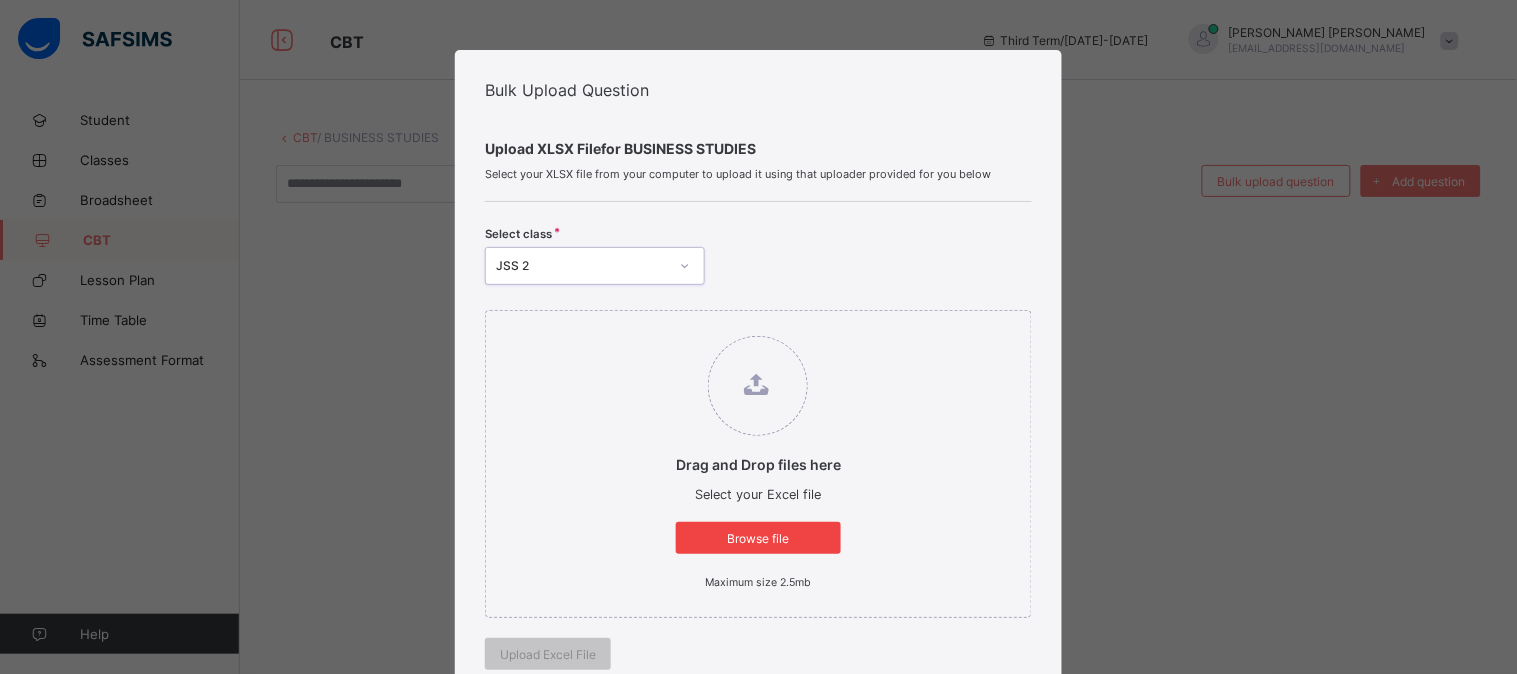 click on "Browse file" at bounding box center [758, 538] 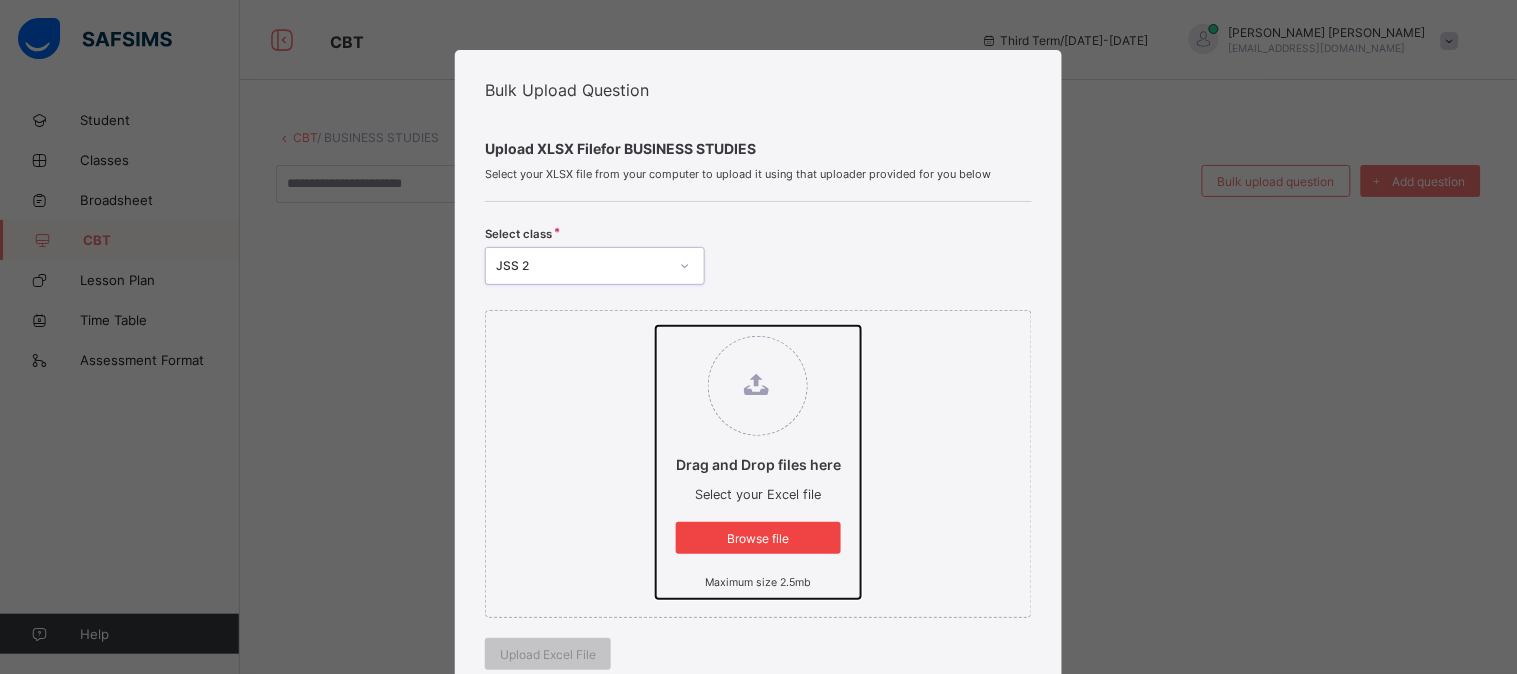 click on "Drag and Drop files here Select your Excel file Browse file Maximum size 2.5mb" at bounding box center (656, 326) 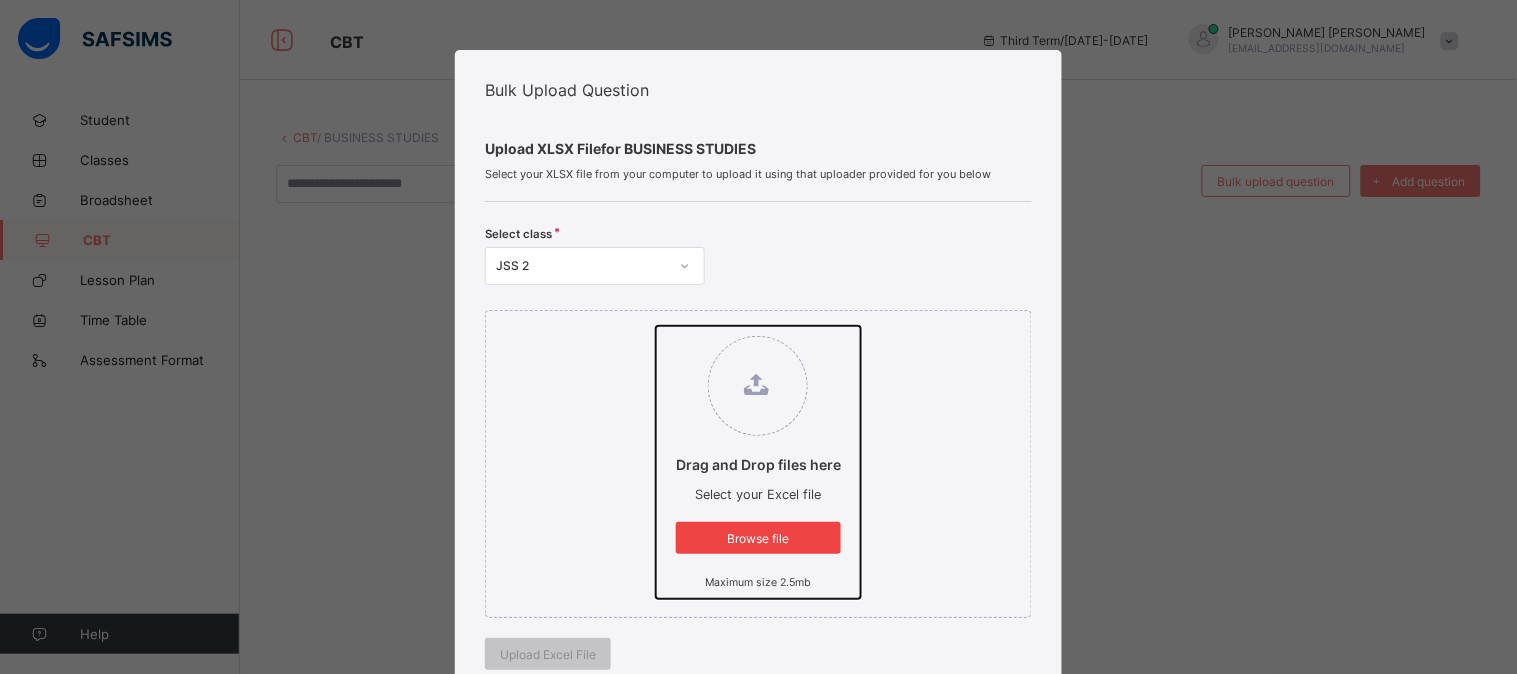type on "**********" 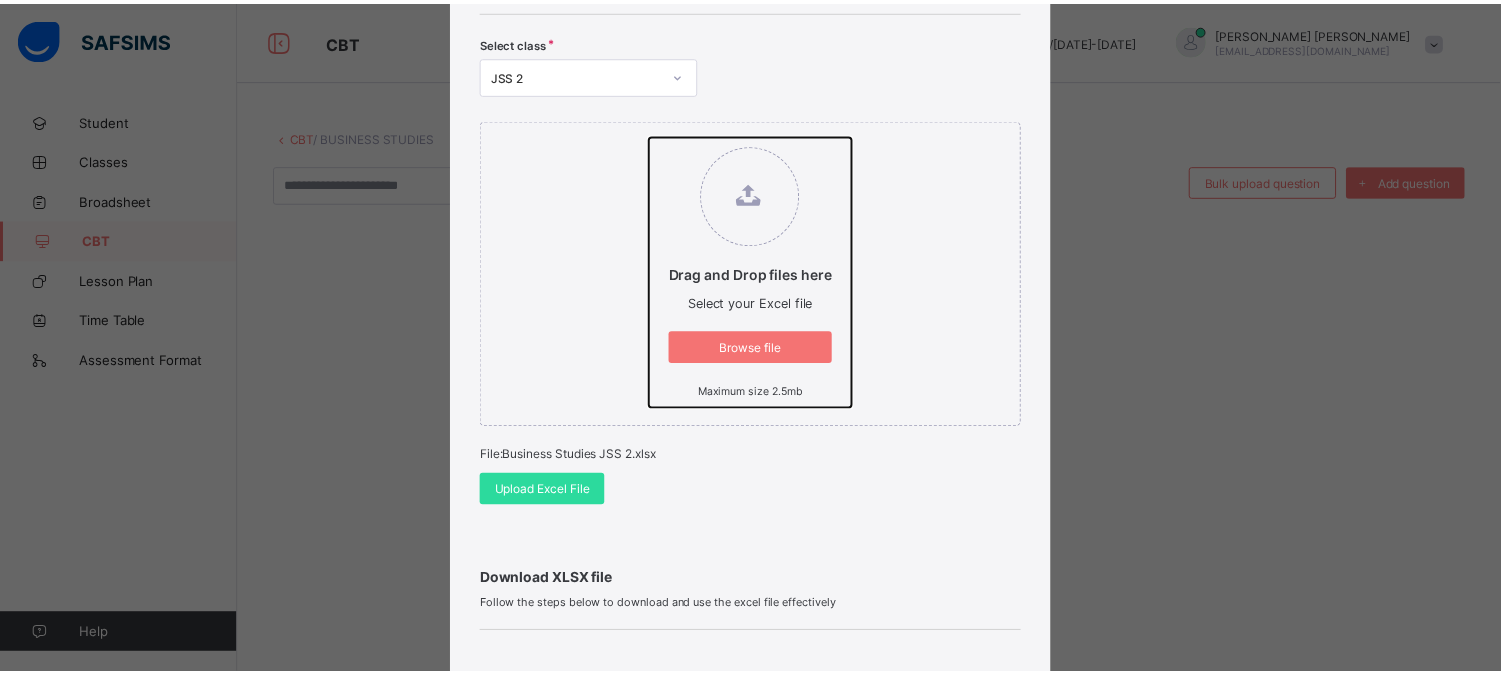 scroll, scrollTop: 200, scrollLeft: 0, axis: vertical 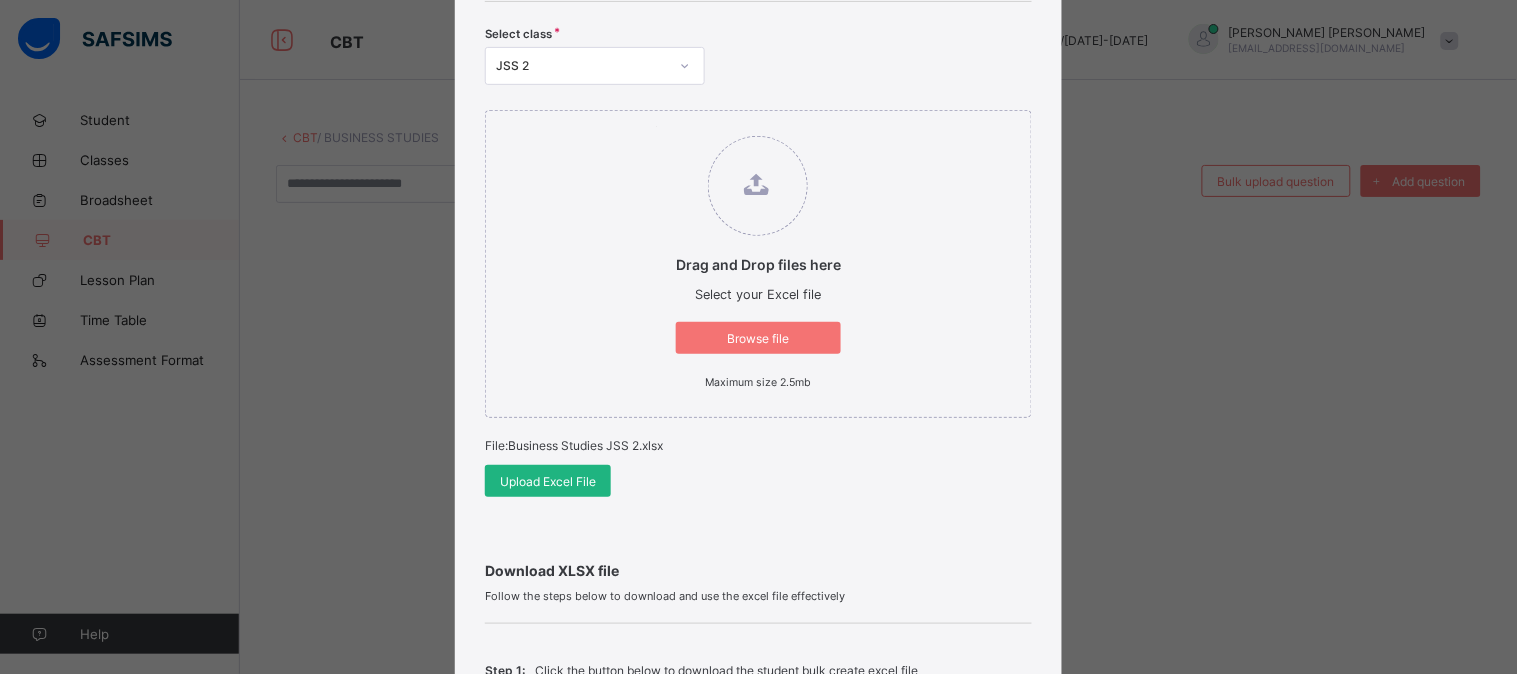 click on "Upload Excel File" at bounding box center [548, 481] 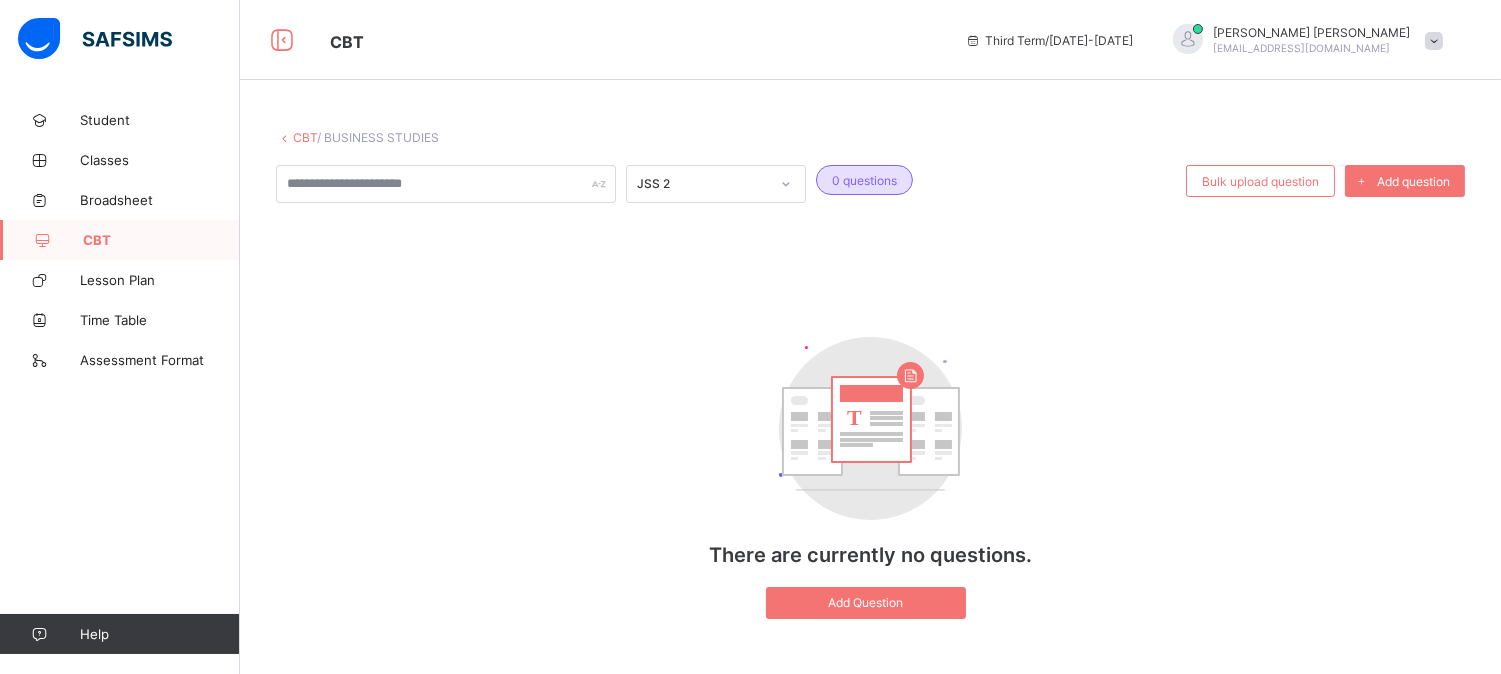 click on "CBT" at bounding box center [120, 240] 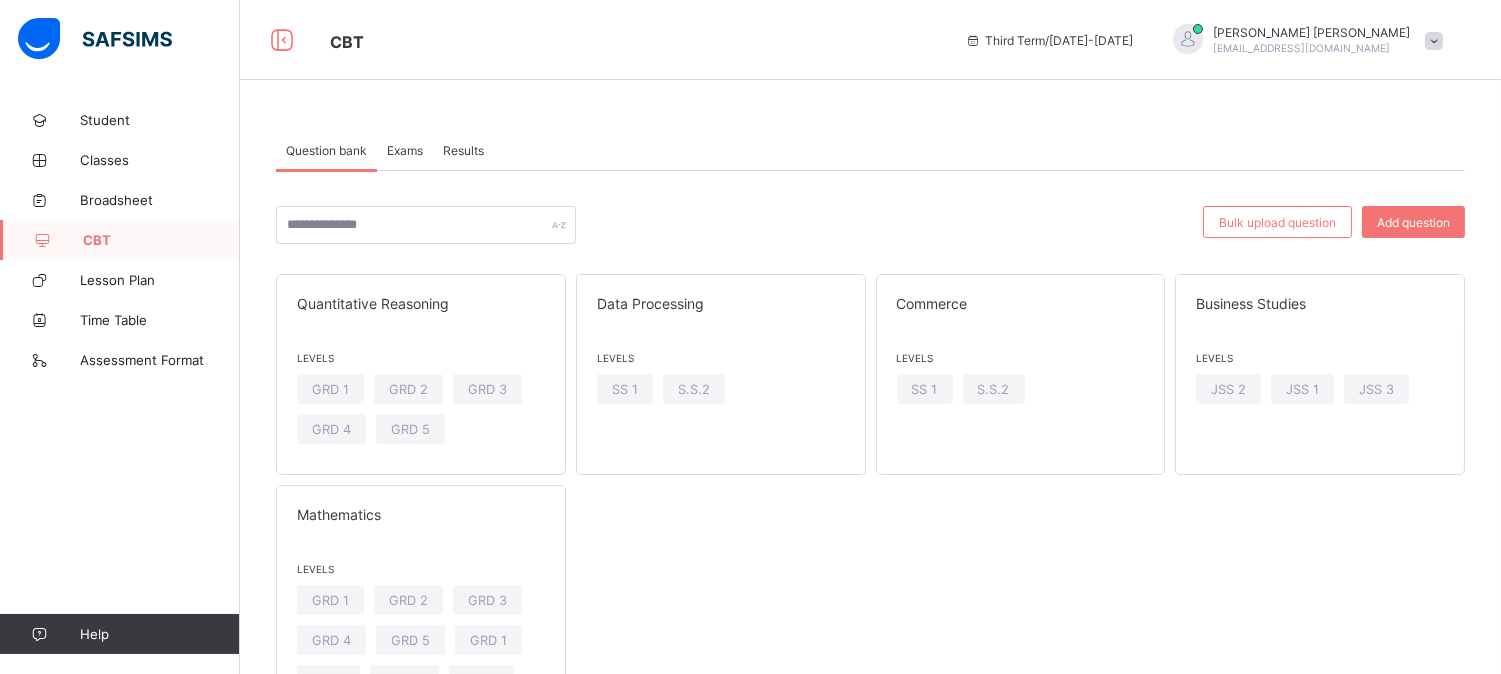 click on "Exams" at bounding box center (405, 150) 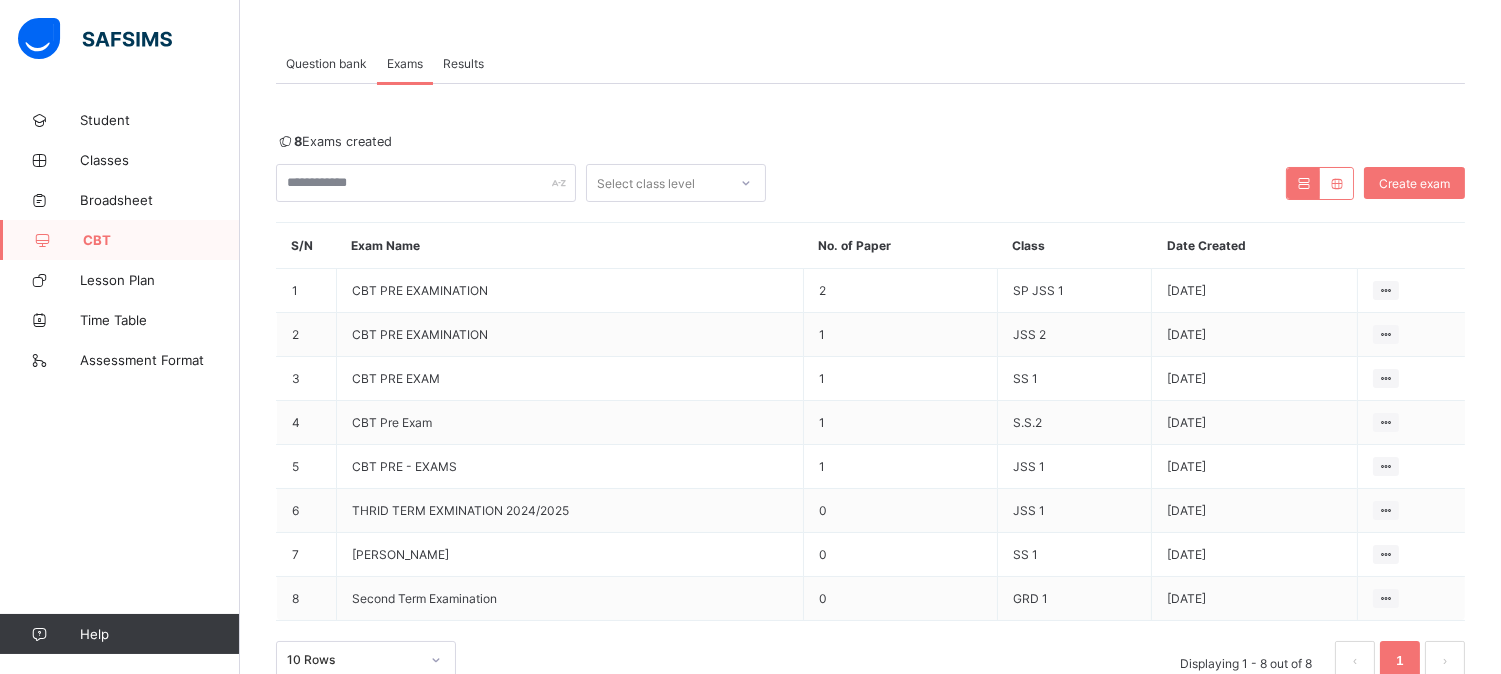 scroll, scrollTop: 116, scrollLeft: 0, axis: vertical 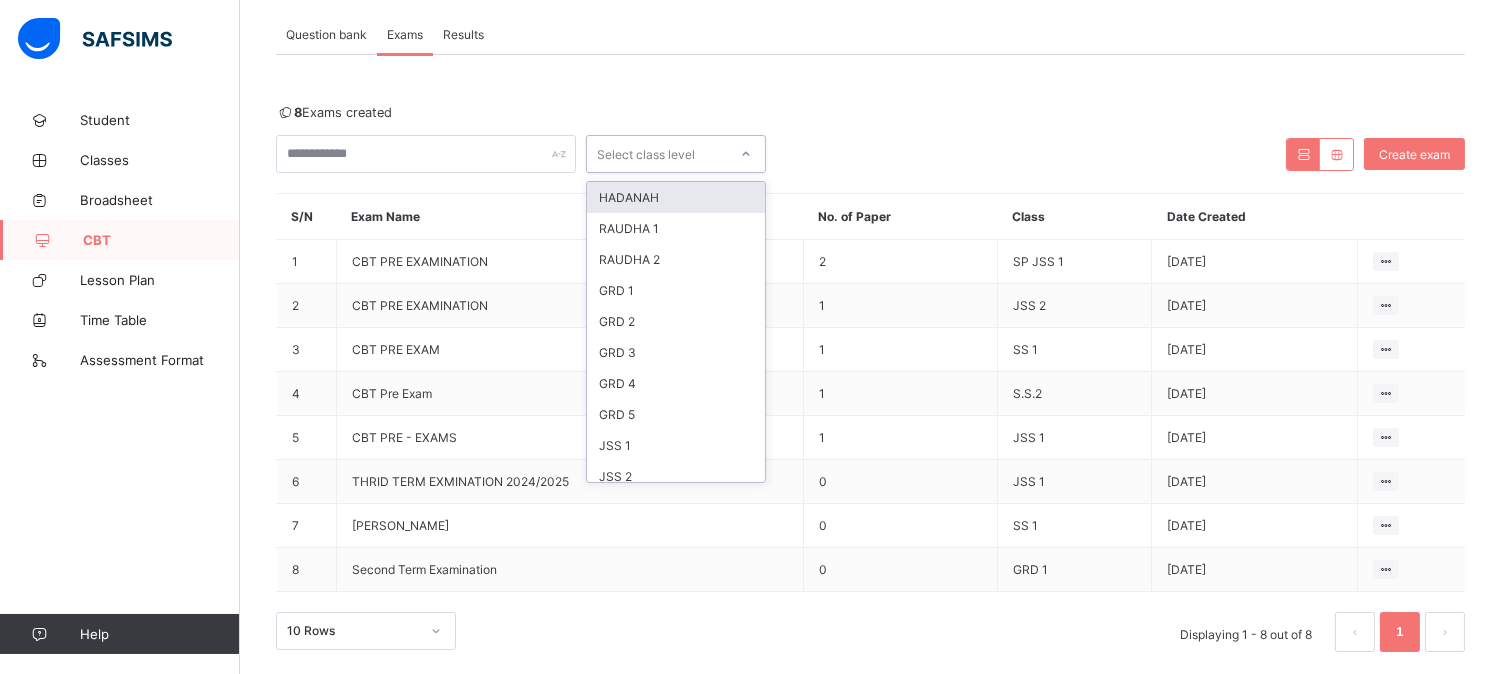 click on "Select class level" at bounding box center [657, 154] 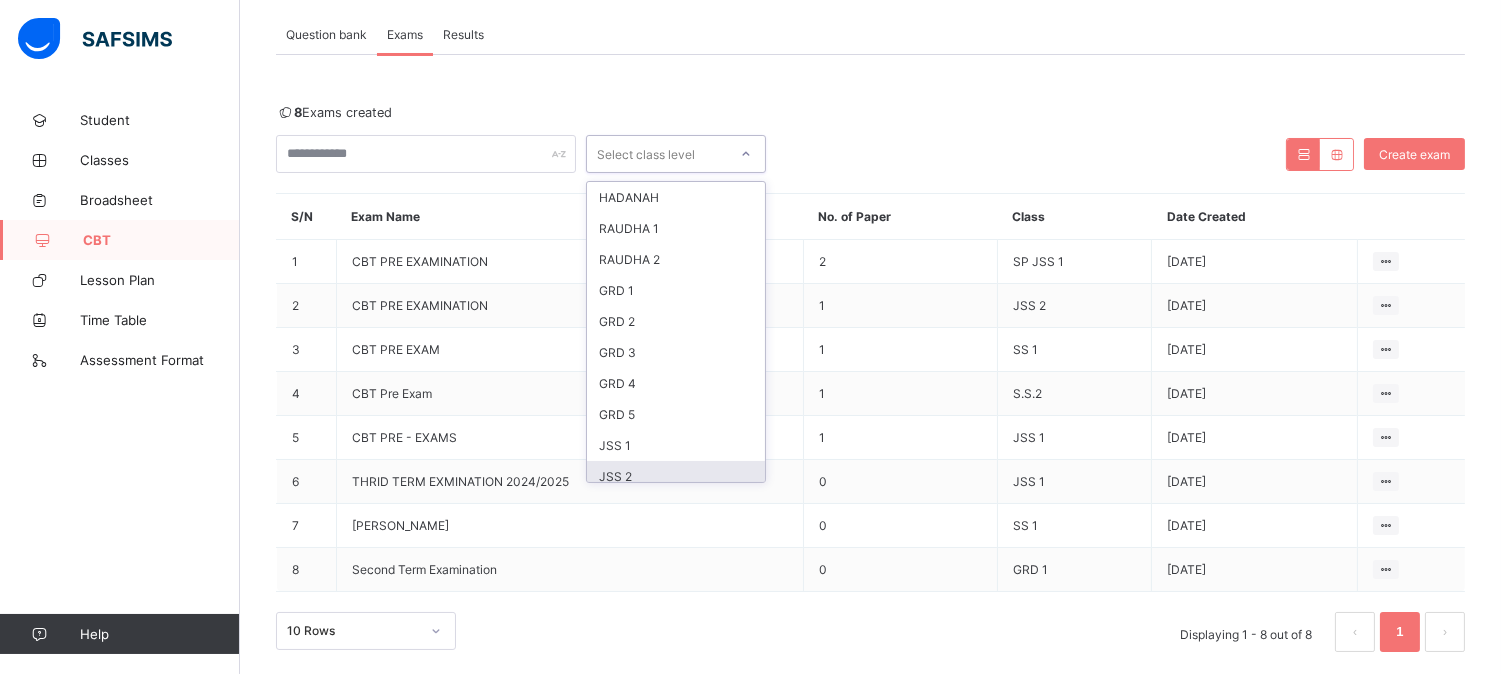click on "JSS 2" at bounding box center [676, 476] 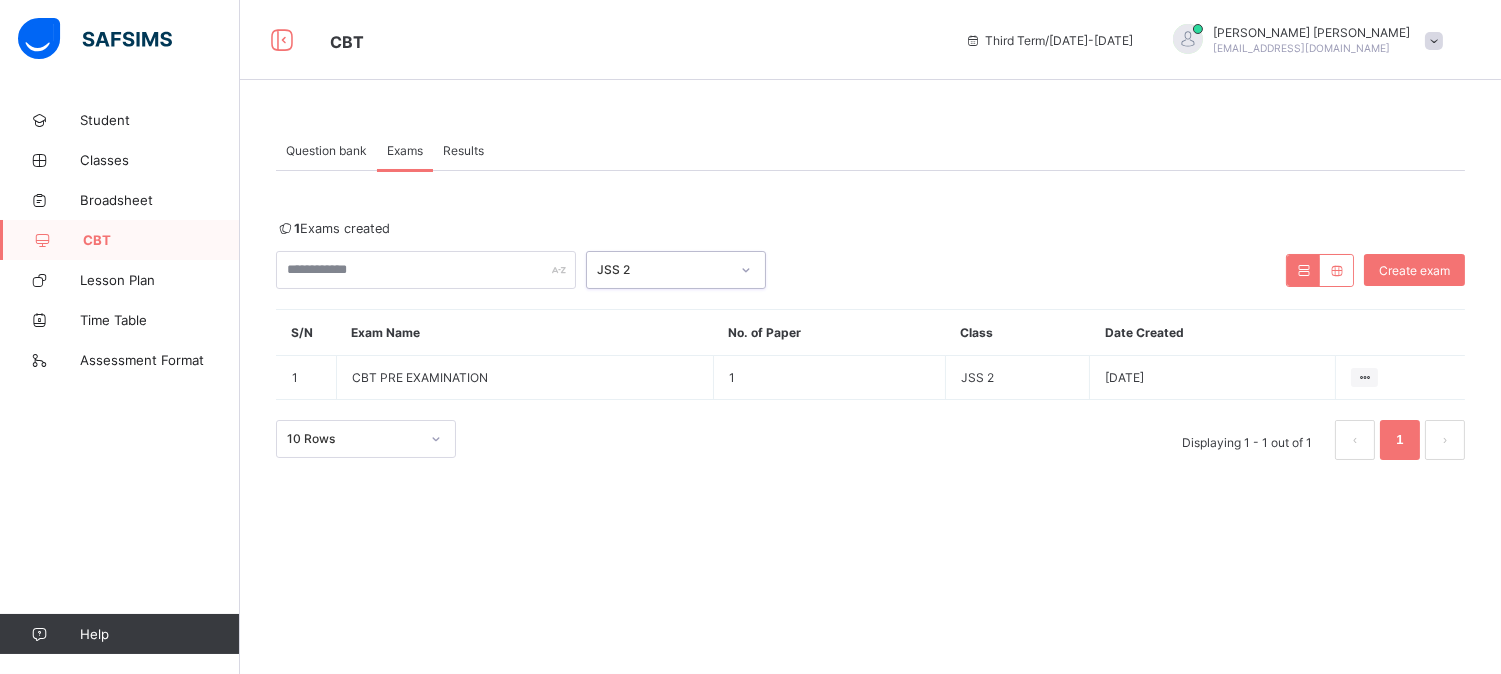 scroll, scrollTop: 0, scrollLeft: 0, axis: both 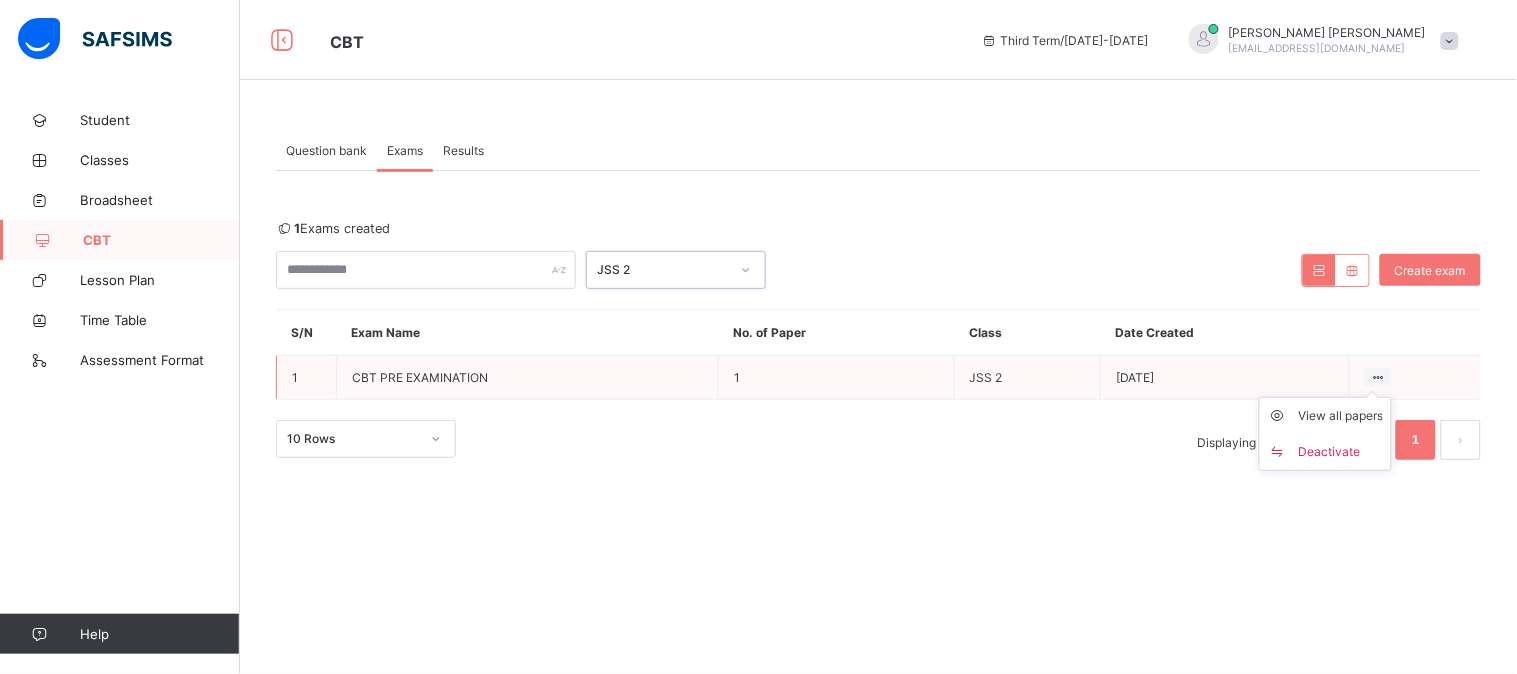 click at bounding box center [1378, 377] 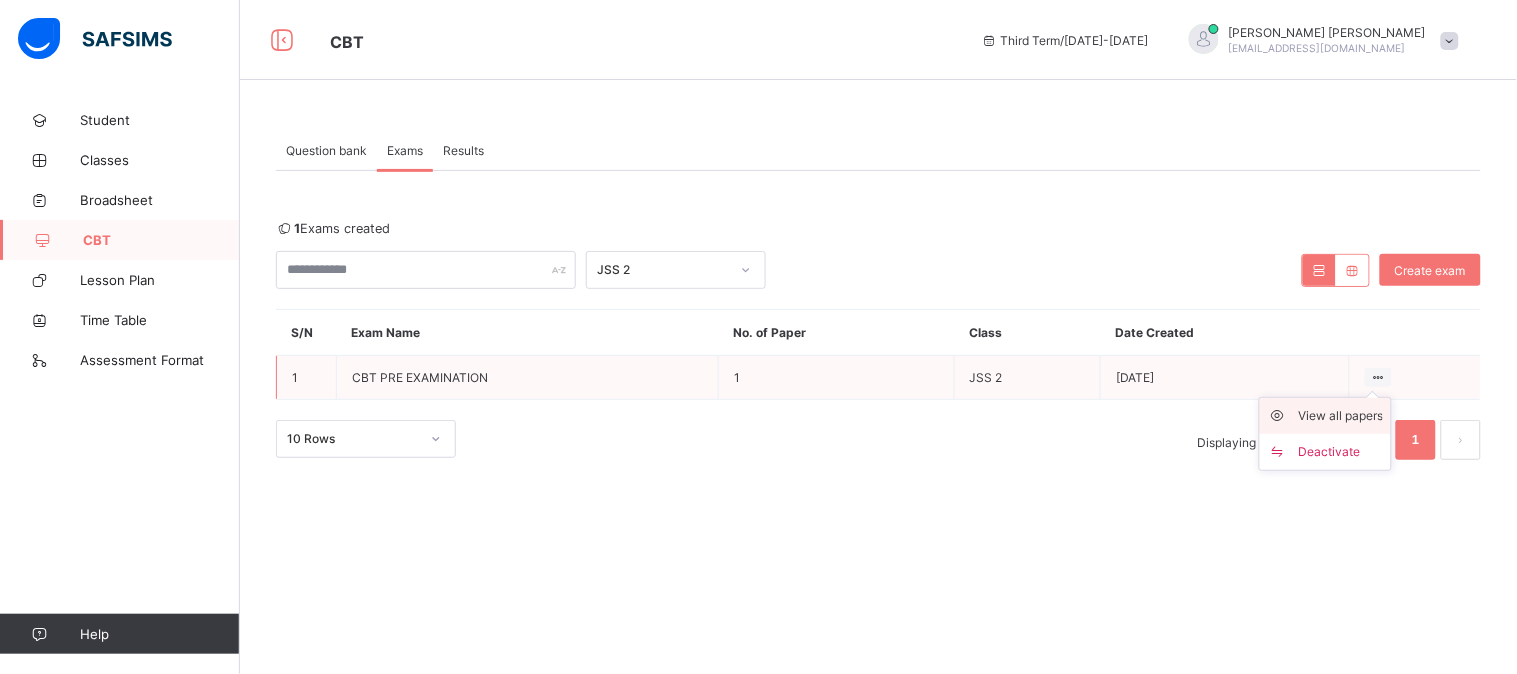 click on "View all papers" at bounding box center [1340, 416] 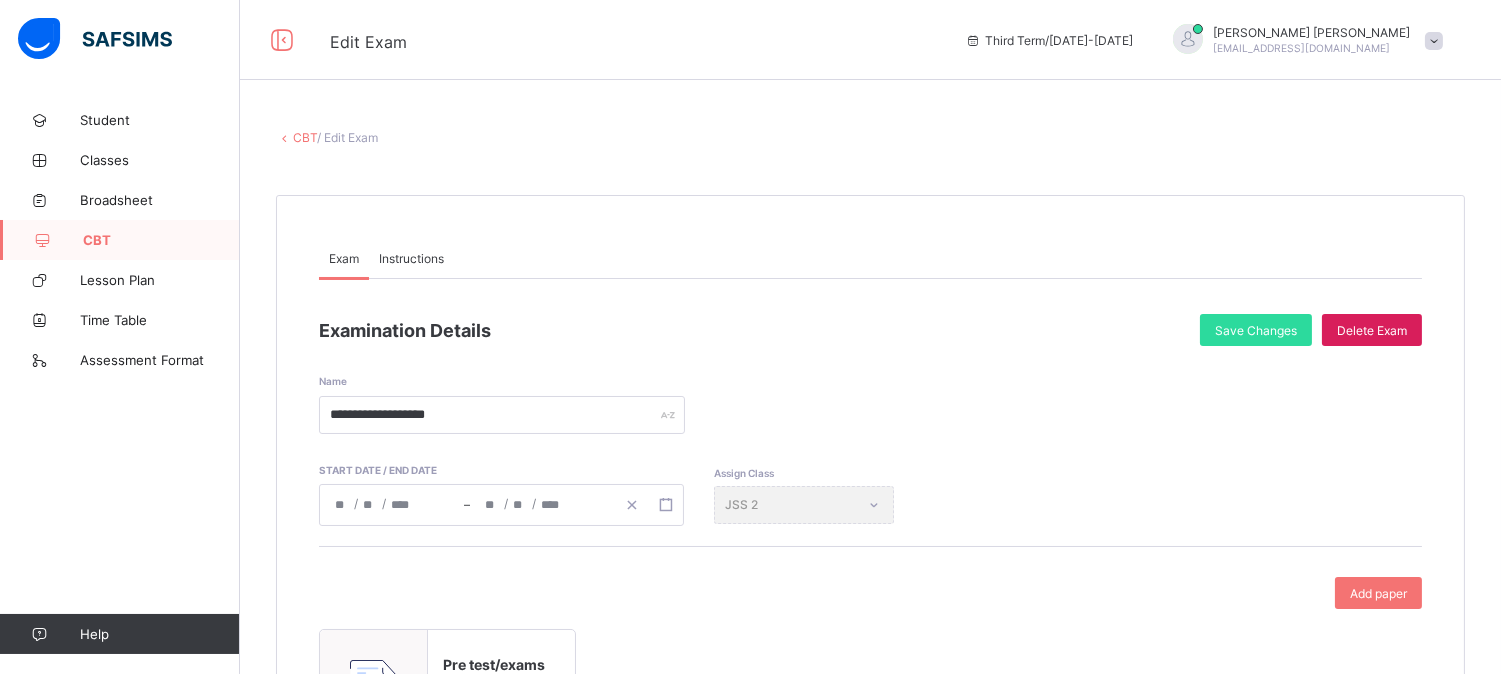 click at bounding box center (284, 137) 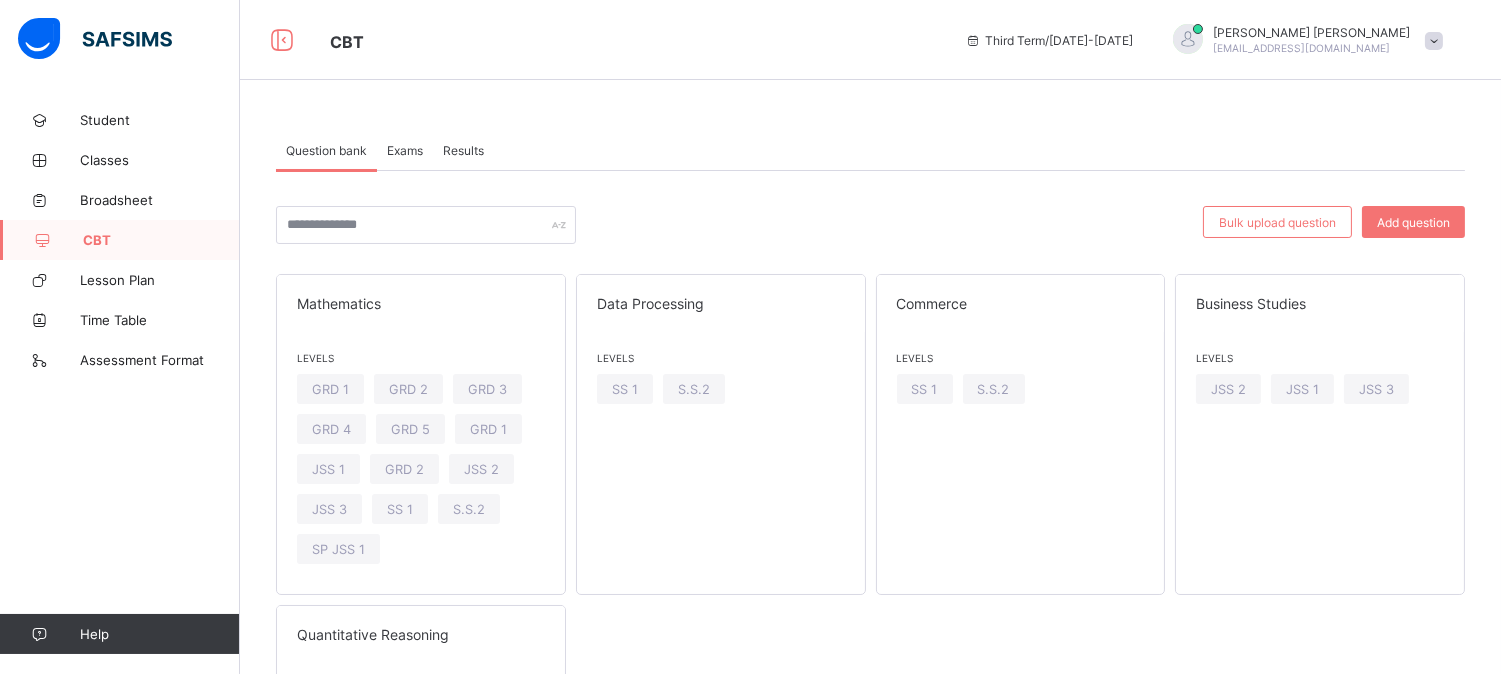 click on "Exams" at bounding box center [405, 150] 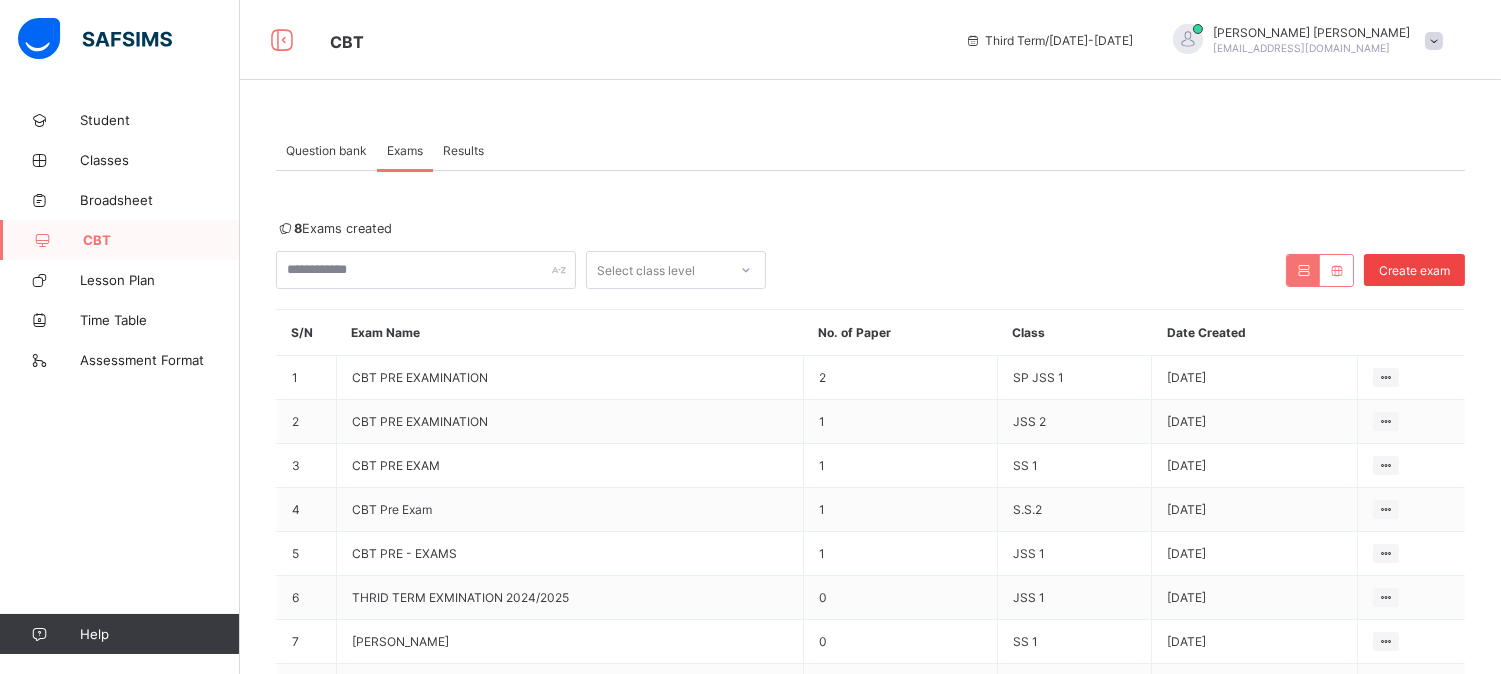 click on "Create exam" at bounding box center [1414, 270] 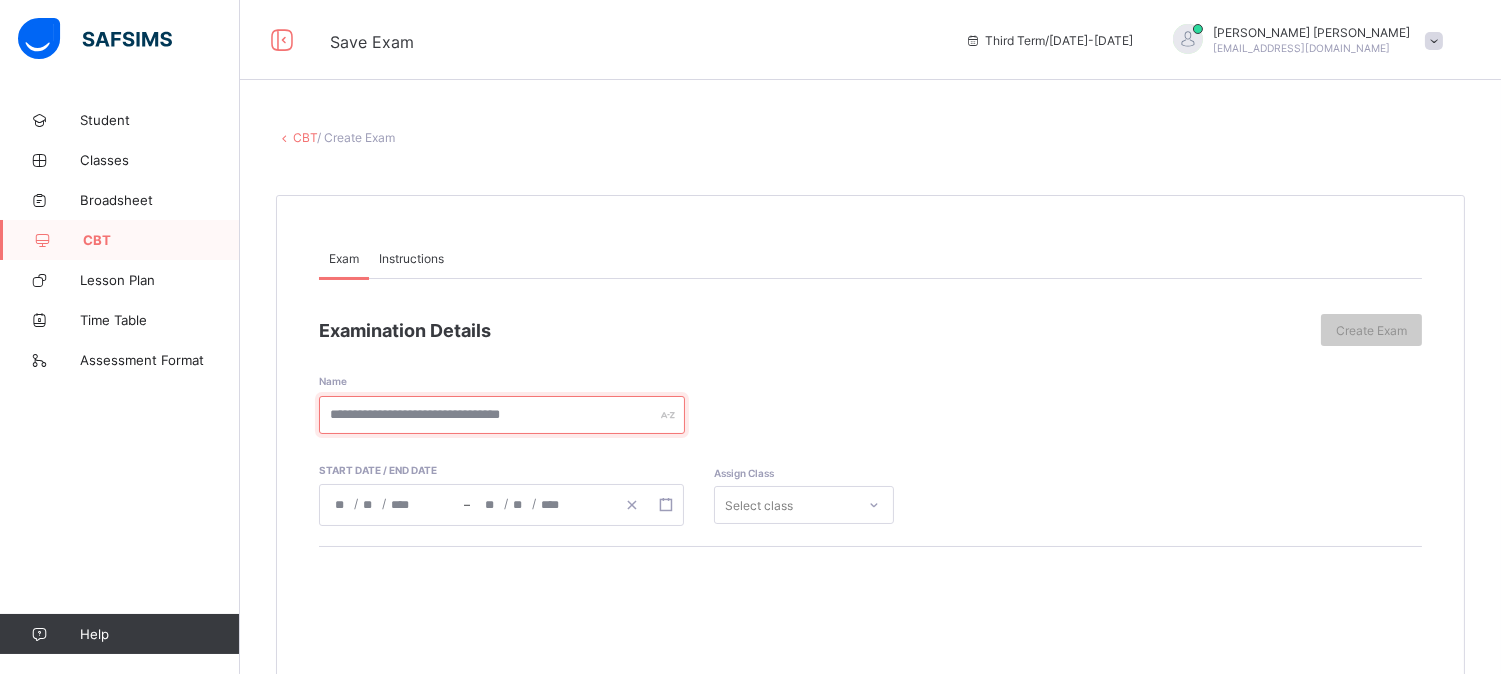 click at bounding box center (502, 415) 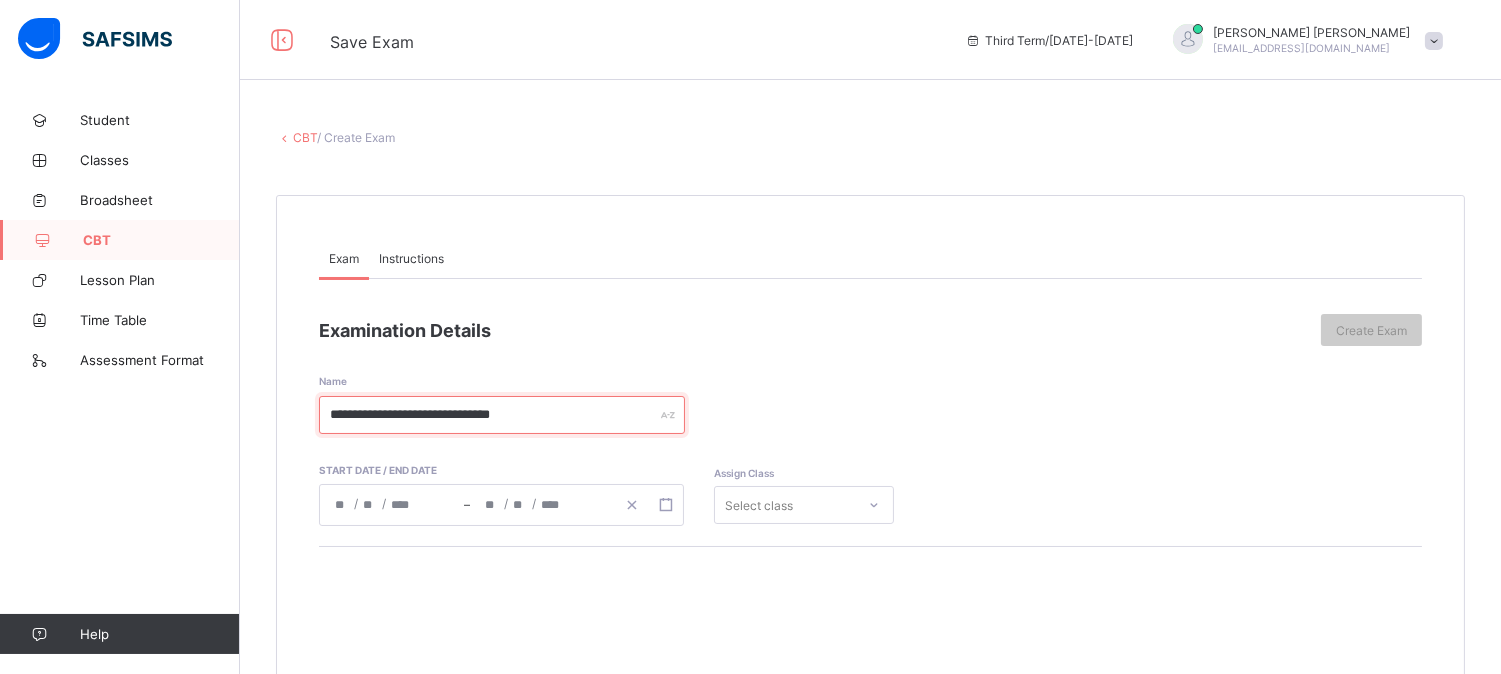 type on "**********" 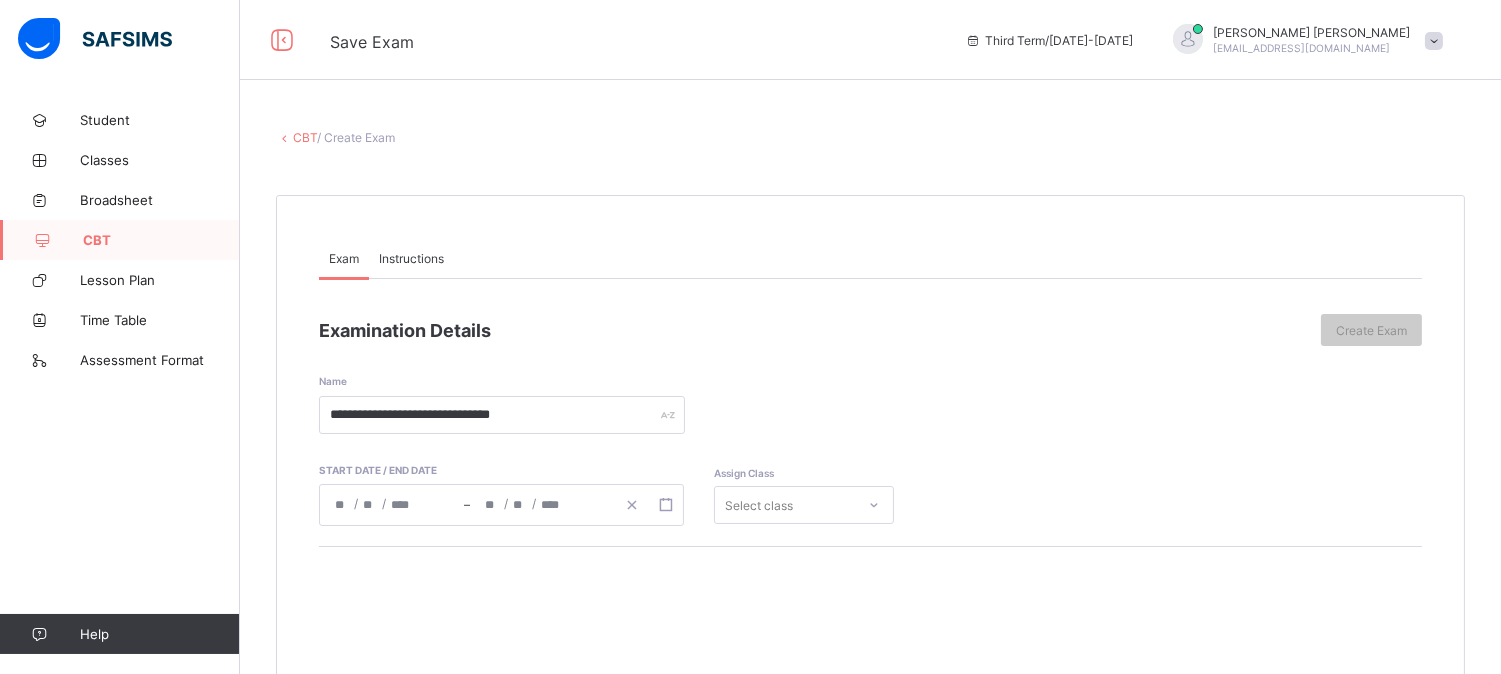 click 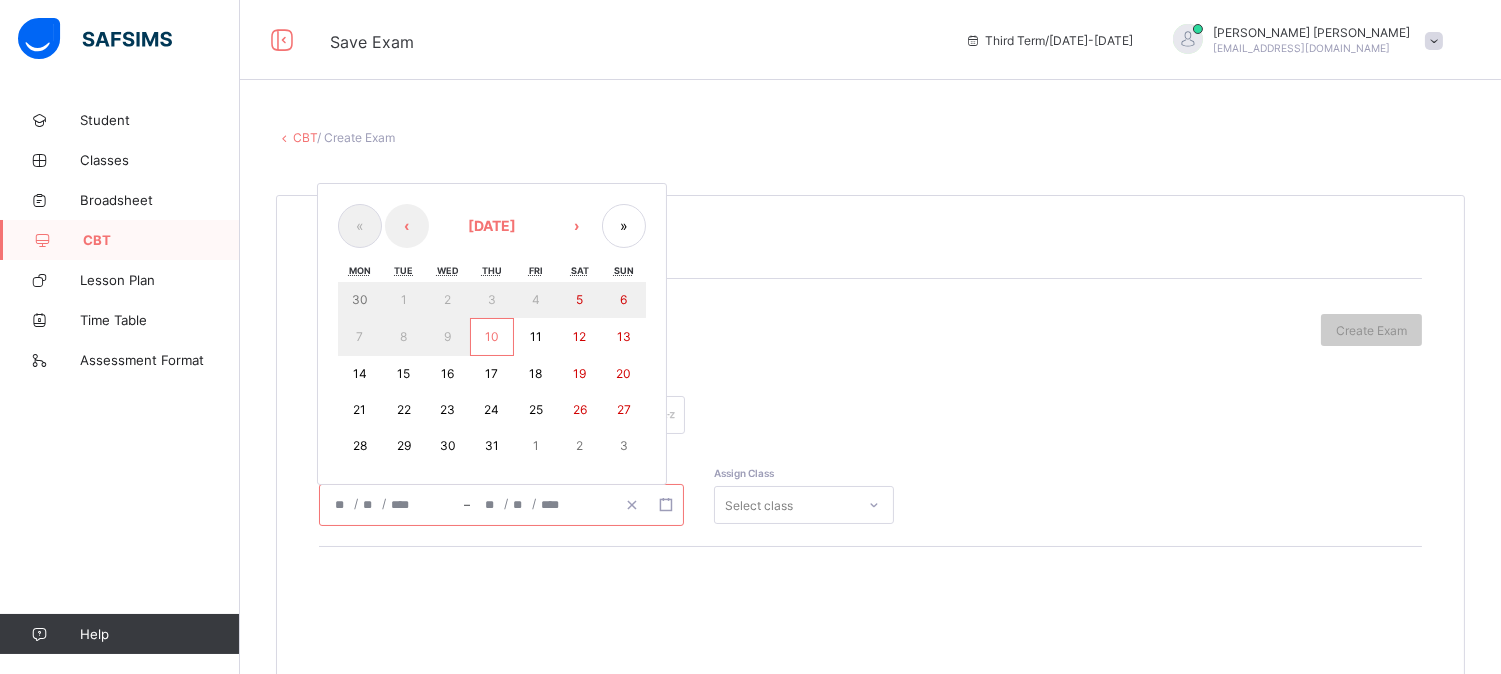 click on "14" at bounding box center [360, 373] 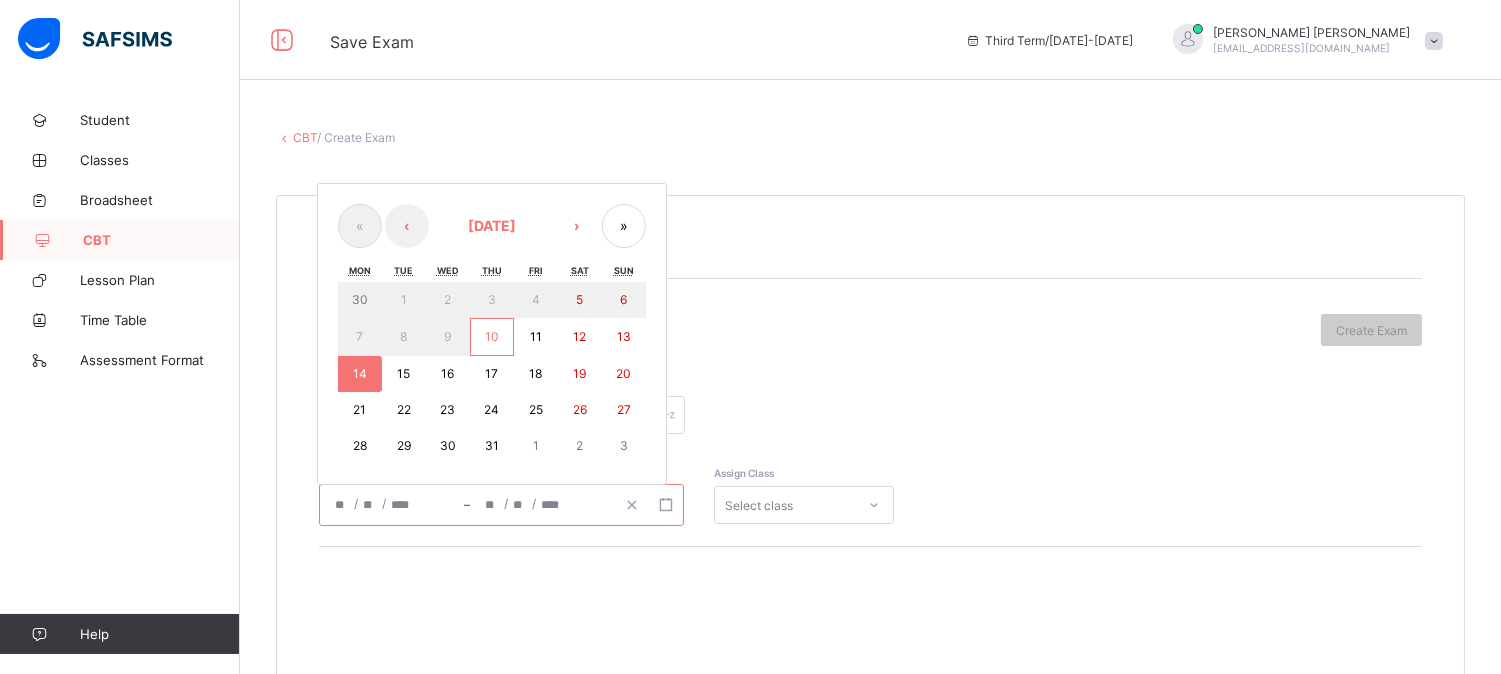 click on "14" at bounding box center [360, 373] 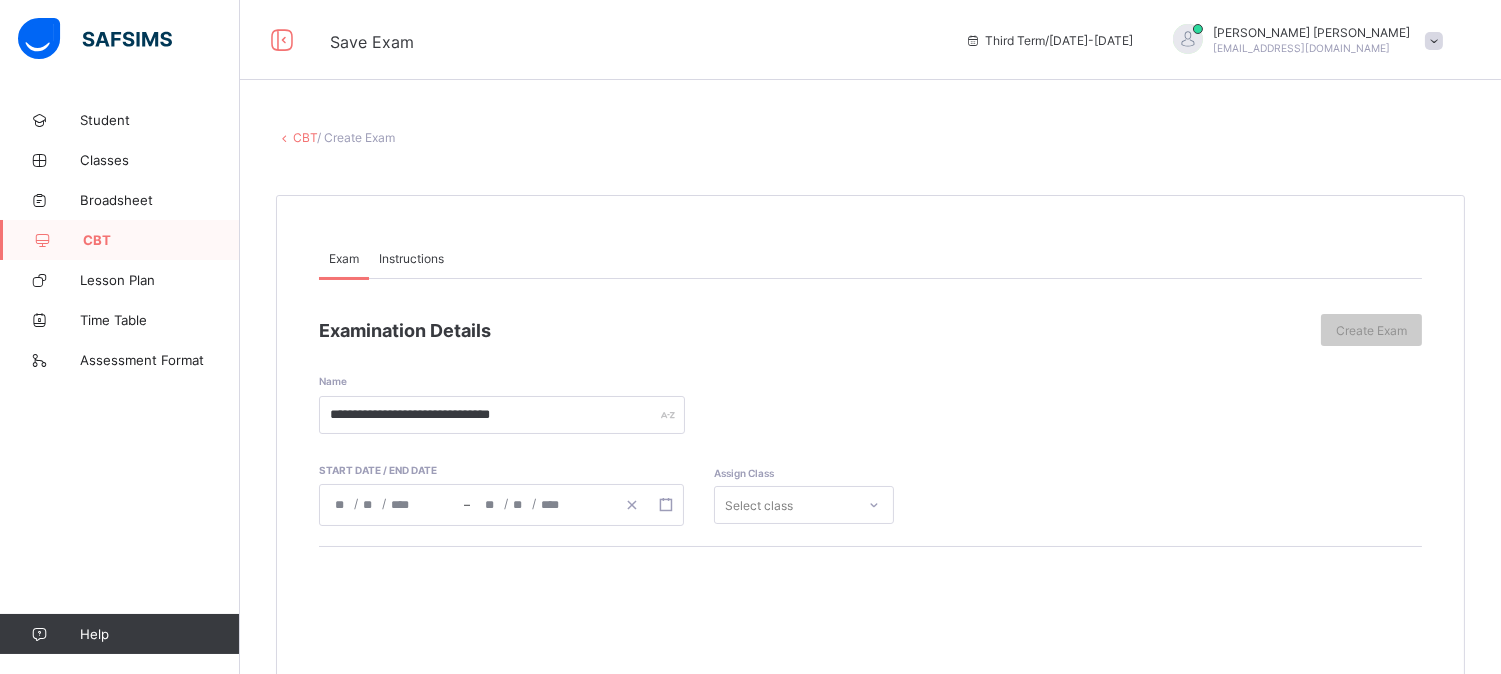 click on "*" 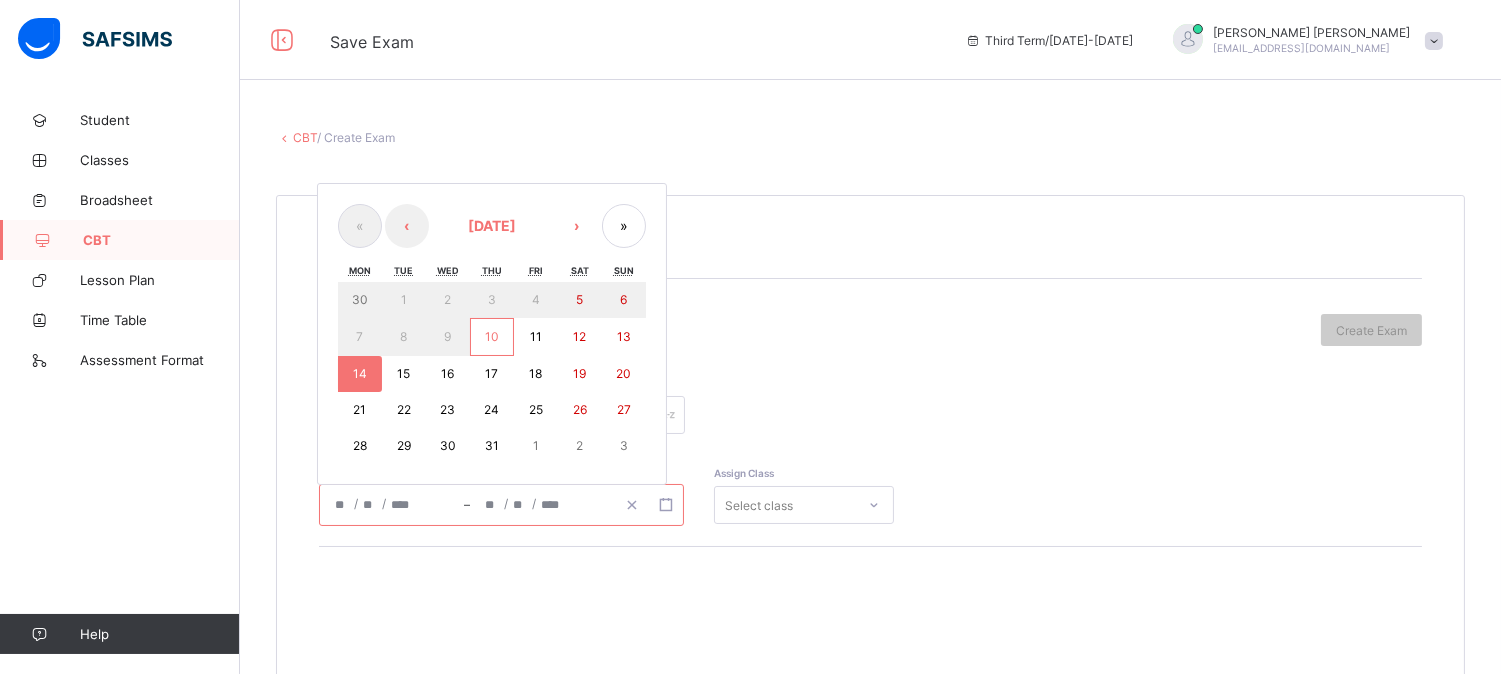 click on "23" at bounding box center (447, 409) 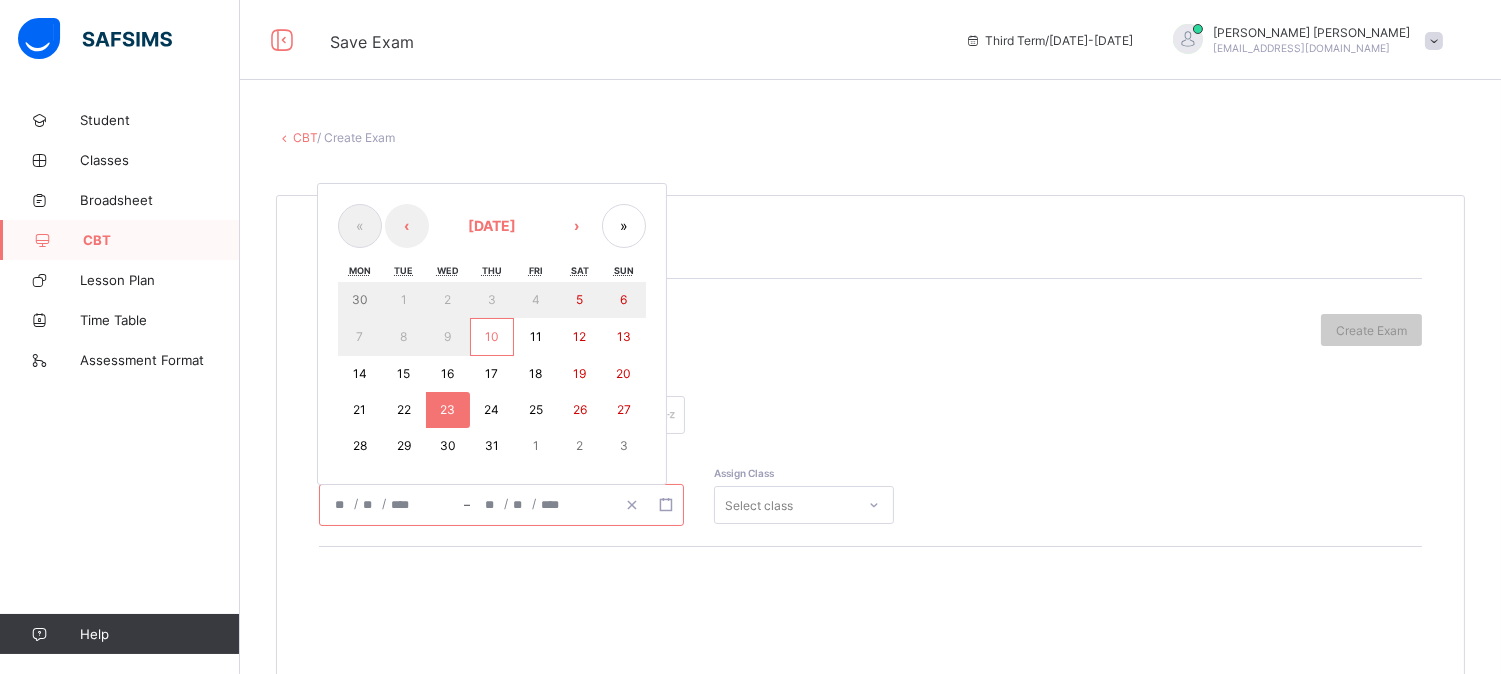 click on "23" at bounding box center (447, 409) 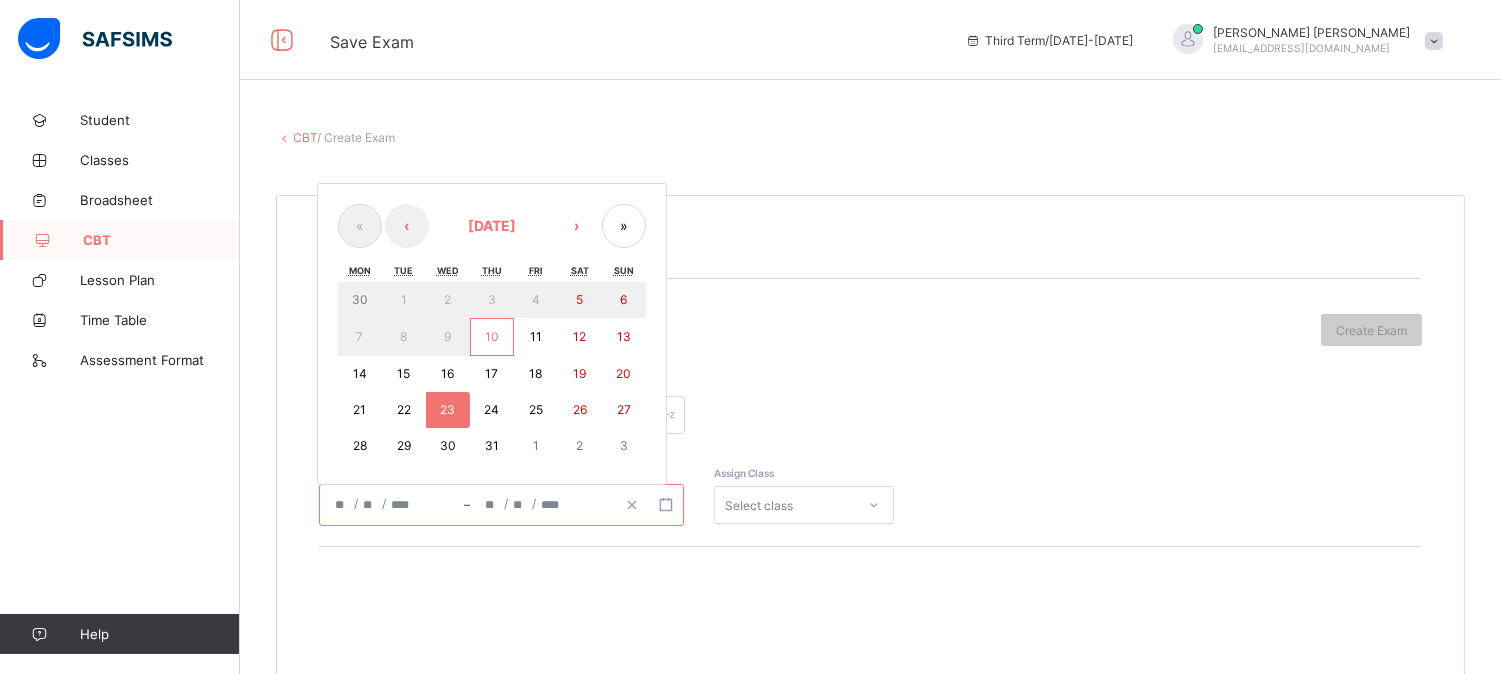 click on "**" 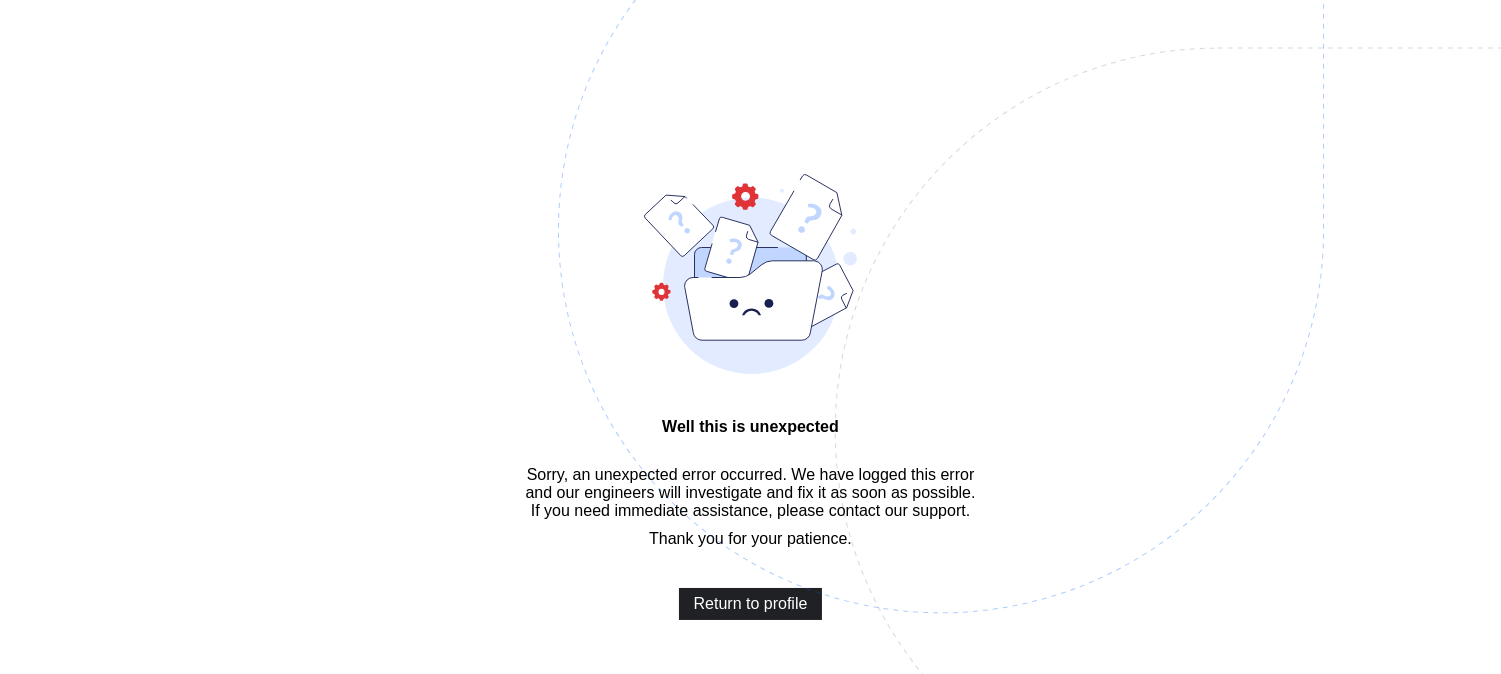 click on "Return to profile" at bounding box center (751, 604) 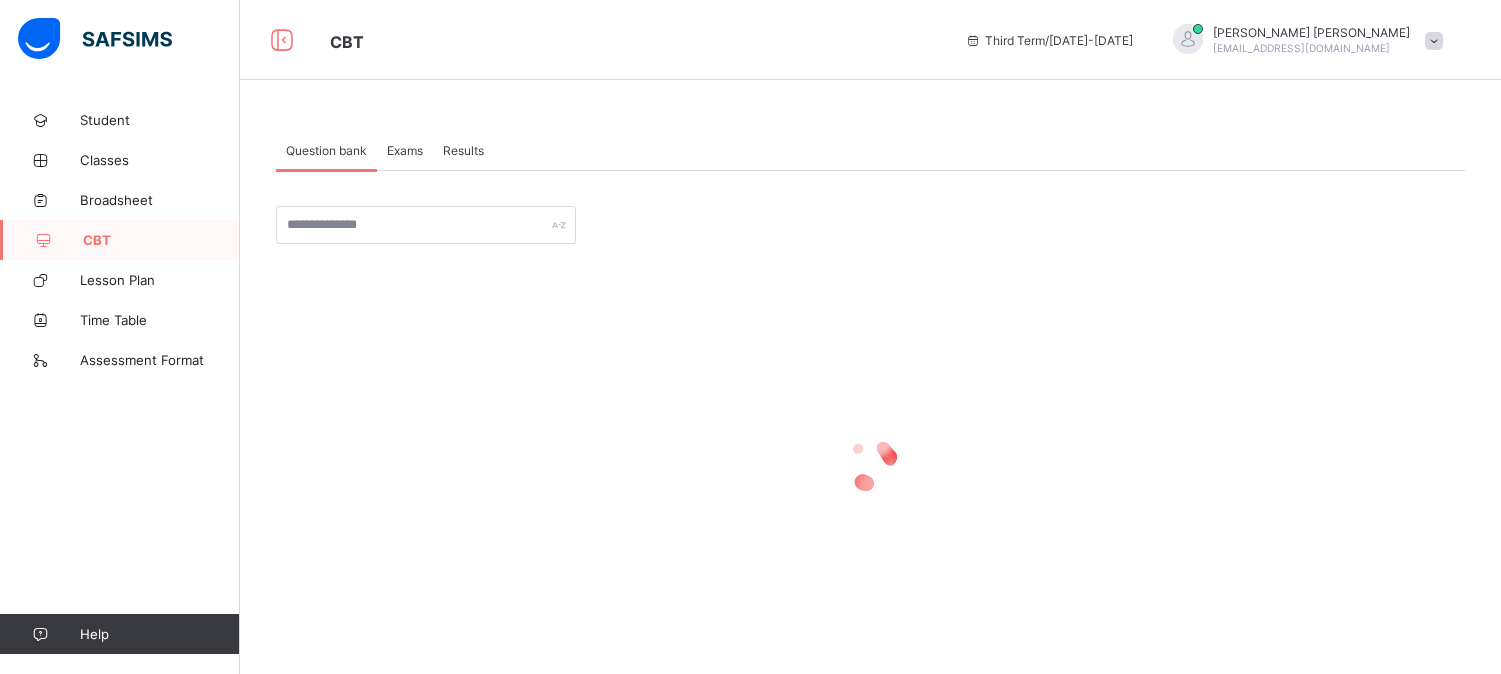 scroll, scrollTop: 0, scrollLeft: 0, axis: both 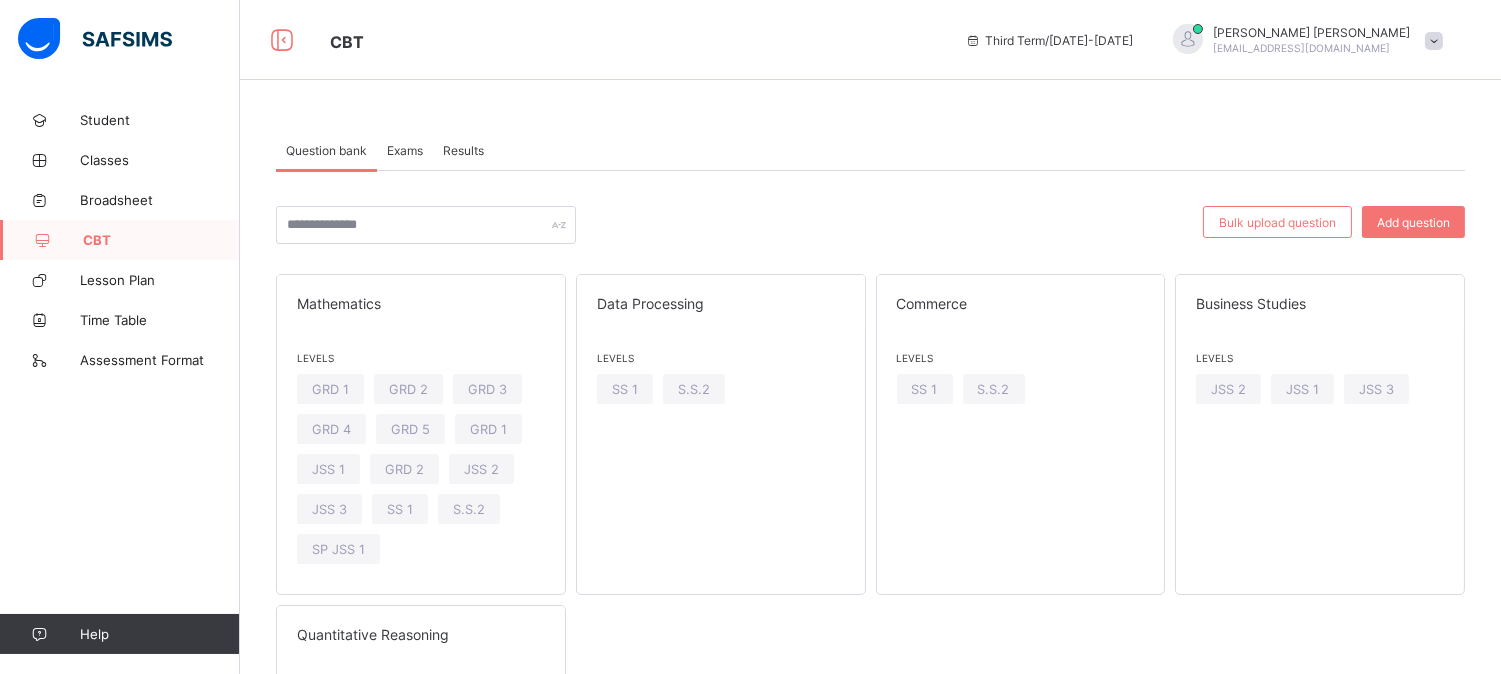 click on "Exams" at bounding box center [405, 150] 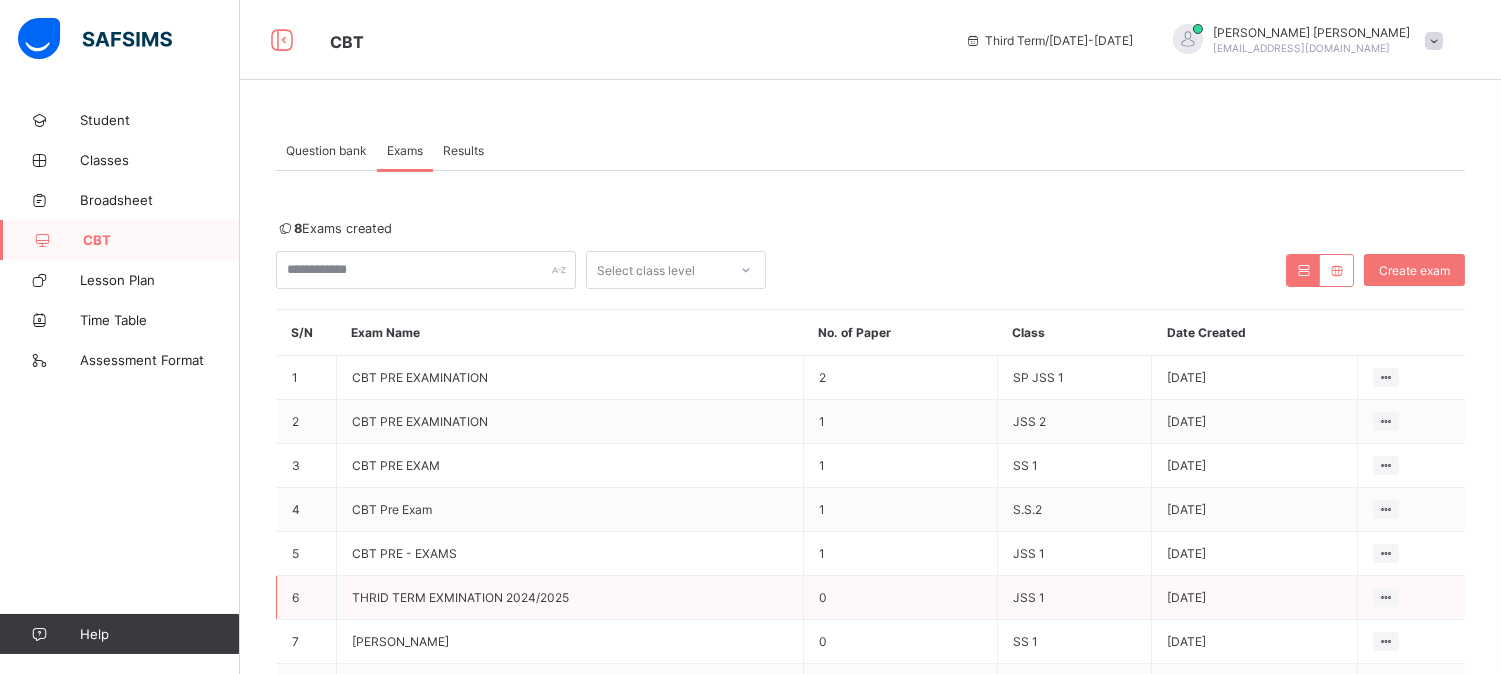 click on "THRID TERM EXMINATION 2024/2025" at bounding box center (460, 597) 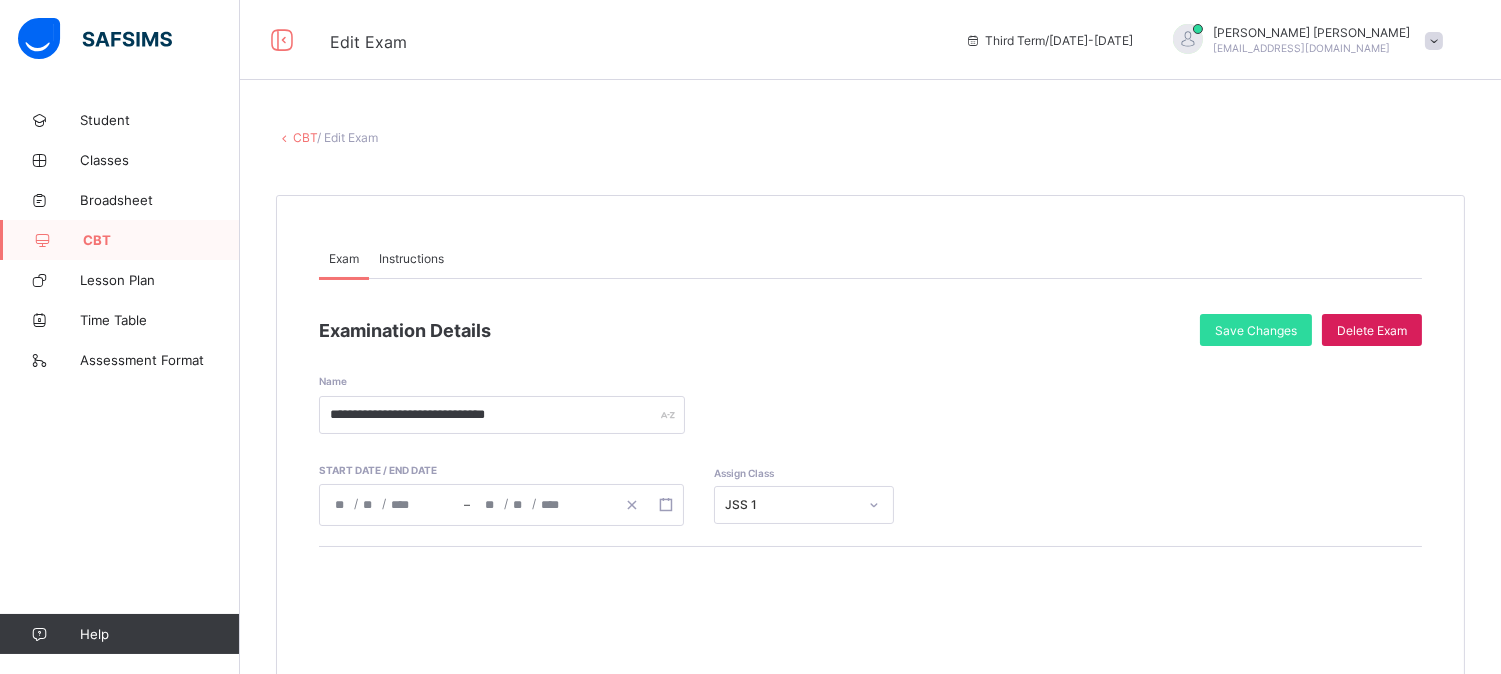click on "**" 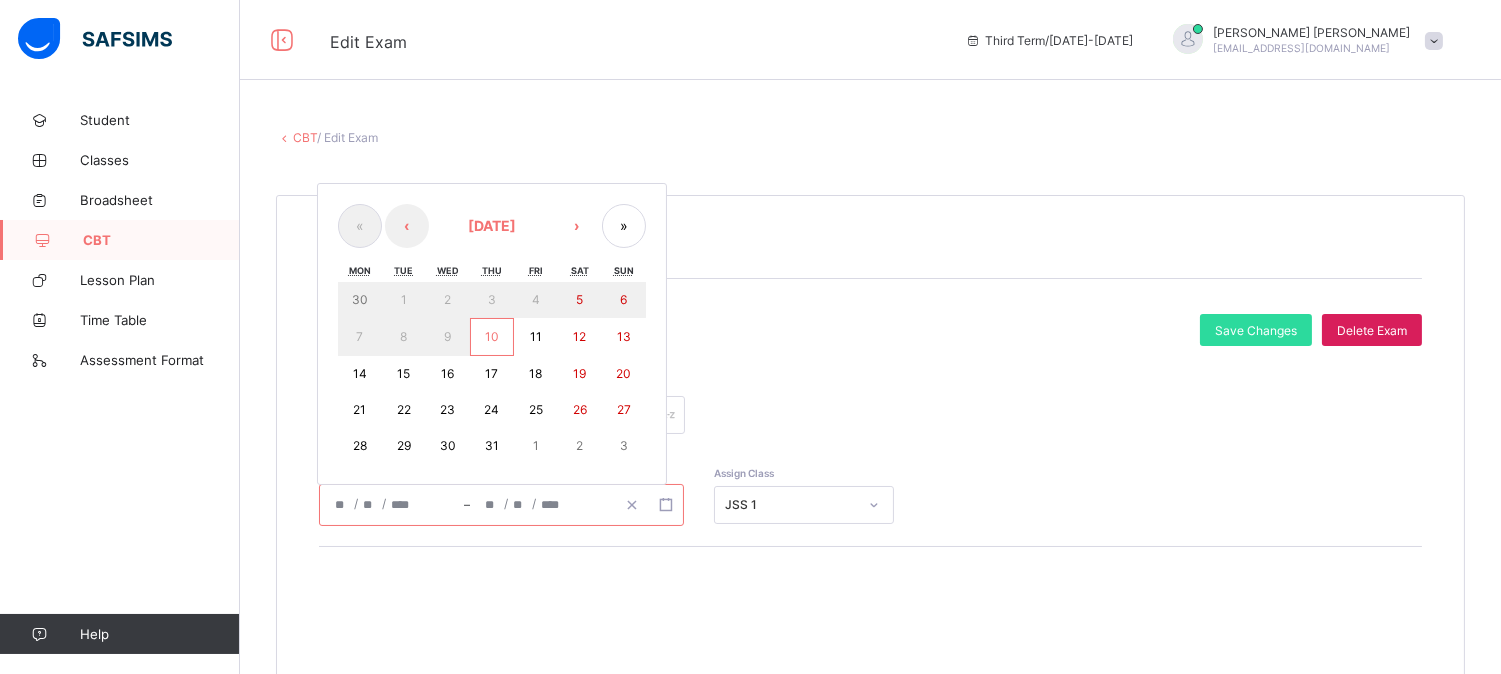 click on "14" at bounding box center (360, 373) 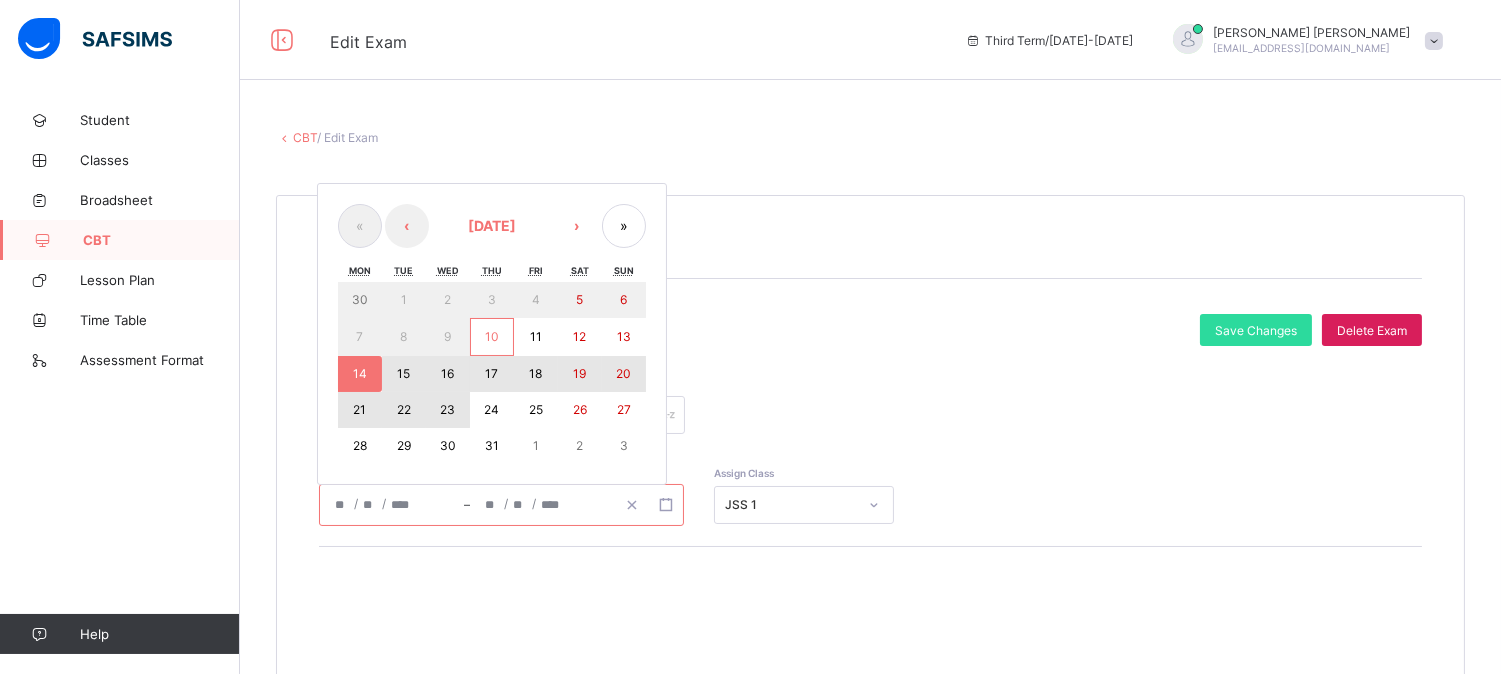 click on "23" at bounding box center [447, 409] 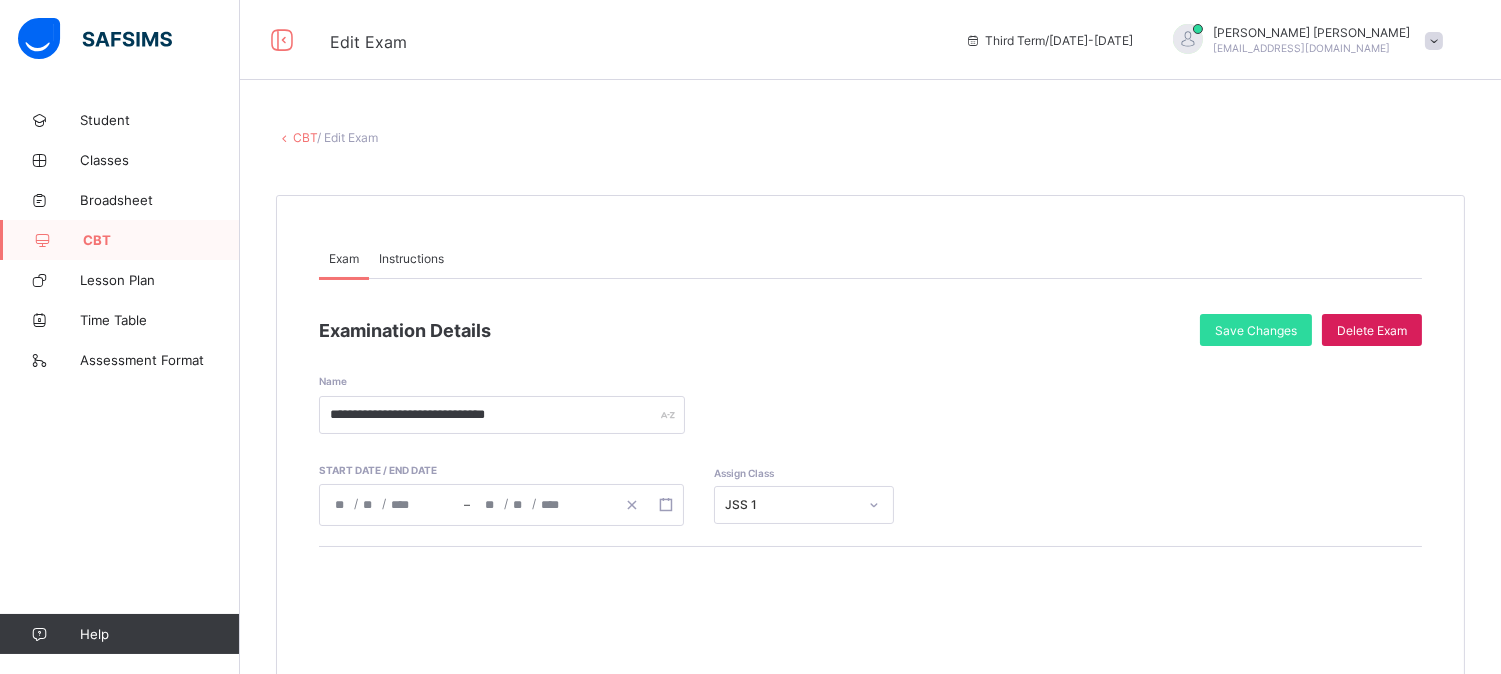 click on "Instructions" at bounding box center [411, 258] 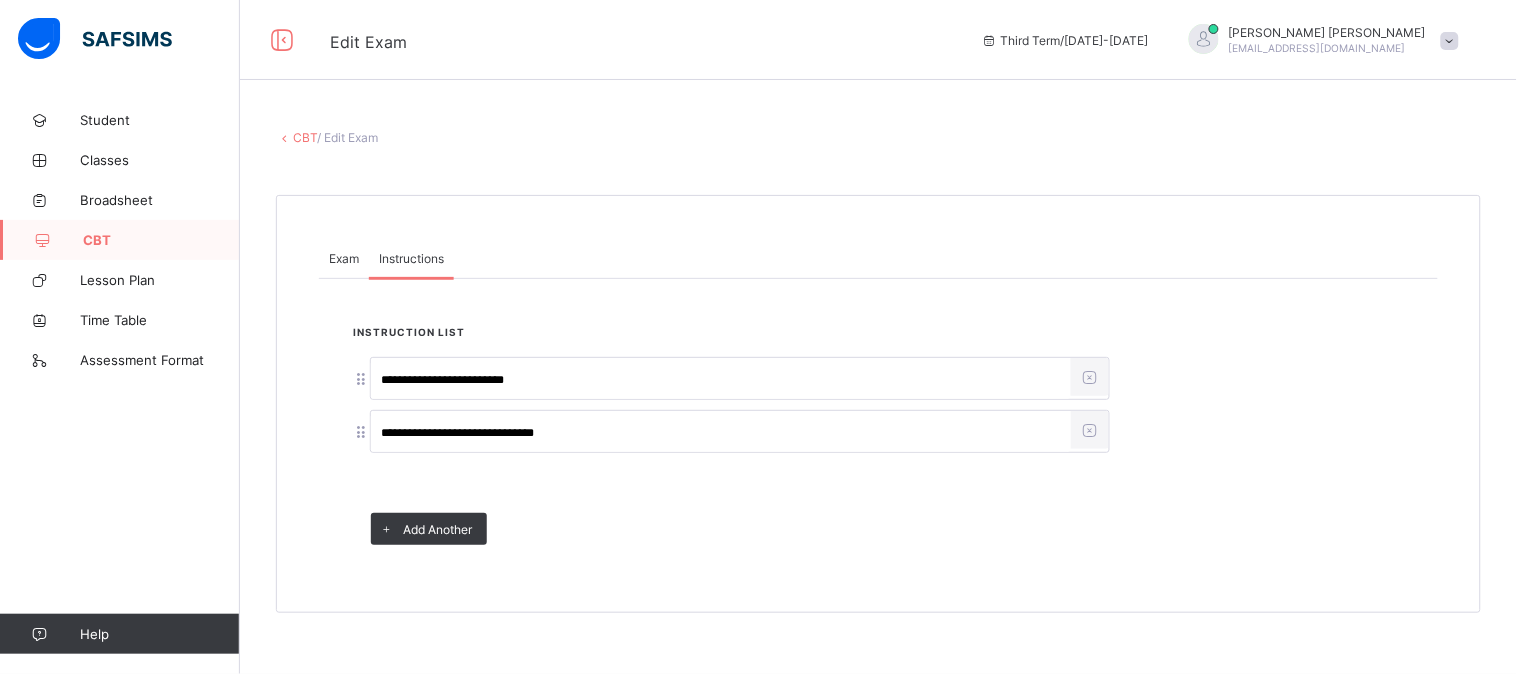 click on "Exam" at bounding box center (344, 258) 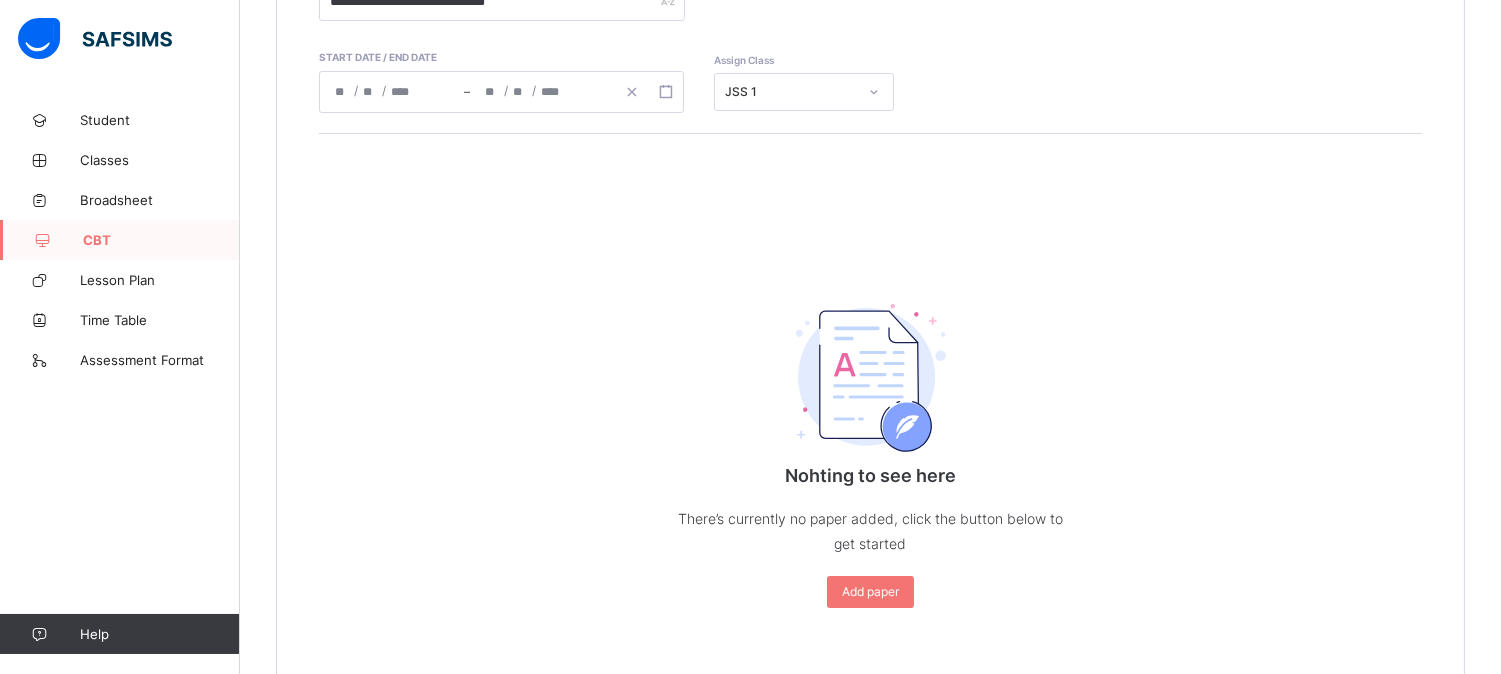 scroll, scrollTop: 418, scrollLeft: 0, axis: vertical 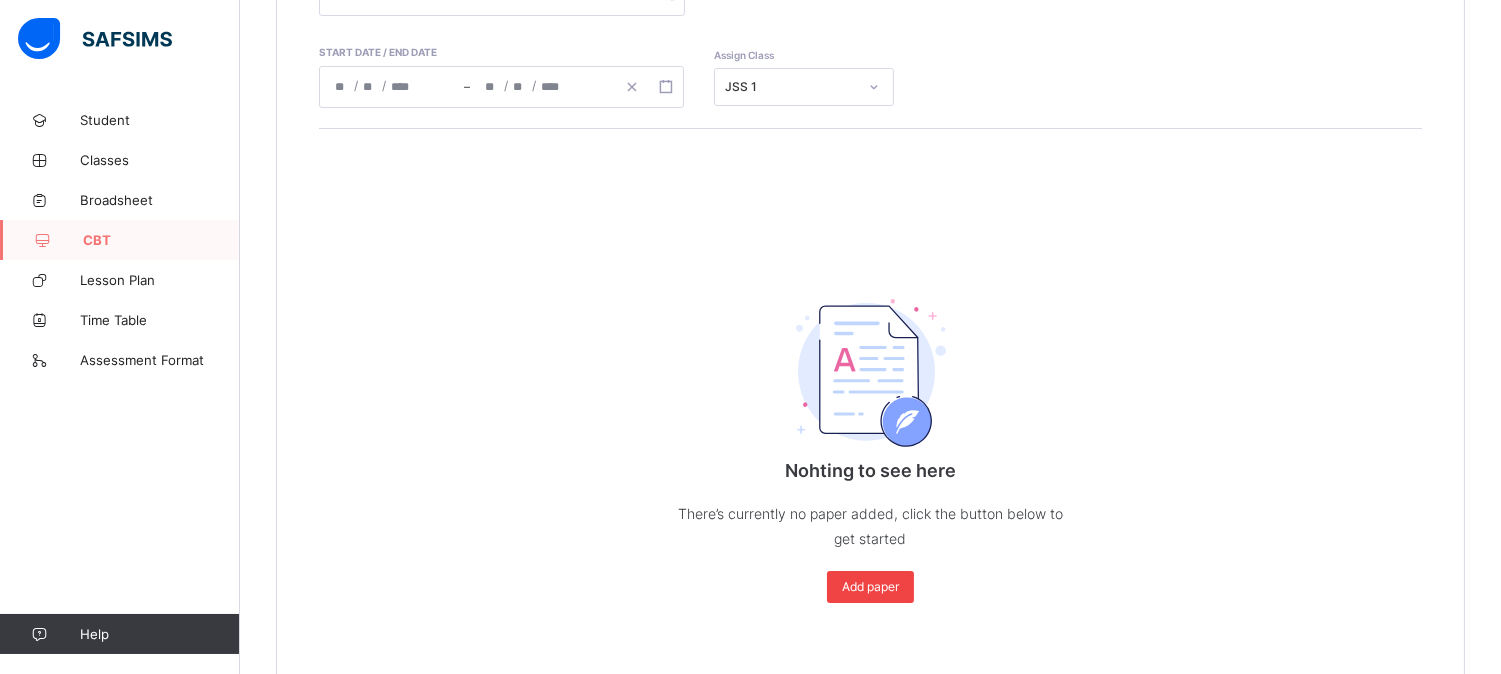 click on "Add paper" at bounding box center [870, 586] 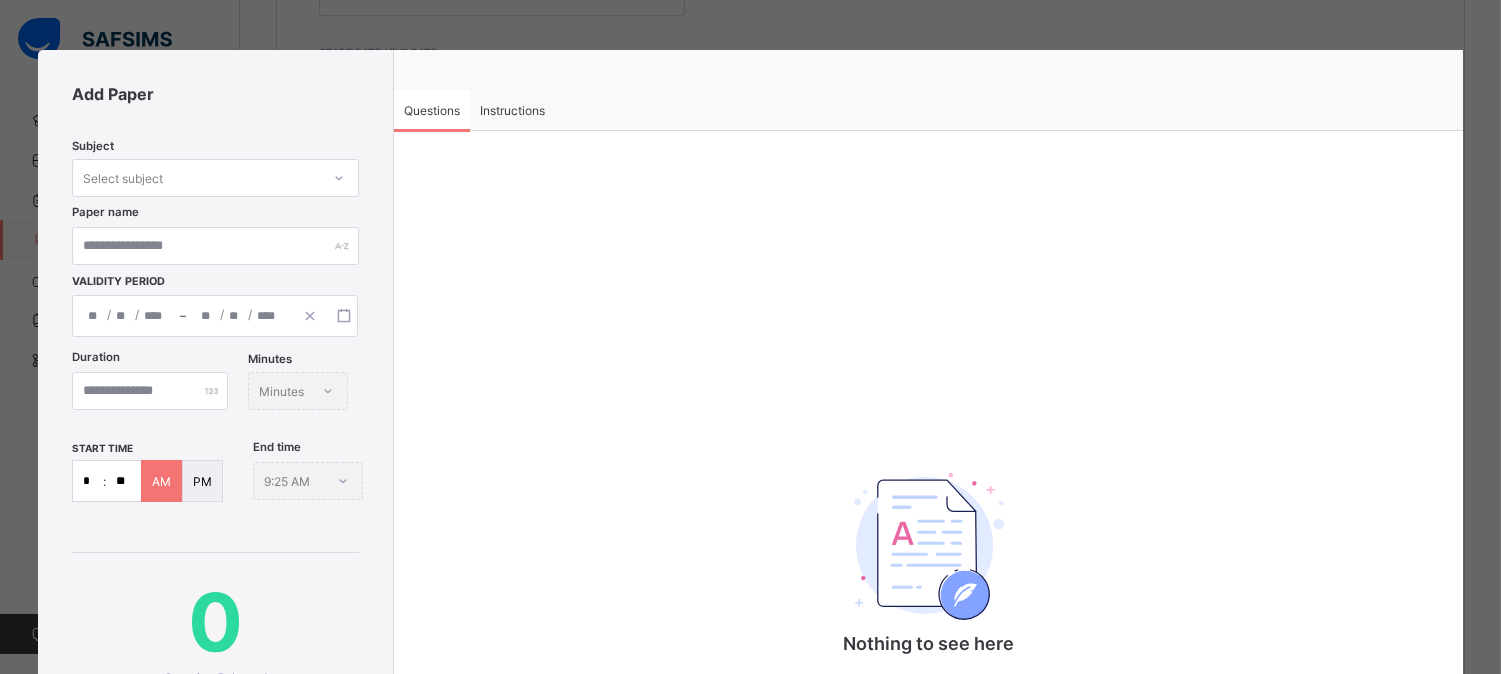 click on "Select subject" at bounding box center (196, 178) 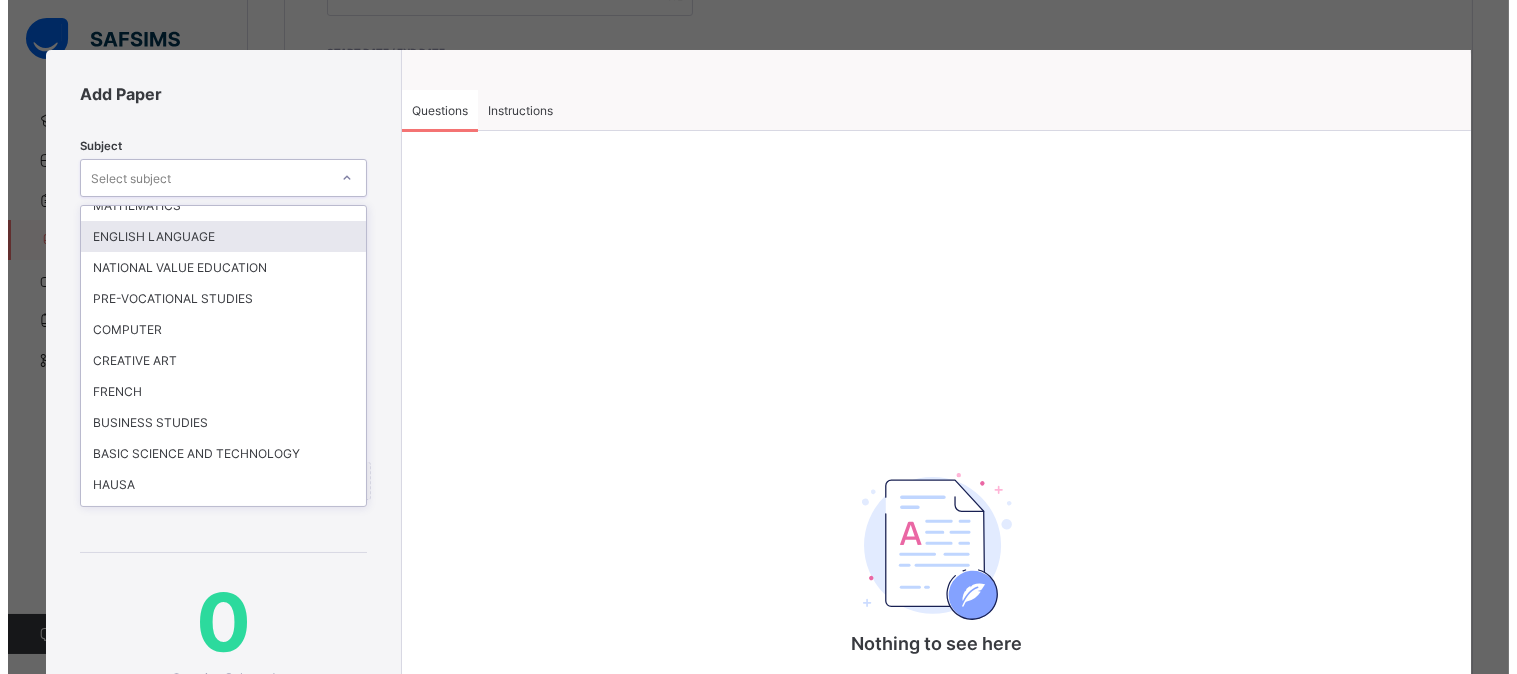 scroll, scrollTop: 247, scrollLeft: 0, axis: vertical 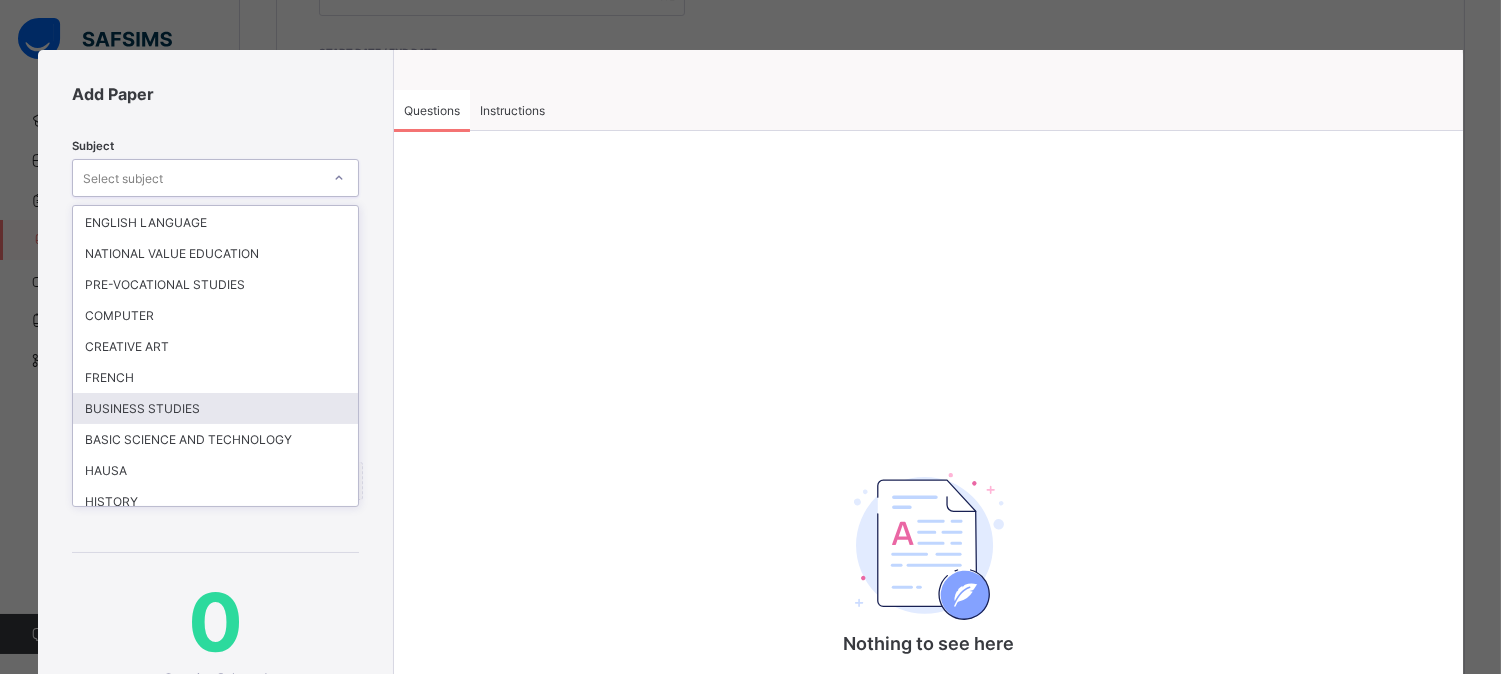 click on "BUSINESS STUDIES" at bounding box center [215, 408] 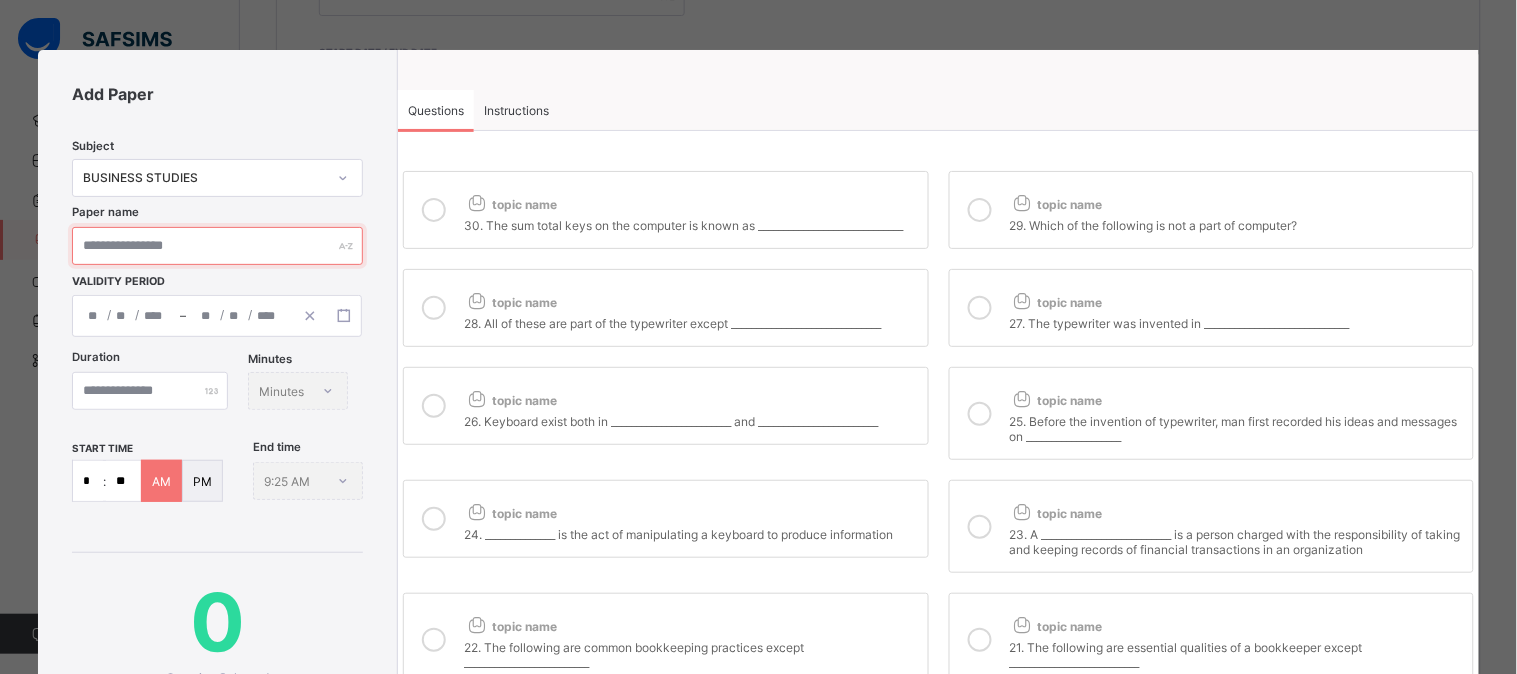 click at bounding box center [217, 246] 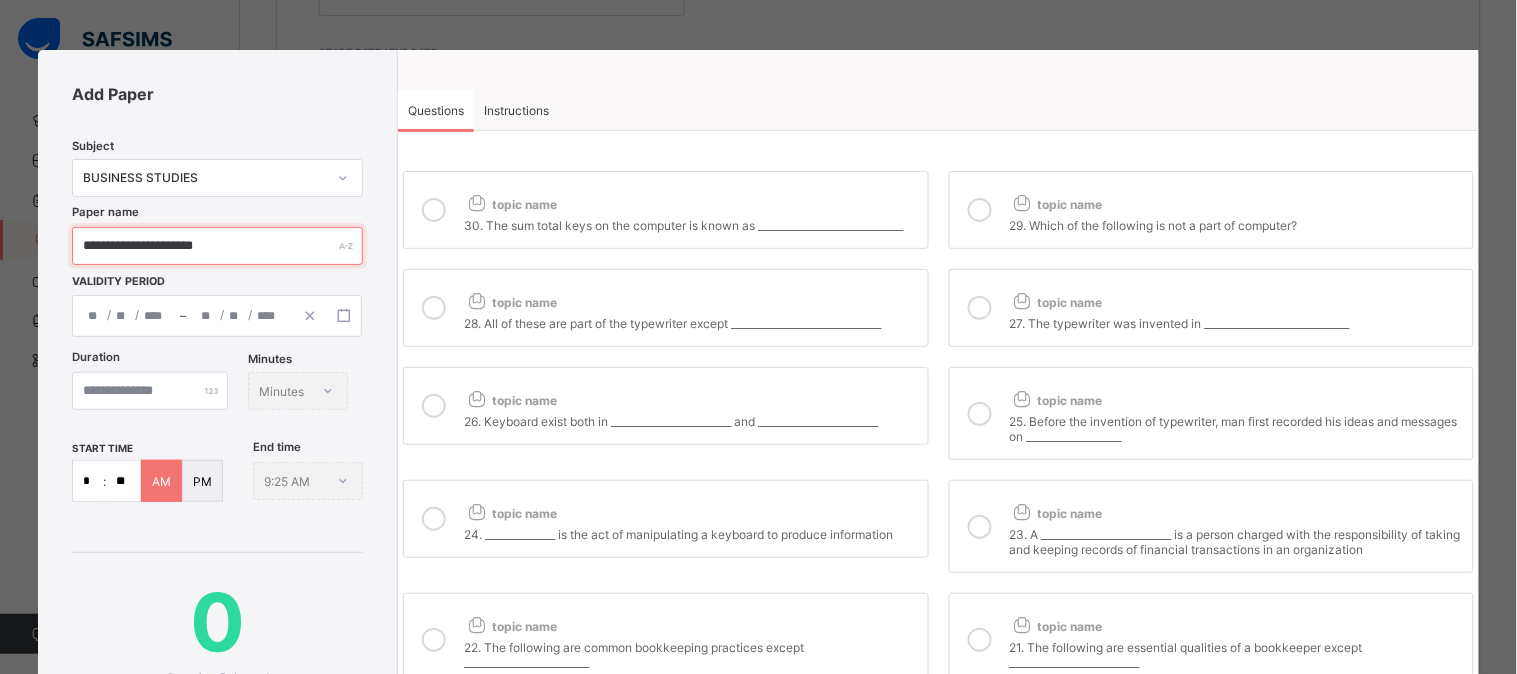 type on "**********" 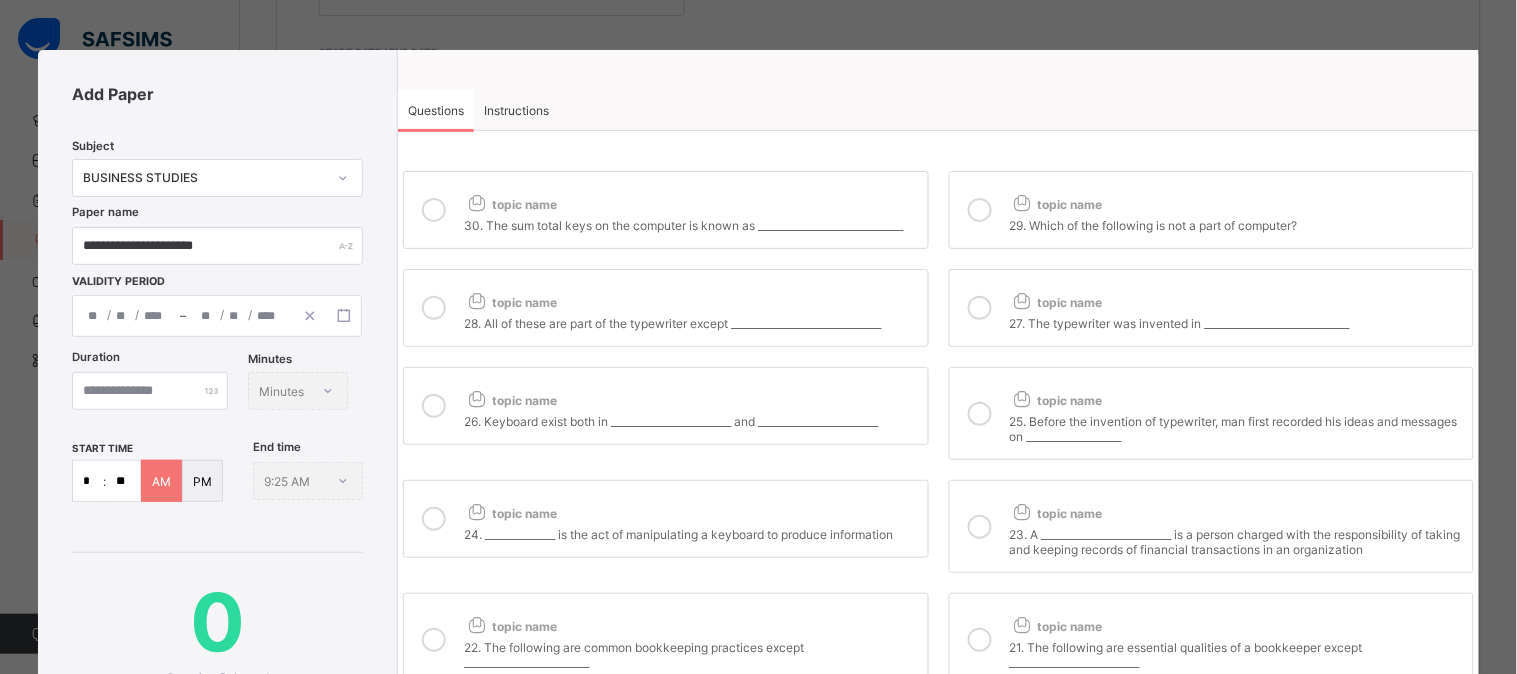 click on "/ / – / /" at bounding box center (217, 316) 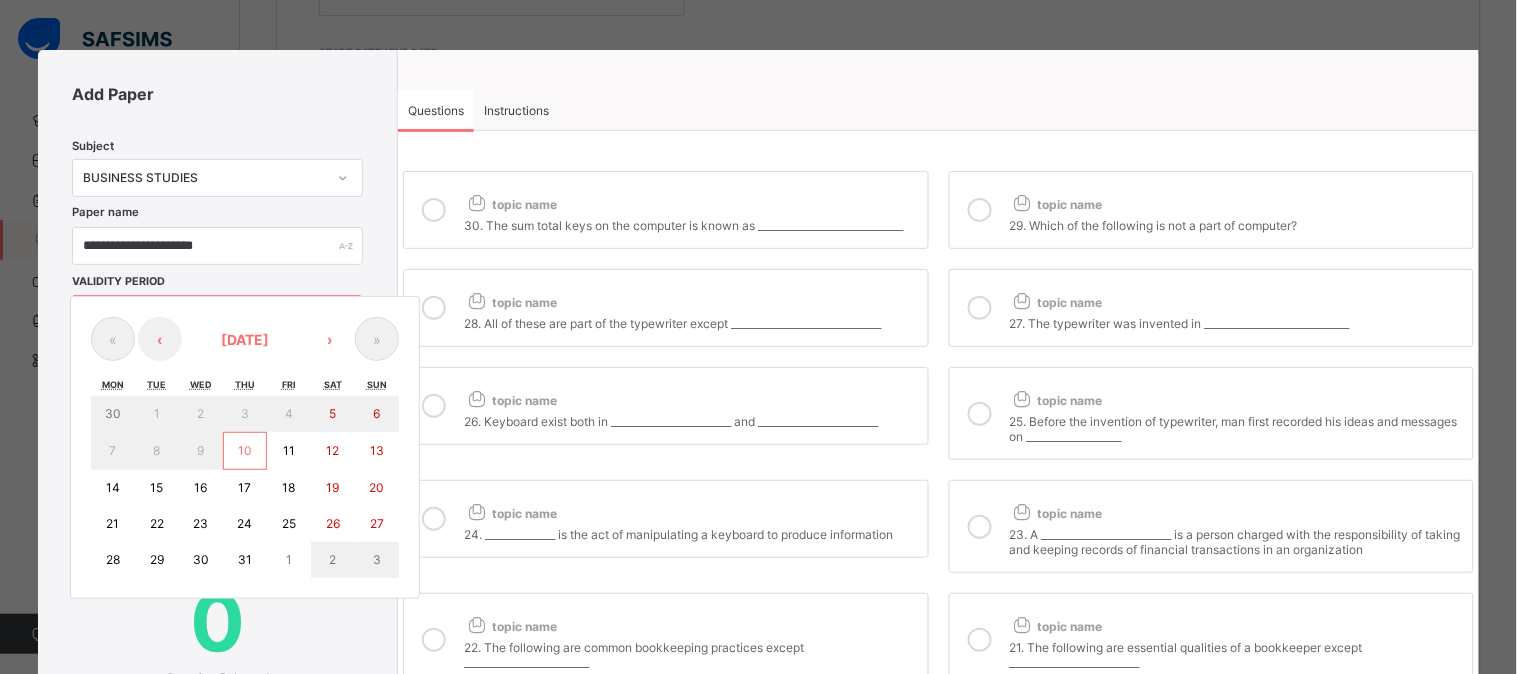 click on "14" at bounding box center (113, 487) 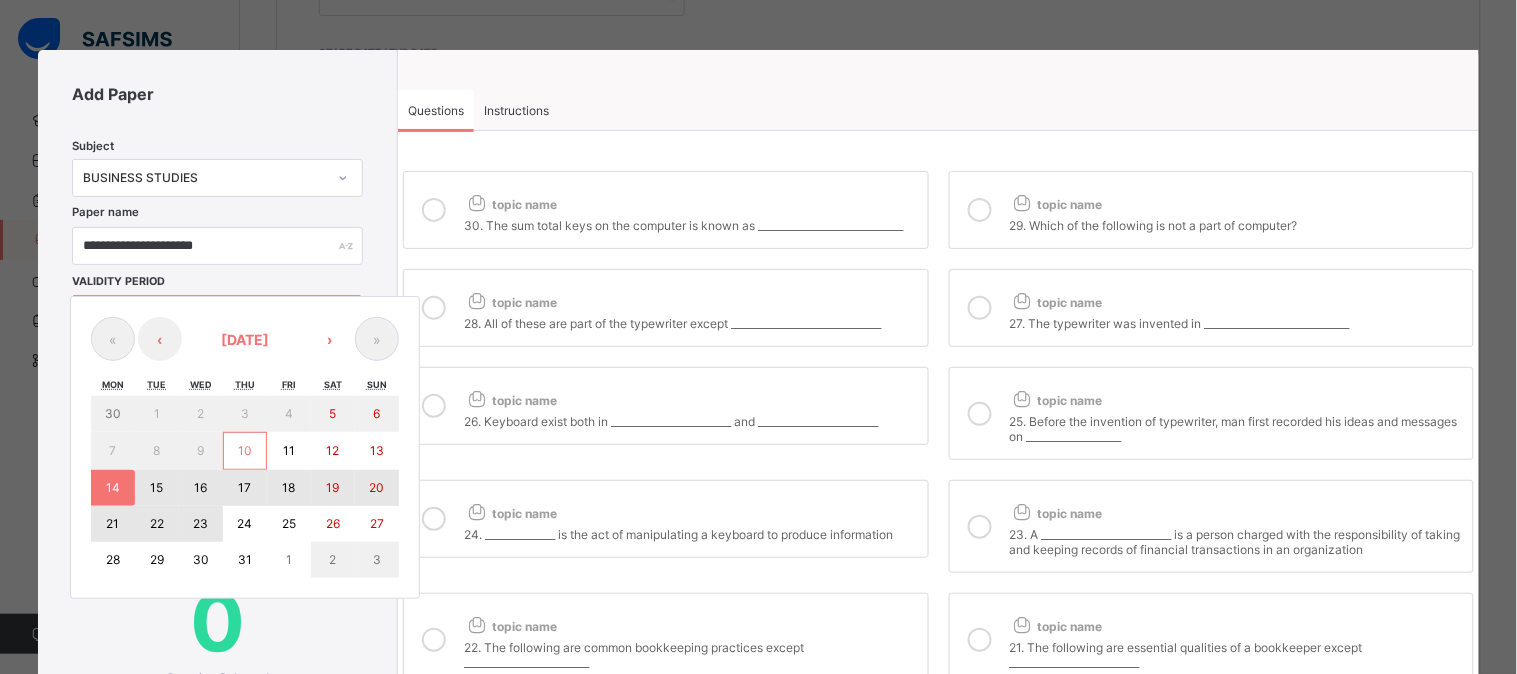 click on "23" at bounding box center (200, 523) 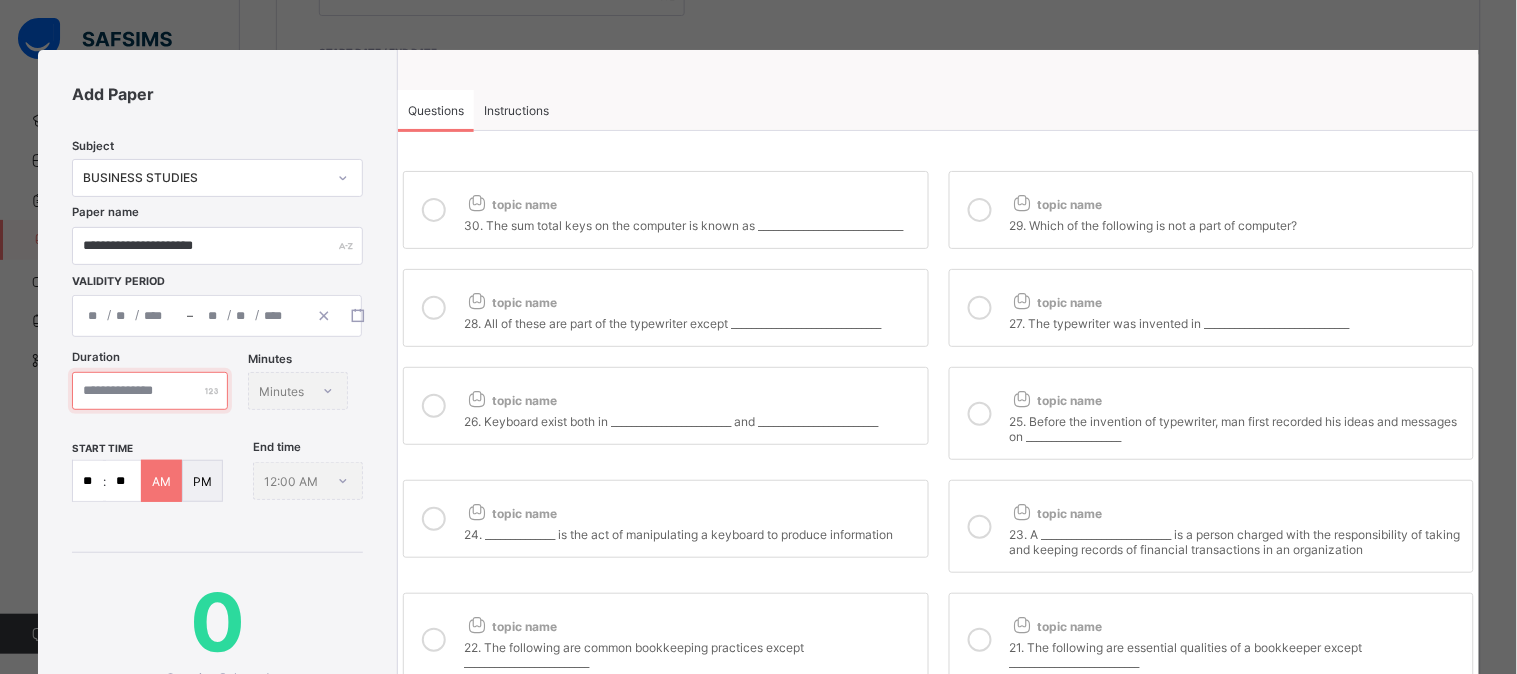 click at bounding box center [150, 391] 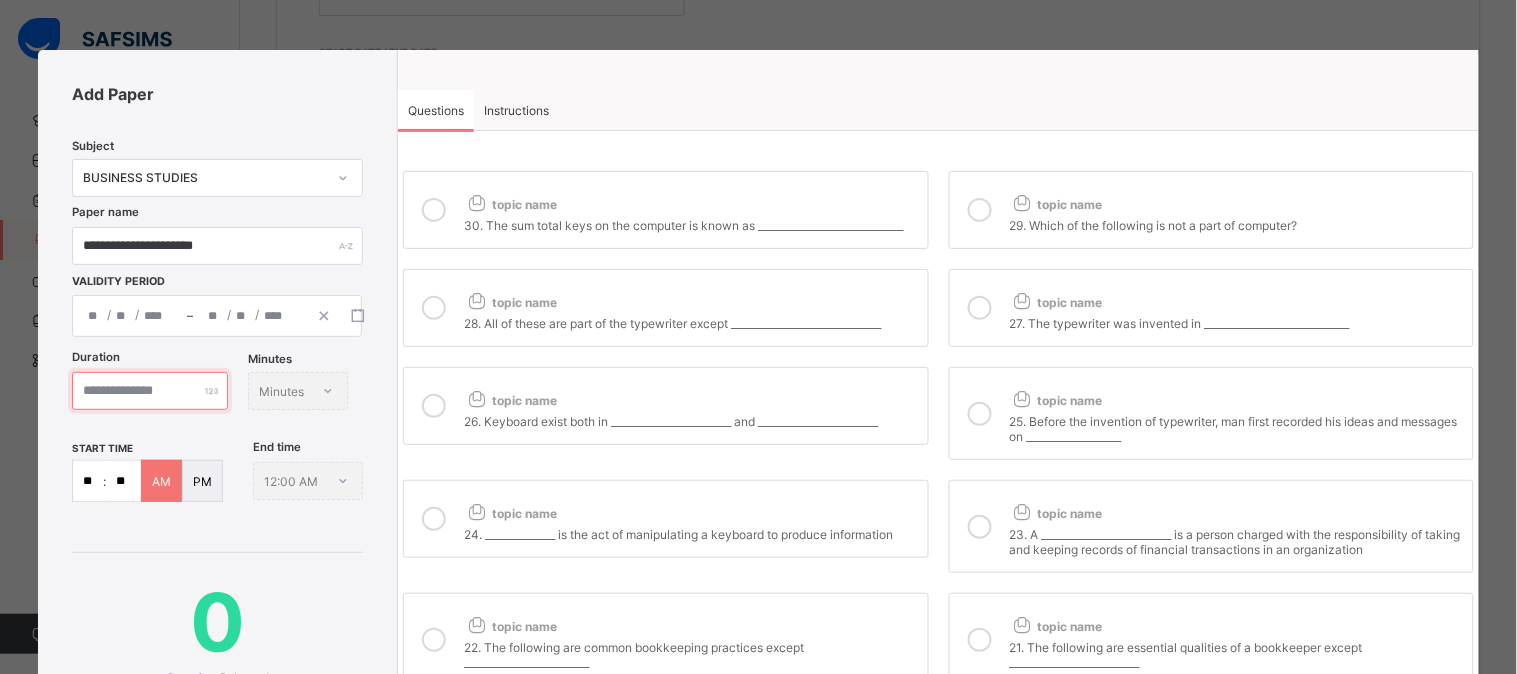 type on "**" 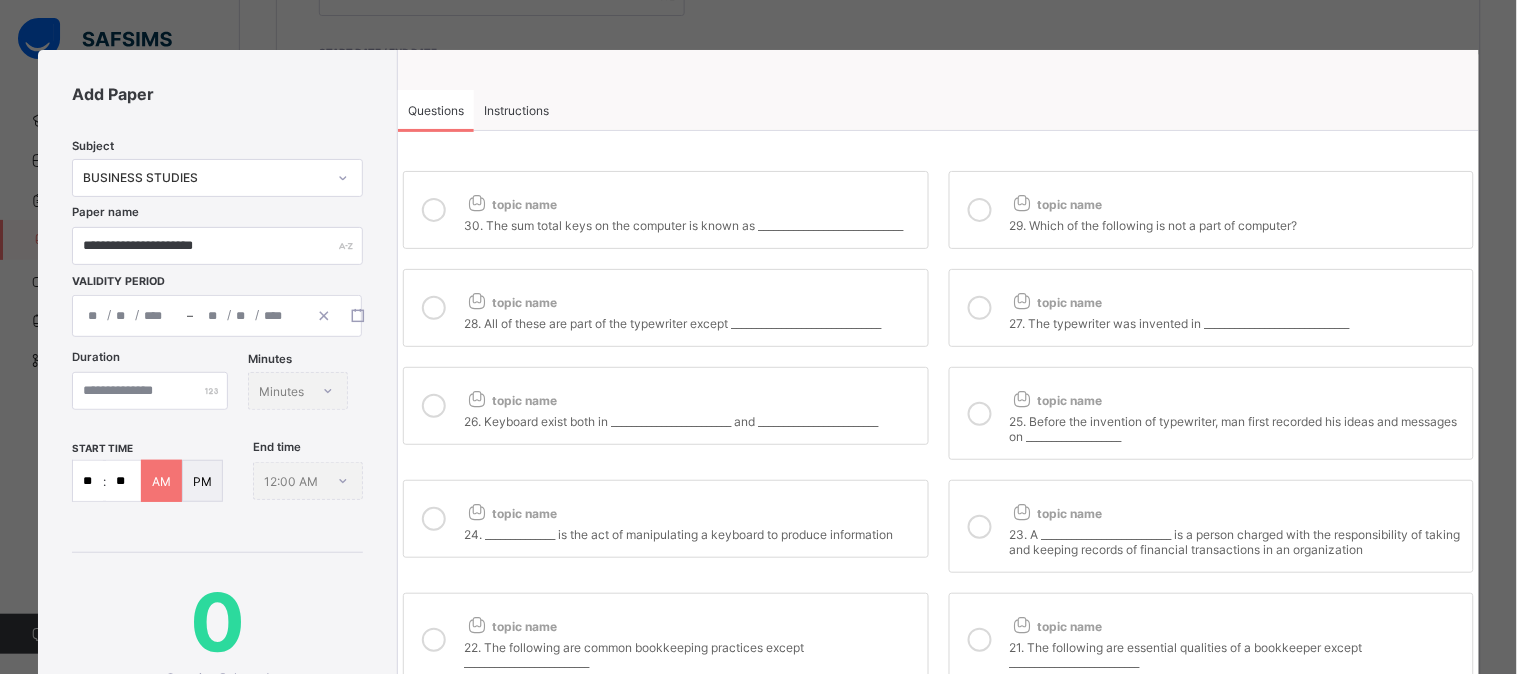 click on "**" at bounding box center (88, 481) 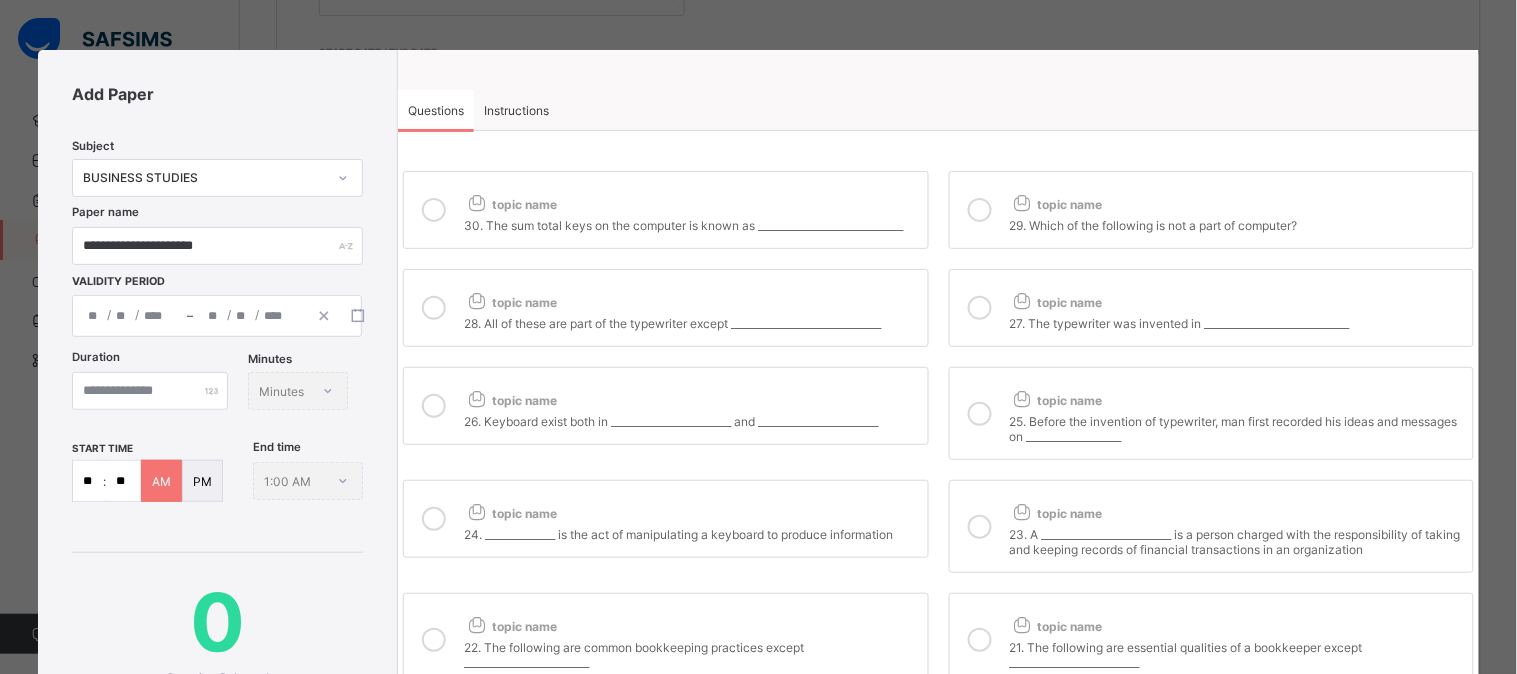 click on "**" at bounding box center (88, 481) 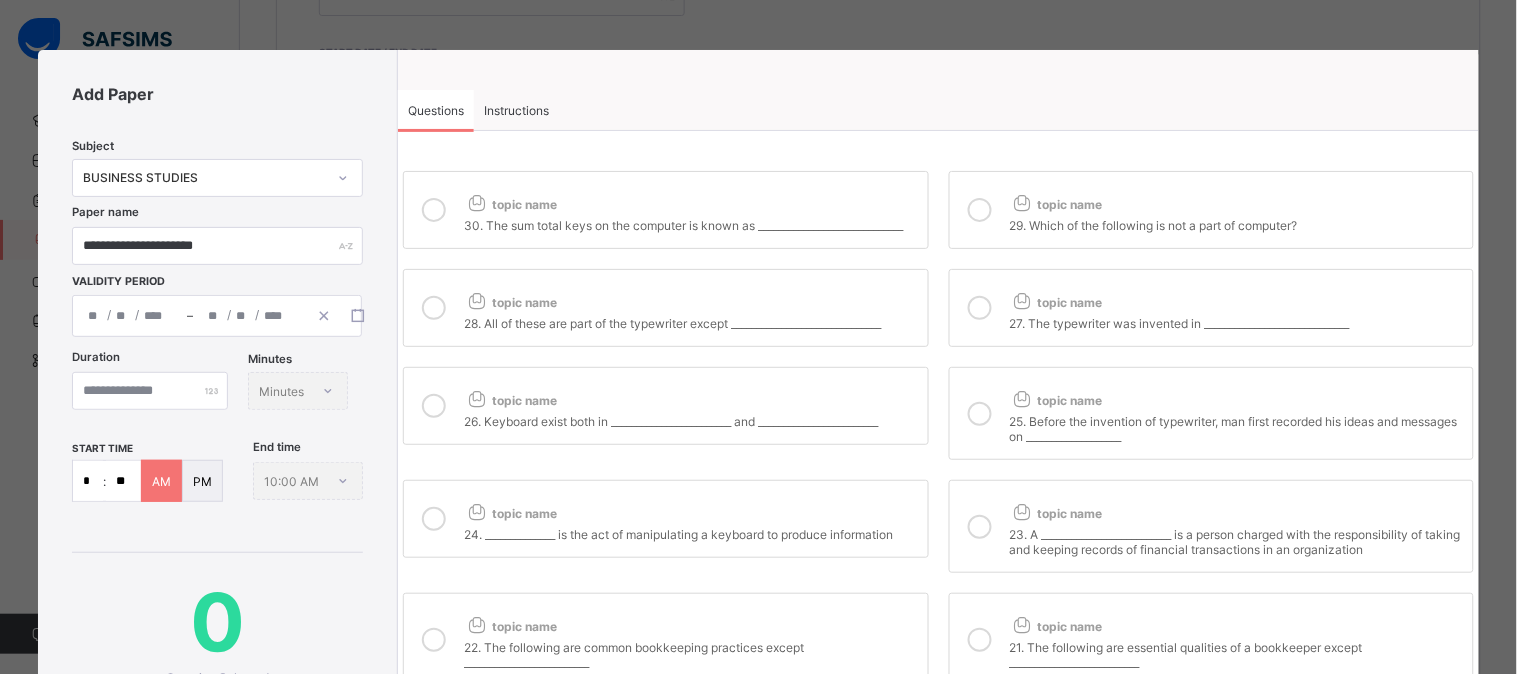 type on "*" 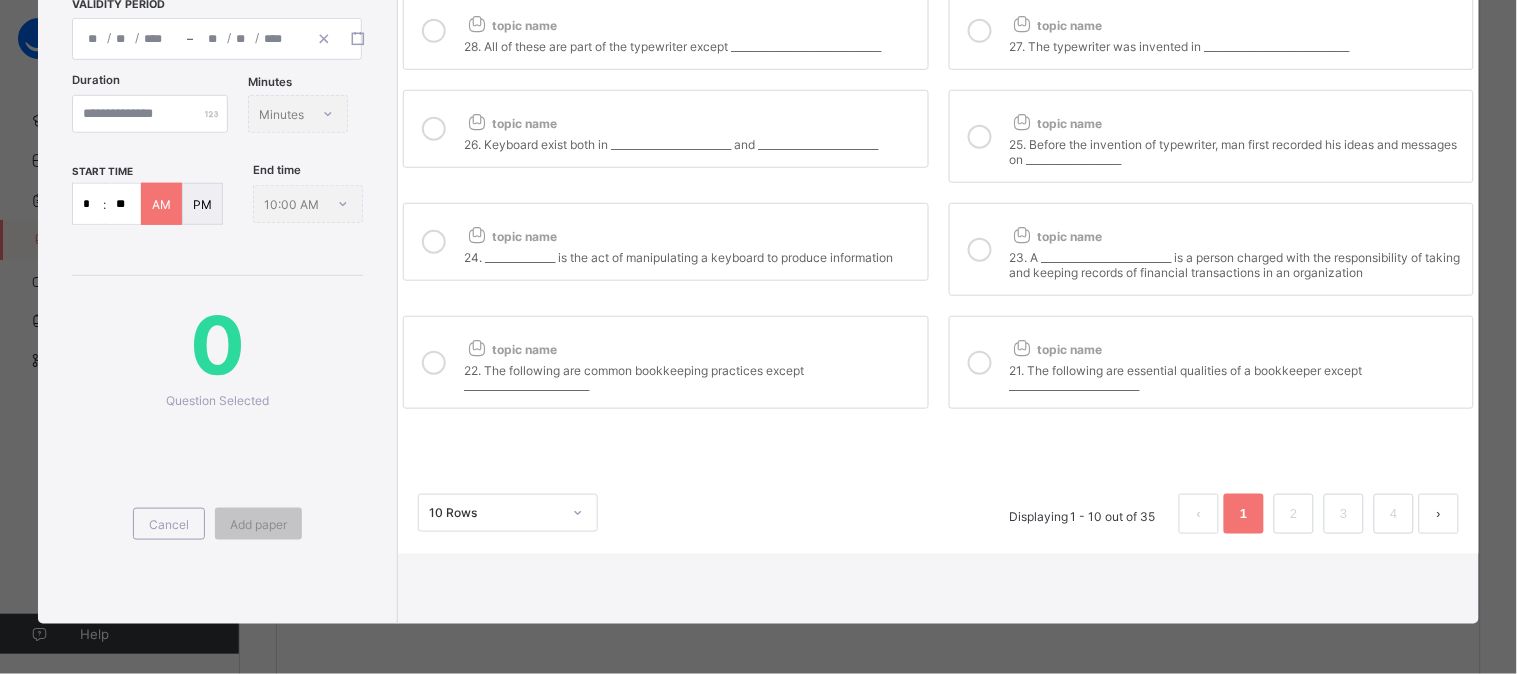 scroll, scrollTop: 362, scrollLeft: 0, axis: vertical 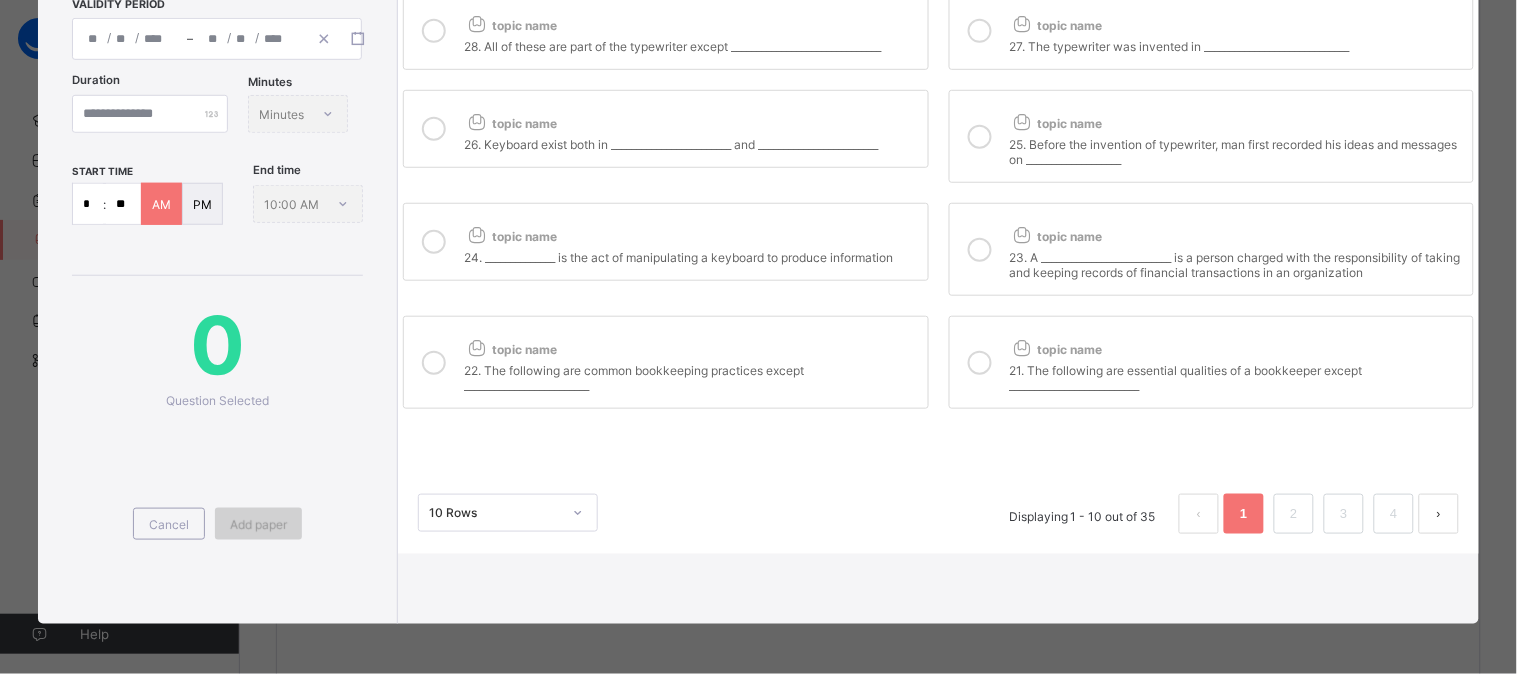 click on "Add paper" at bounding box center [258, 524] 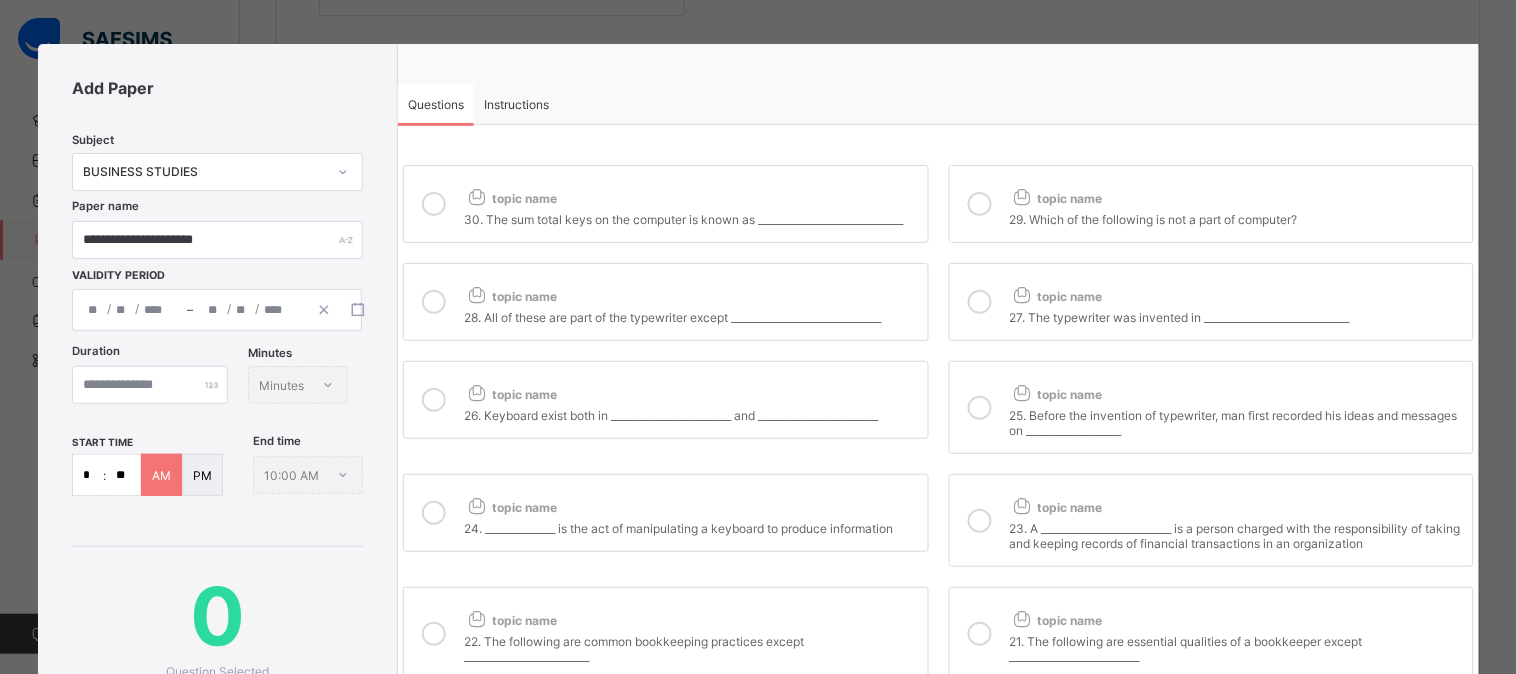 scroll, scrollTop: 51, scrollLeft: 0, axis: vertical 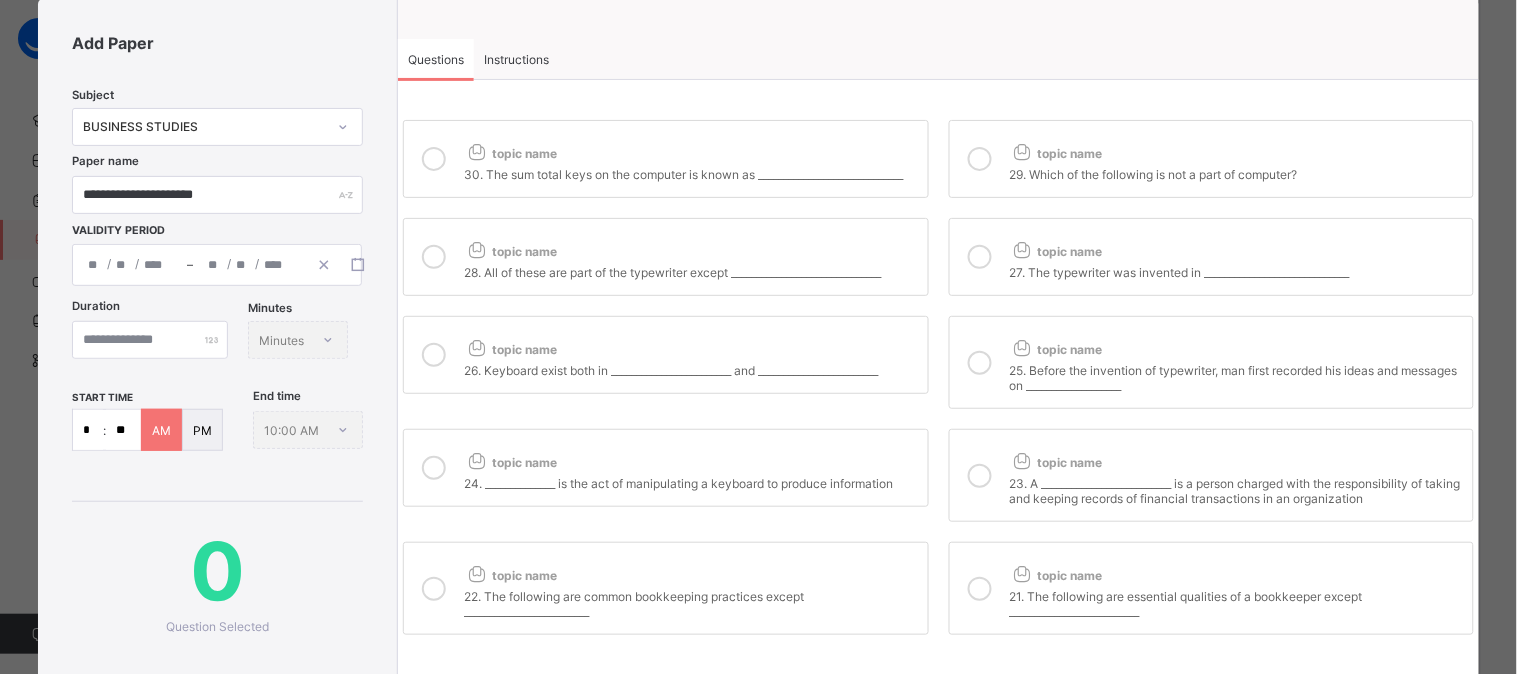 click on "topic name   30. The sum total keys on the computer is known as _____________________________       topic name   29. Which of the following is not a part of computer?         topic name   28. All of these are part of the typewriter except ______________________________       topic name   27. The typewriter was invented in _____________________________       topic name   26. Keyboard exist both in ________________________ and ________________________       topic name   25. Before the invention of typewriter, man first recorded his ideas and messages on ___________________       topic name   24. ______________ is the act of manipulating a keyboard to produce information       topic name   23. A __________________________ is a person charged with the responsibility of taking and keeping records of financial transactions in an organization       topic name   22. The following are common bookkeeping practices except _________________________       topic name" at bounding box center (938, 377) 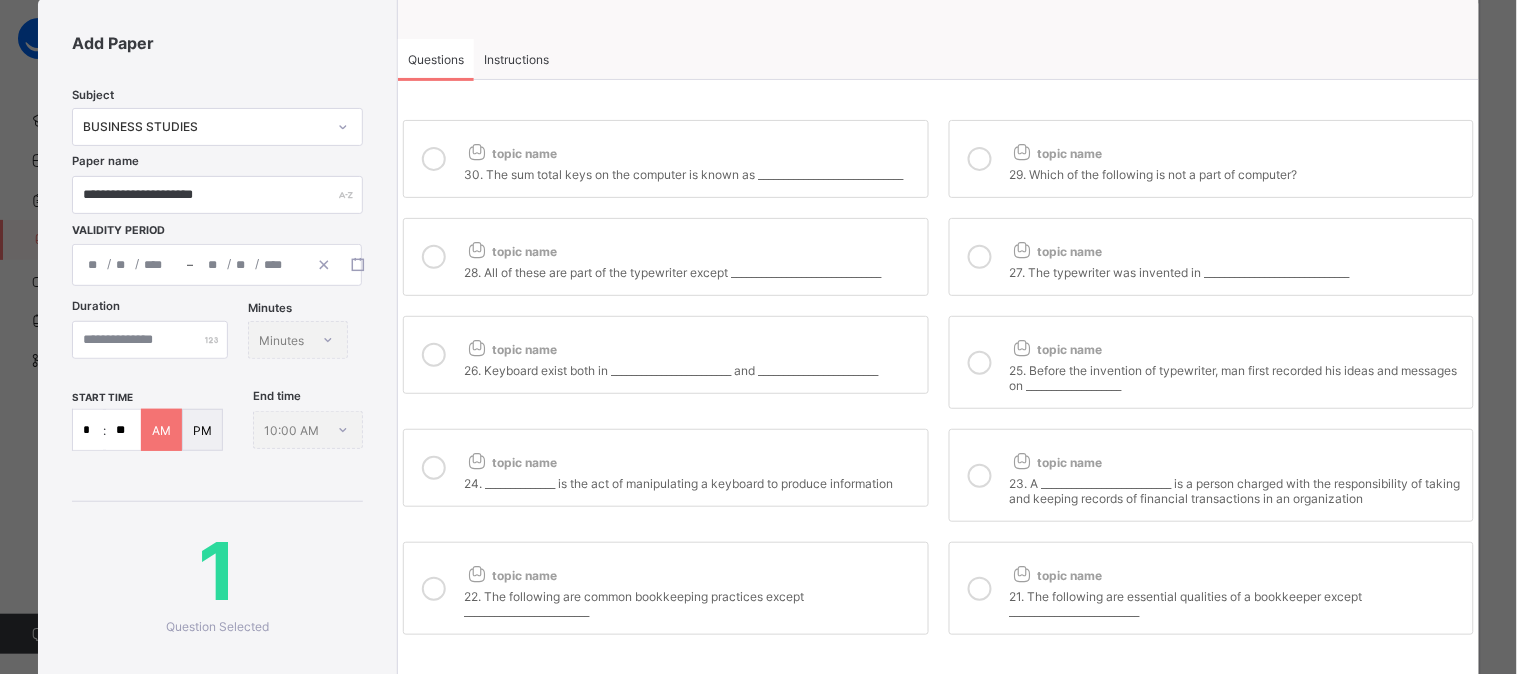 click at bounding box center [434, 257] 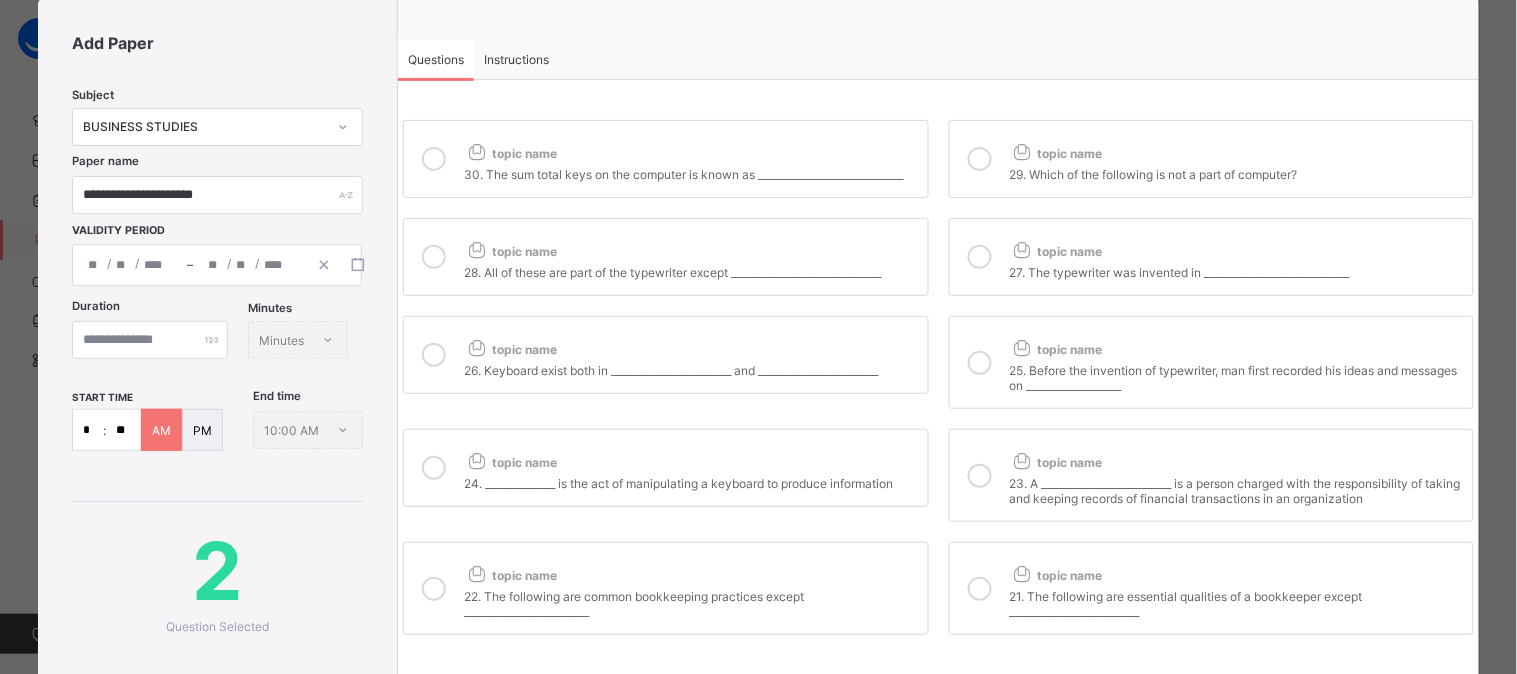 click at bounding box center (434, 355) 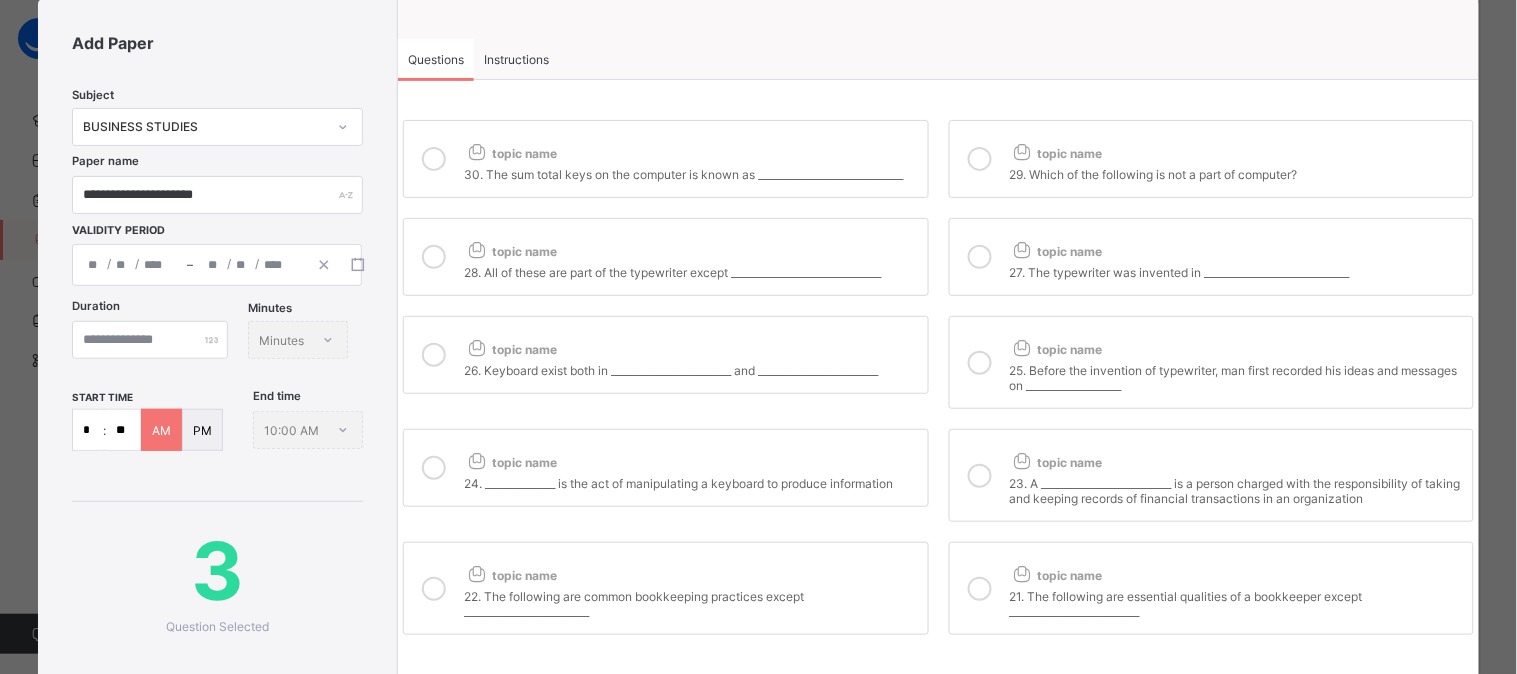 click at bounding box center (434, 468) 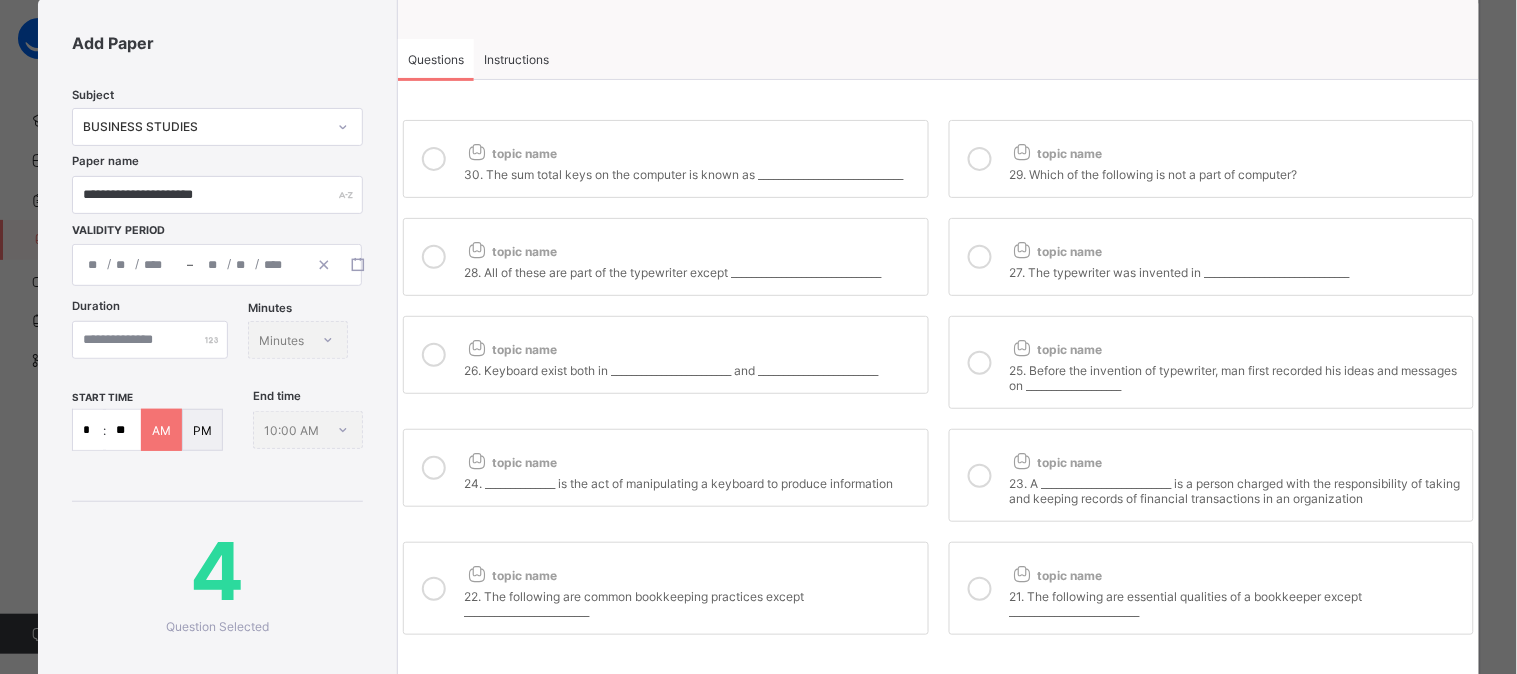 click at bounding box center (434, 589) 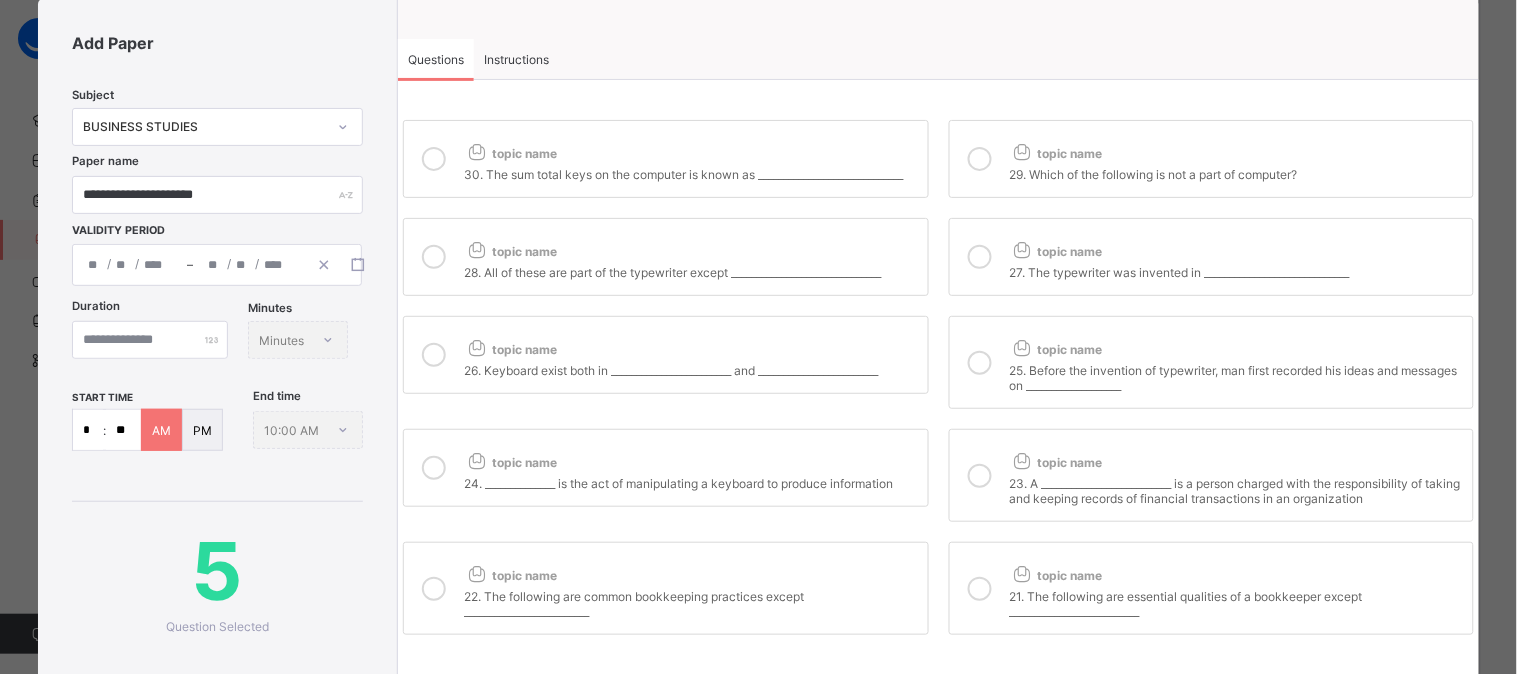 click at bounding box center (980, 257) 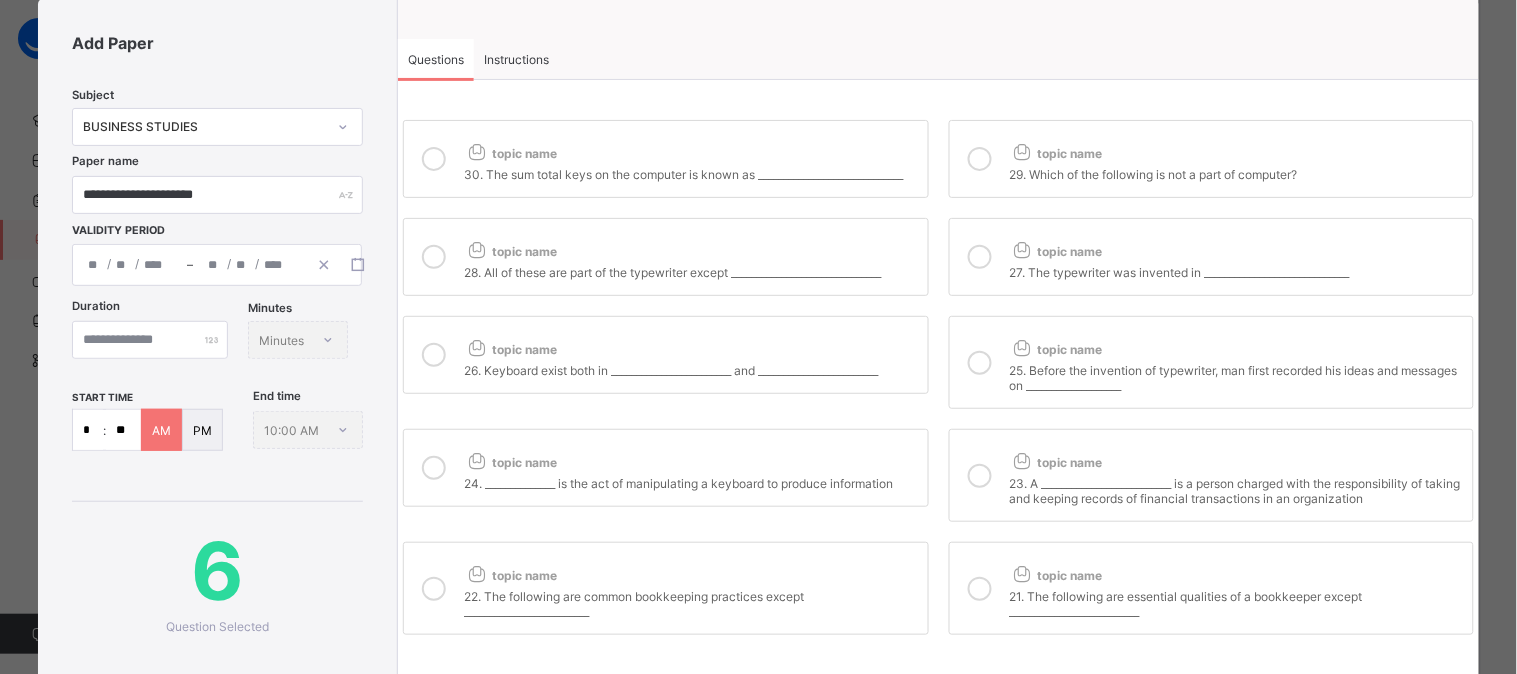 click at bounding box center [980, 159] 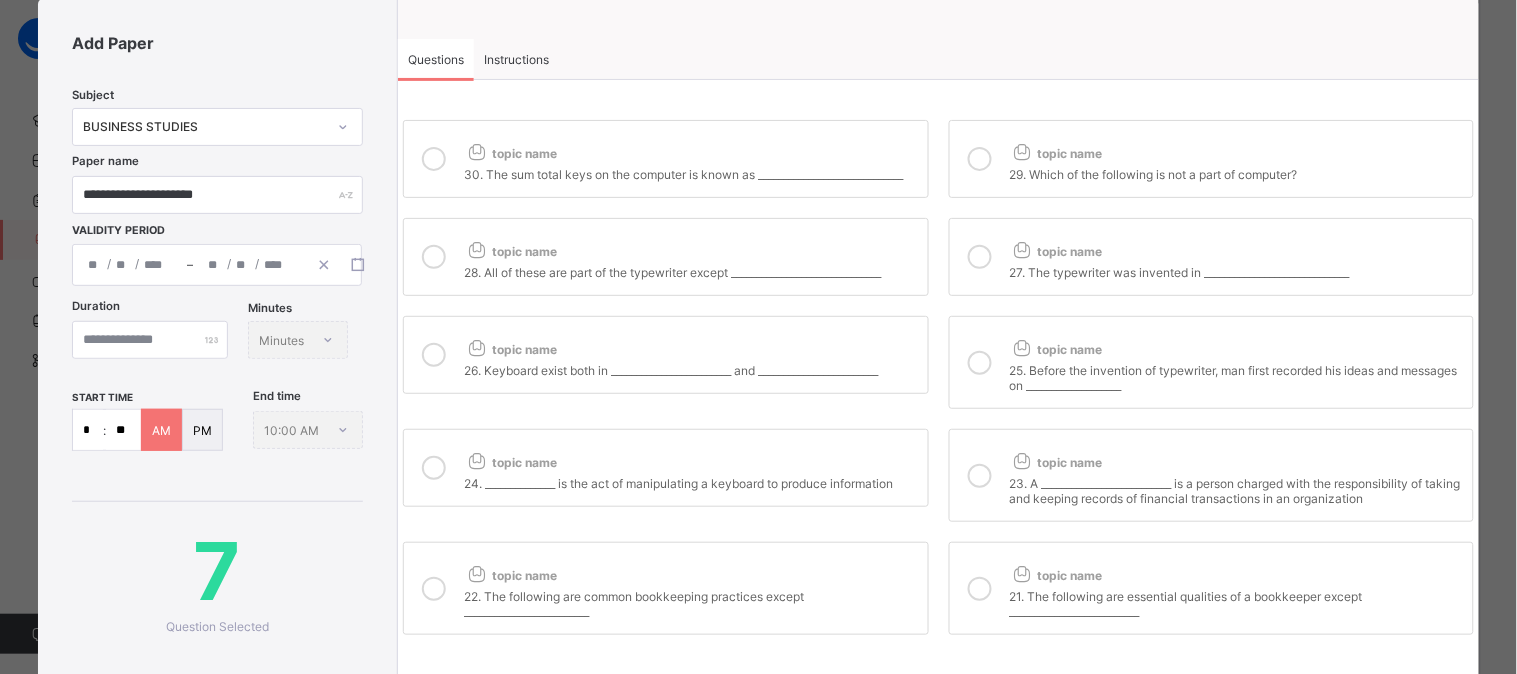 click at bounding box center [980, 362] 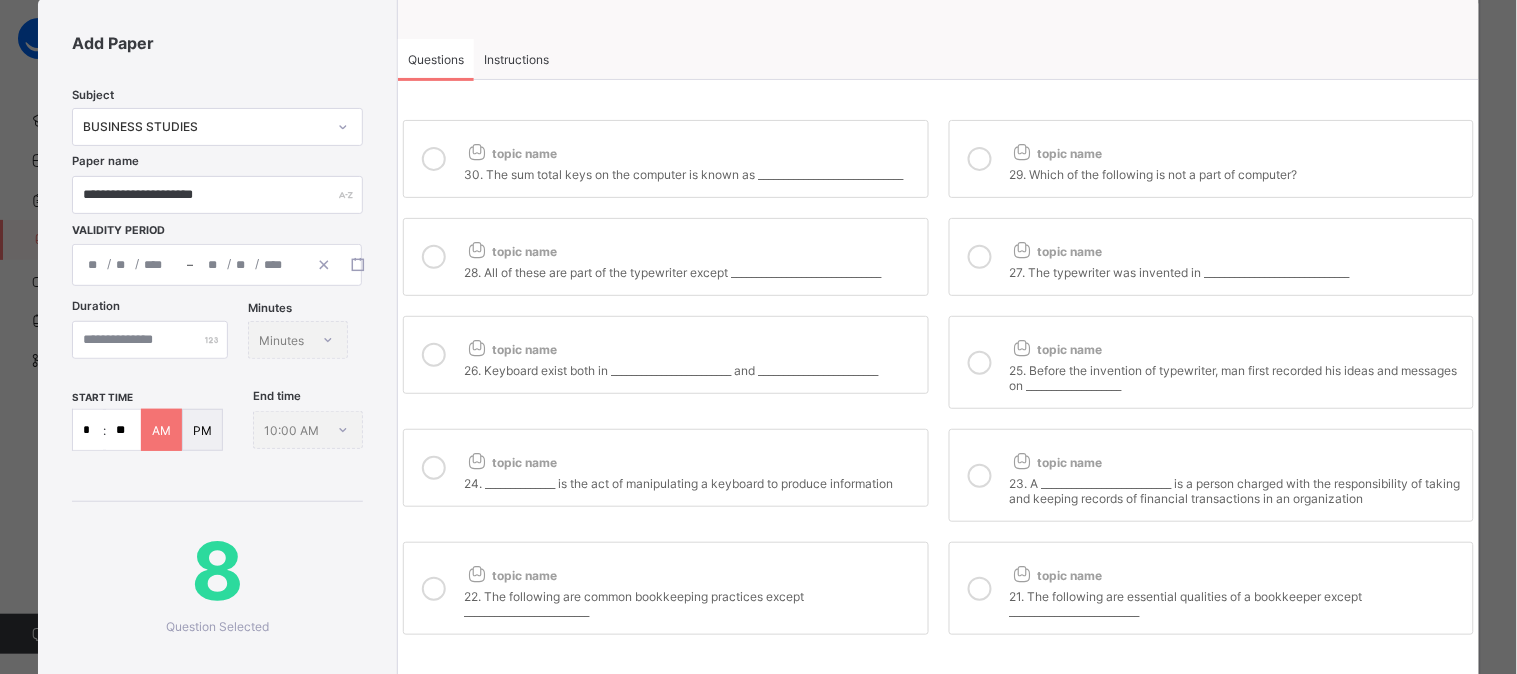 click at bounding box center (980, 476) 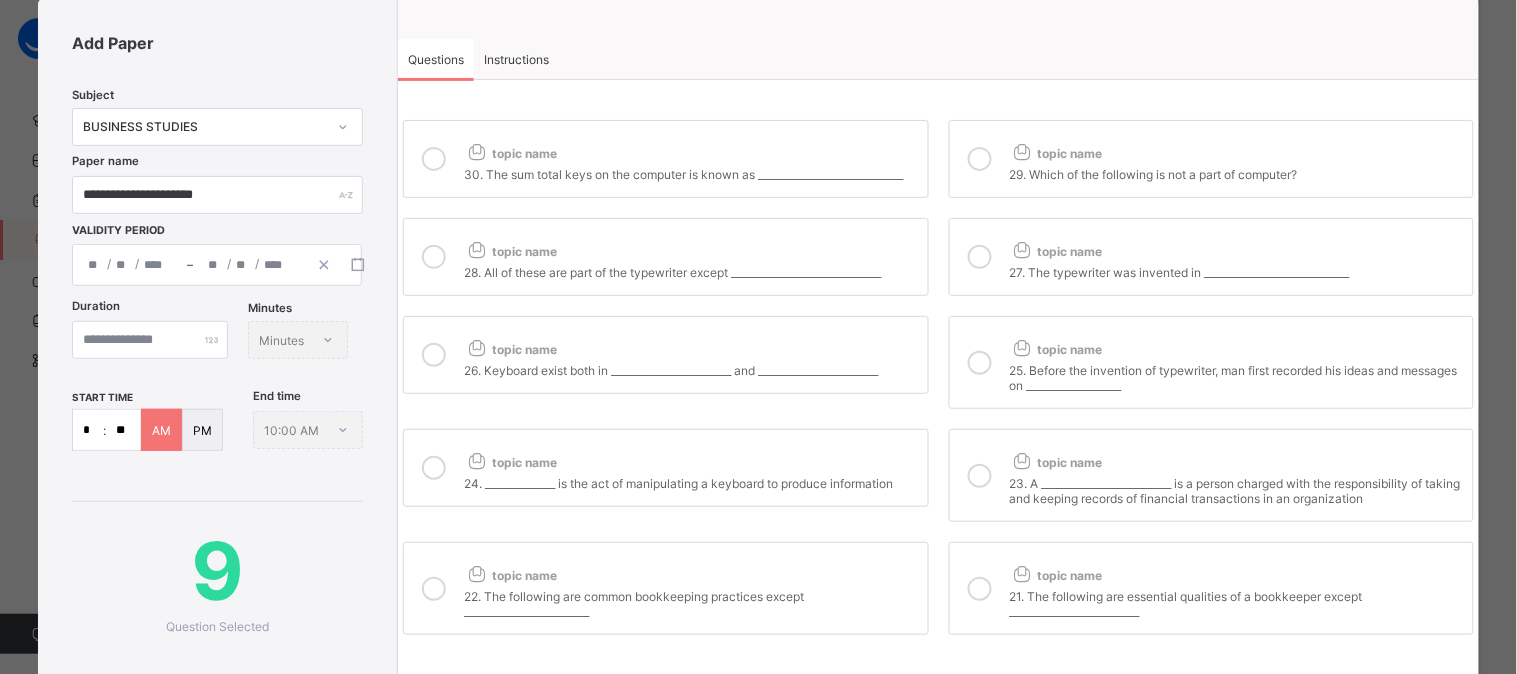 click at bounding box center [980, 589] 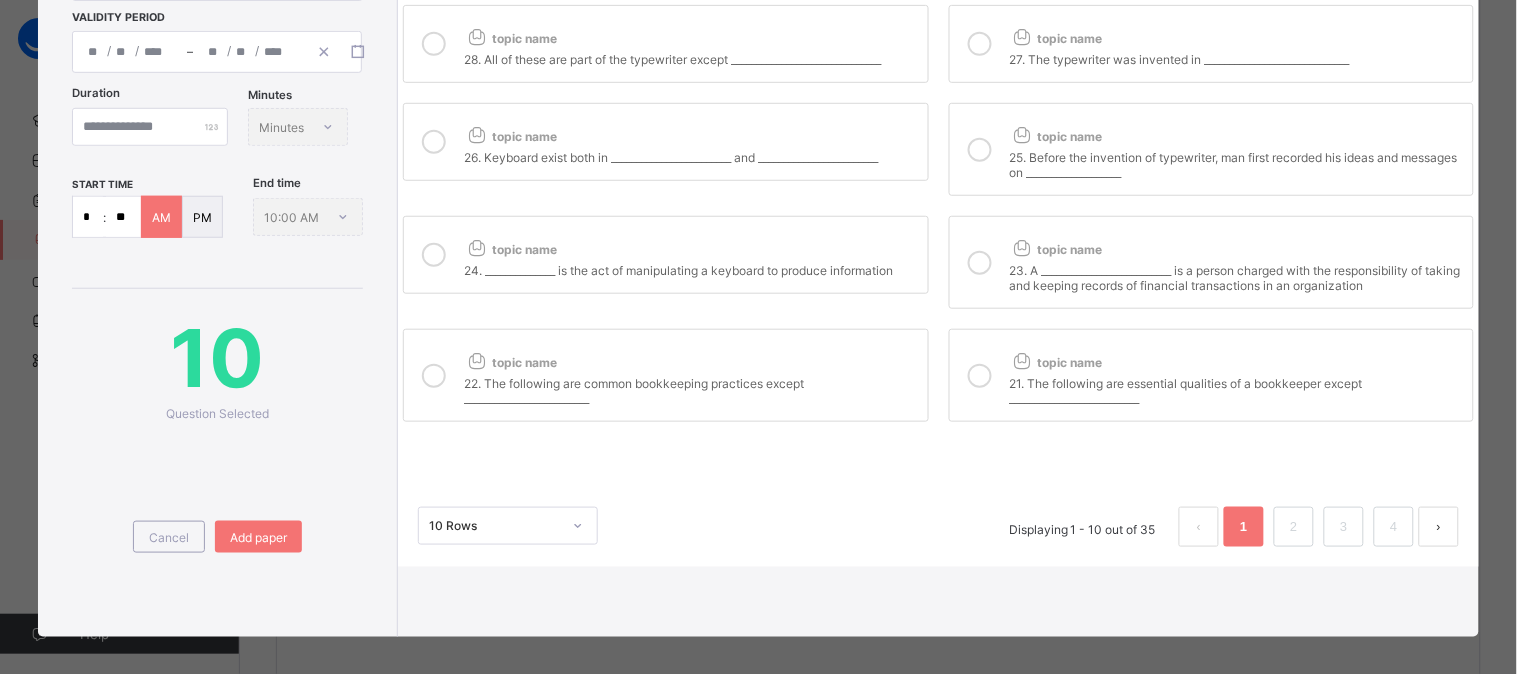 scroll, scrollTop: 317, scrollLeft: 0, axis: vertical 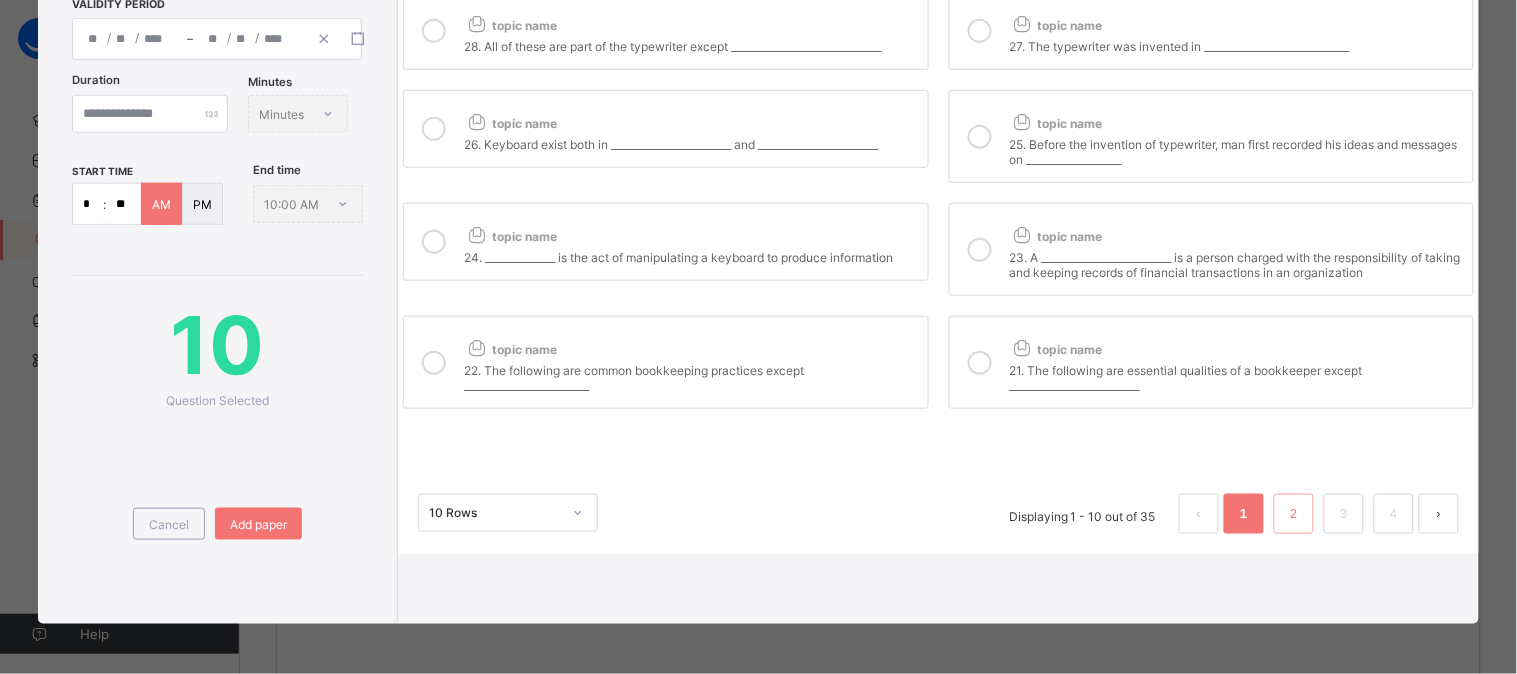 click on "2" at bounding box center [1293, 514] 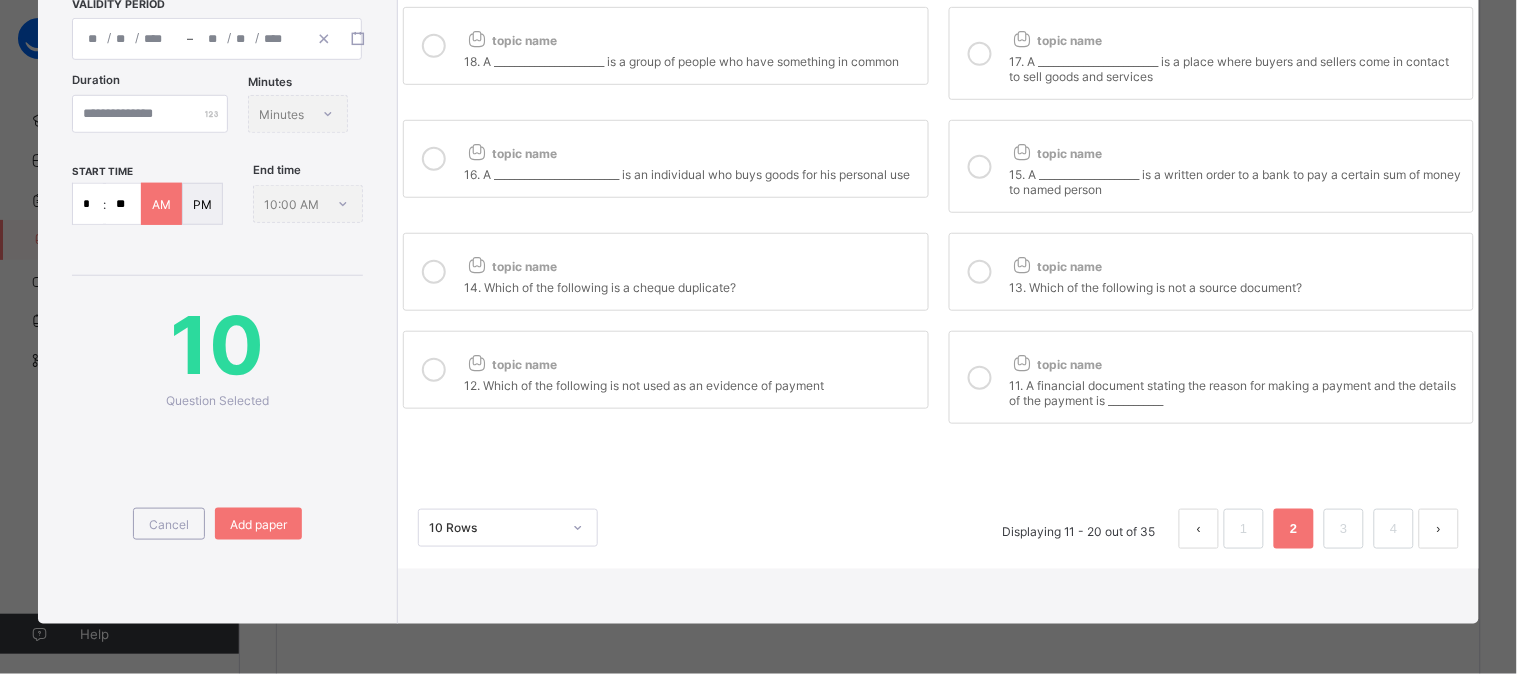 click at bounding box center [434, 370] 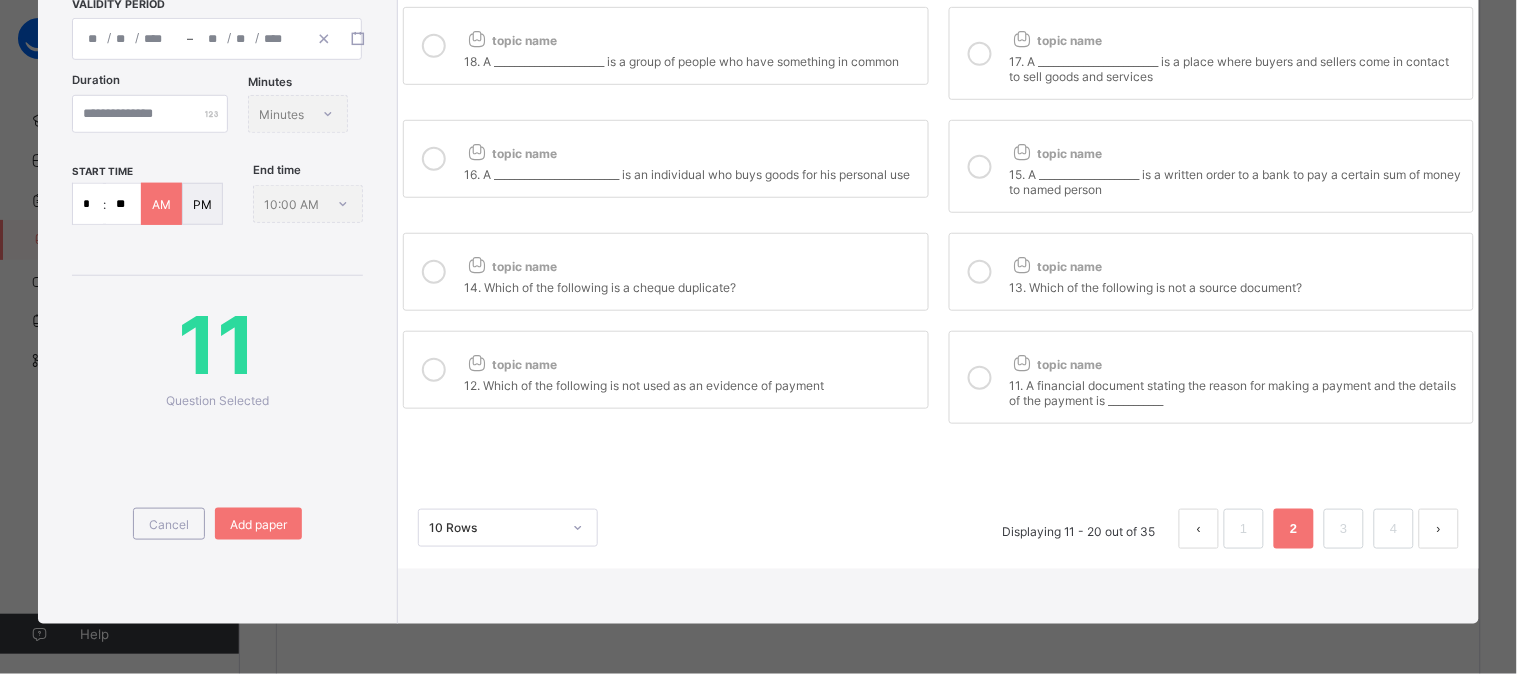 click at bounding box center [434, 272] 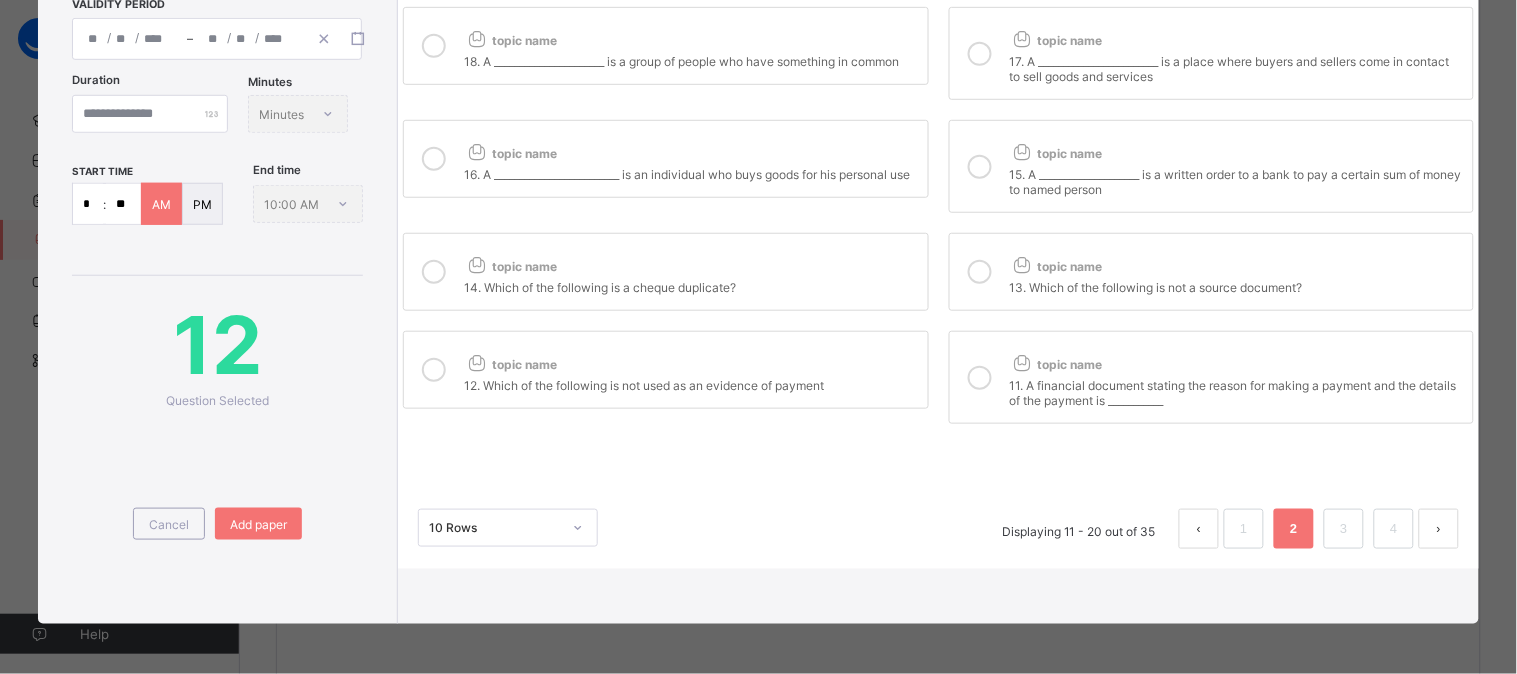 click at bounding box center (434, 159) 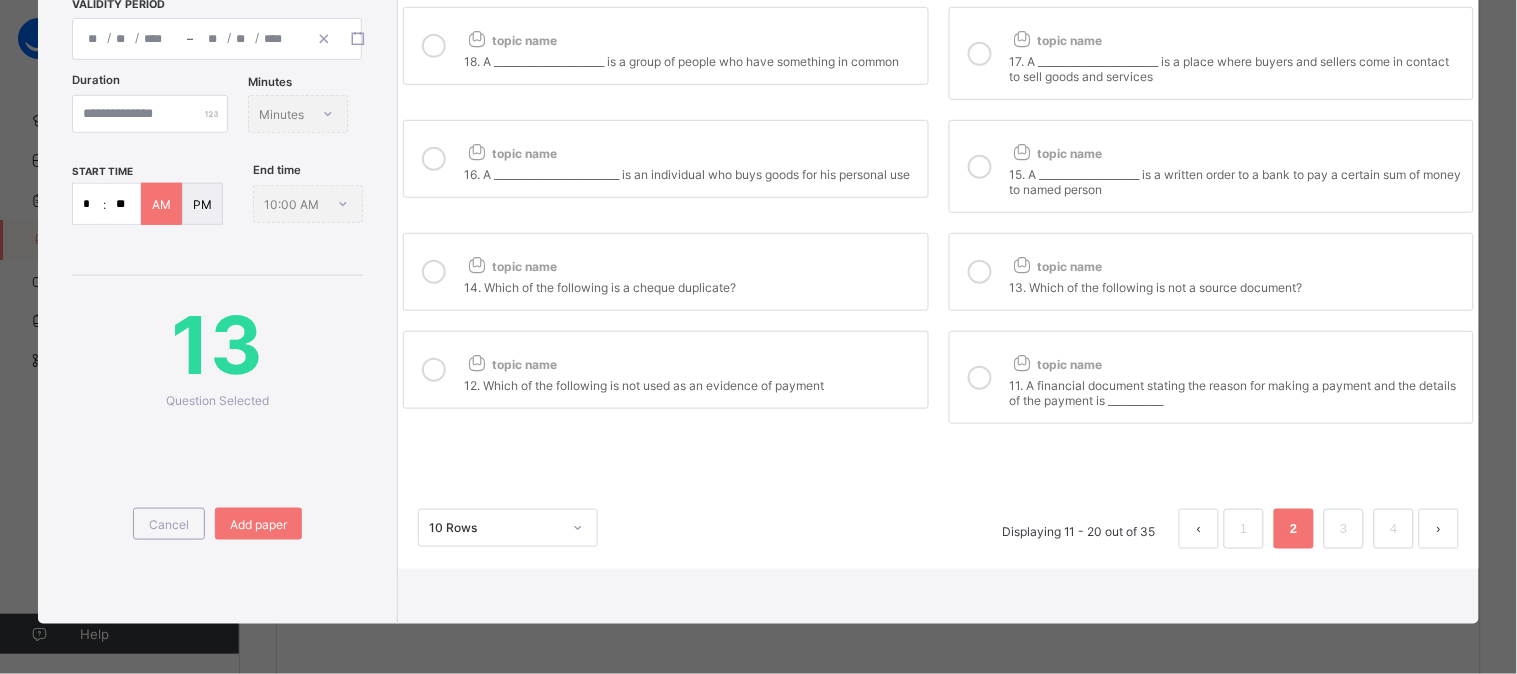 click at bounding box center [980, 167] 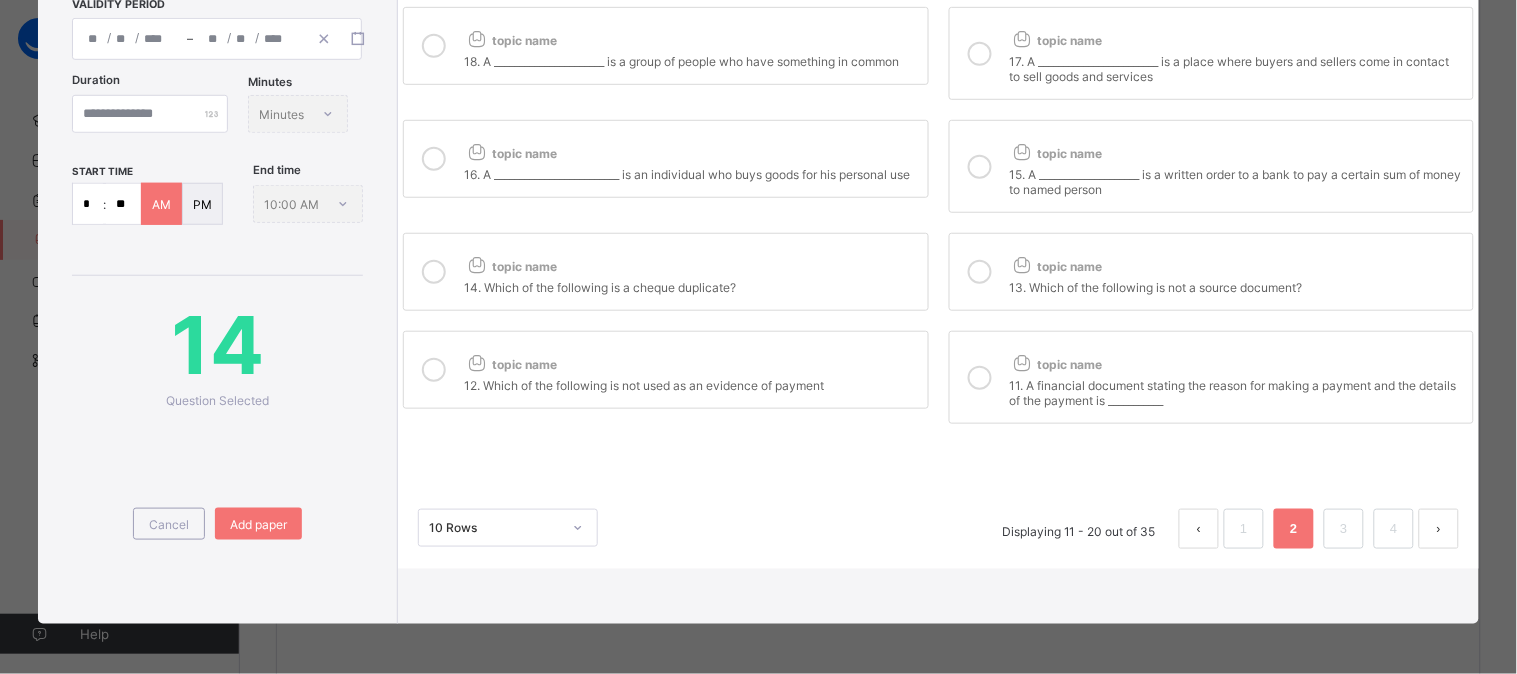 click at bounding box center [980, 272] 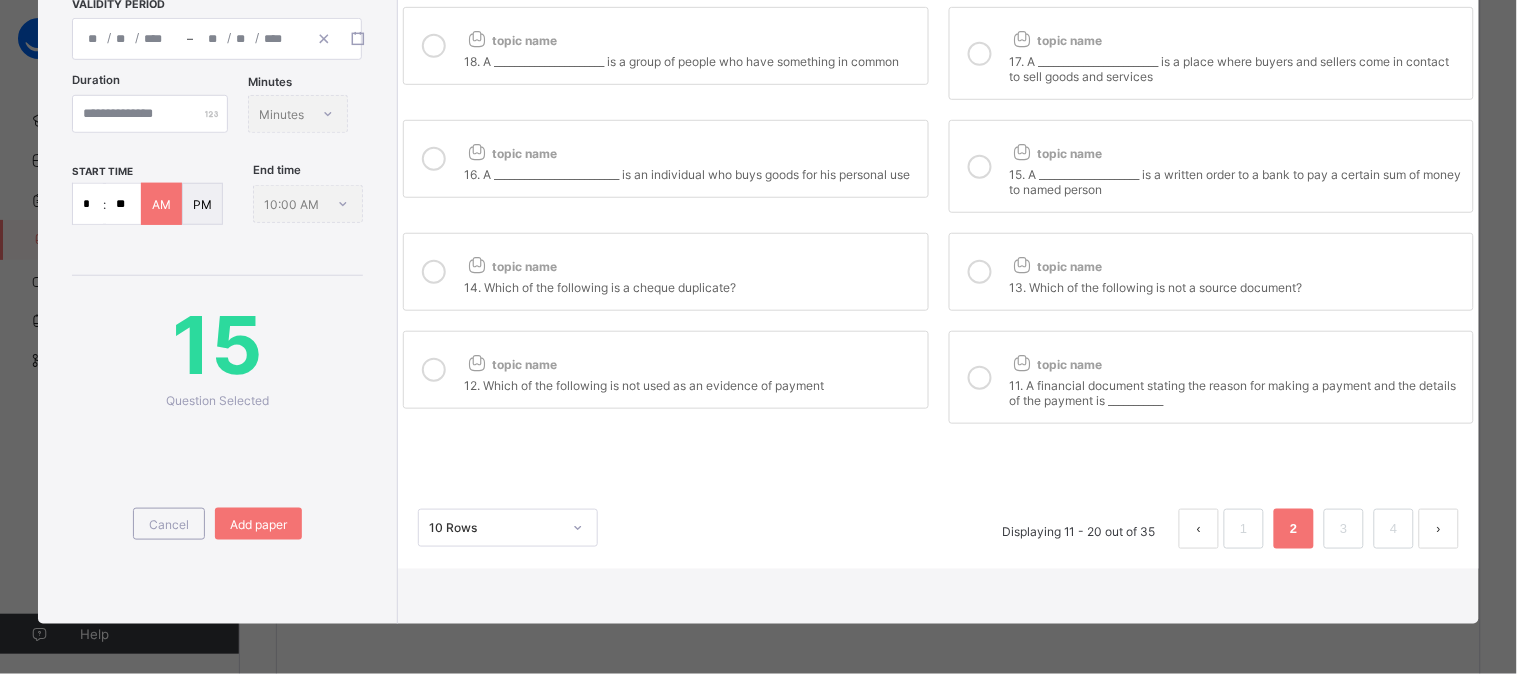click at bounding box center [980, 378] 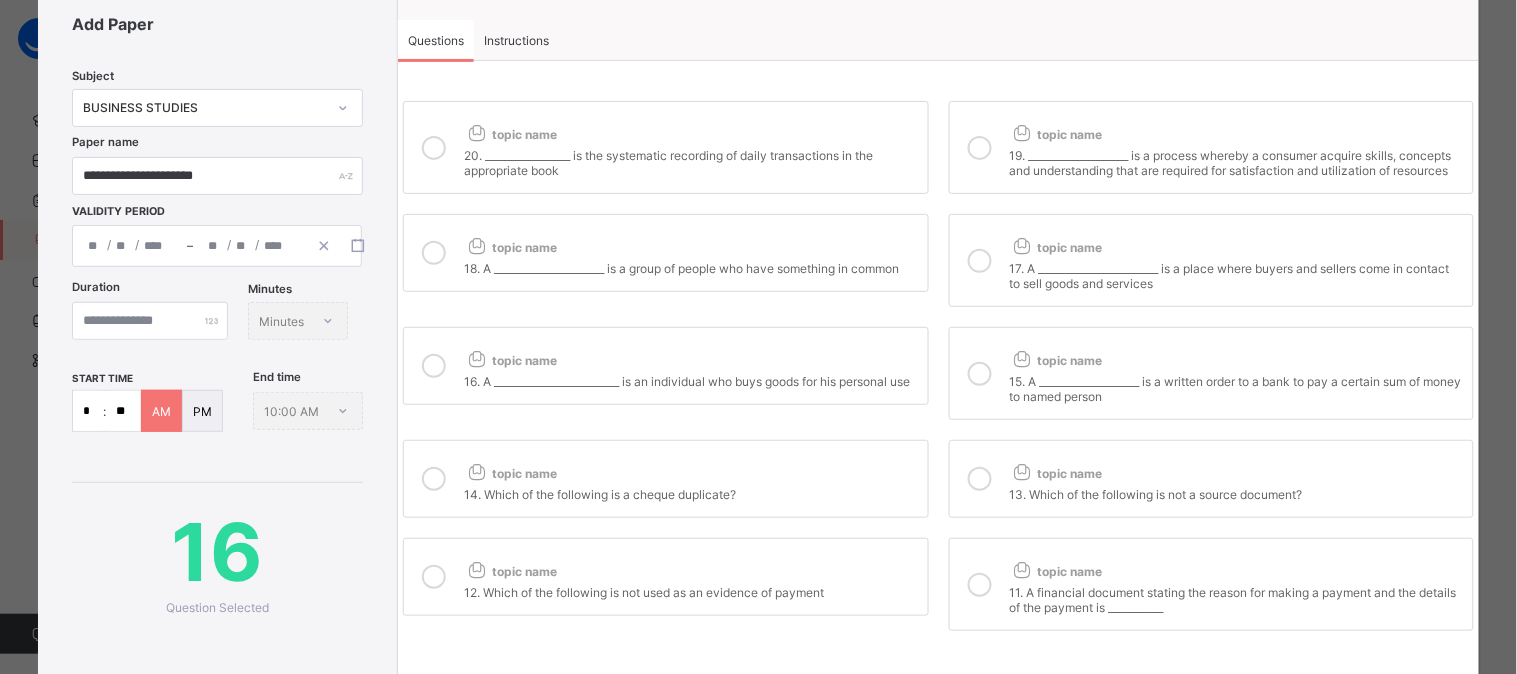 scroll, scrollTop: 42, scrollLeft: 0, axis: vertical 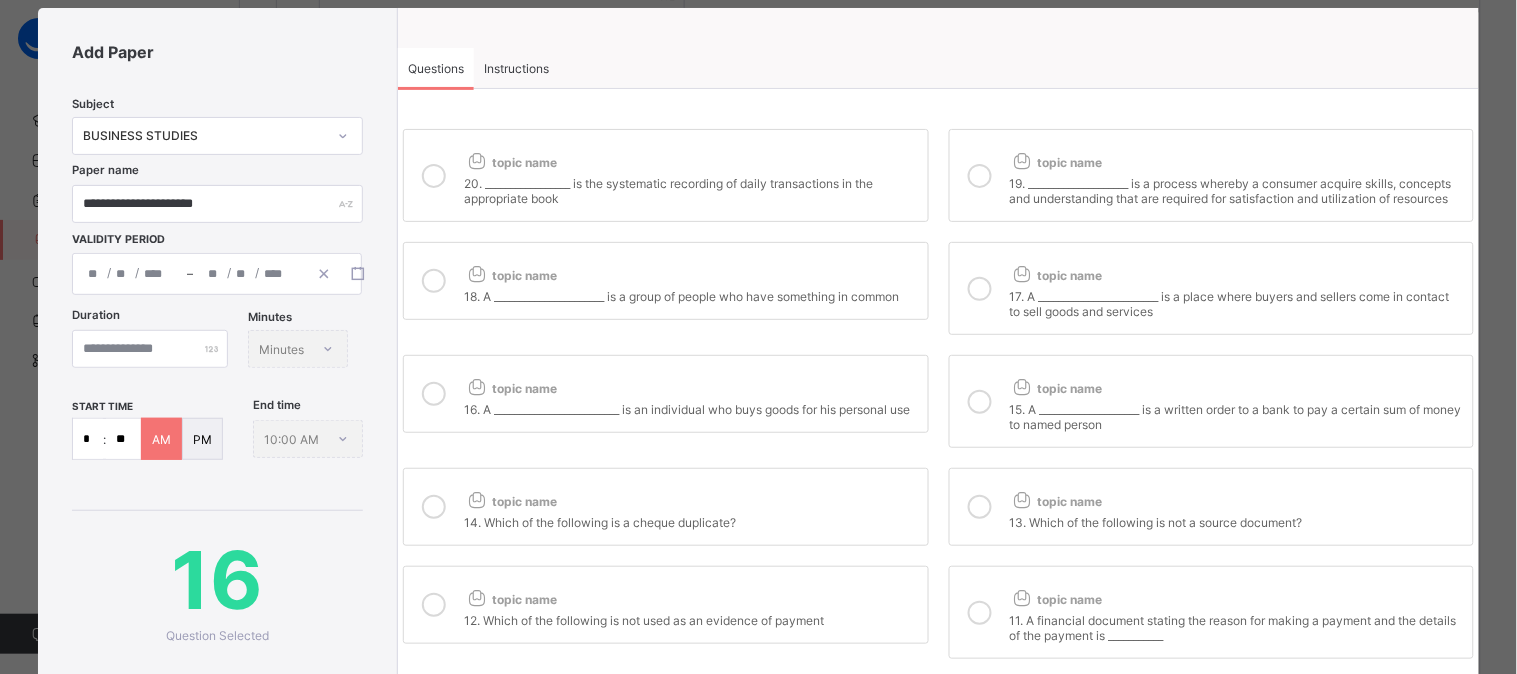 click at bounding box center [980, 289] 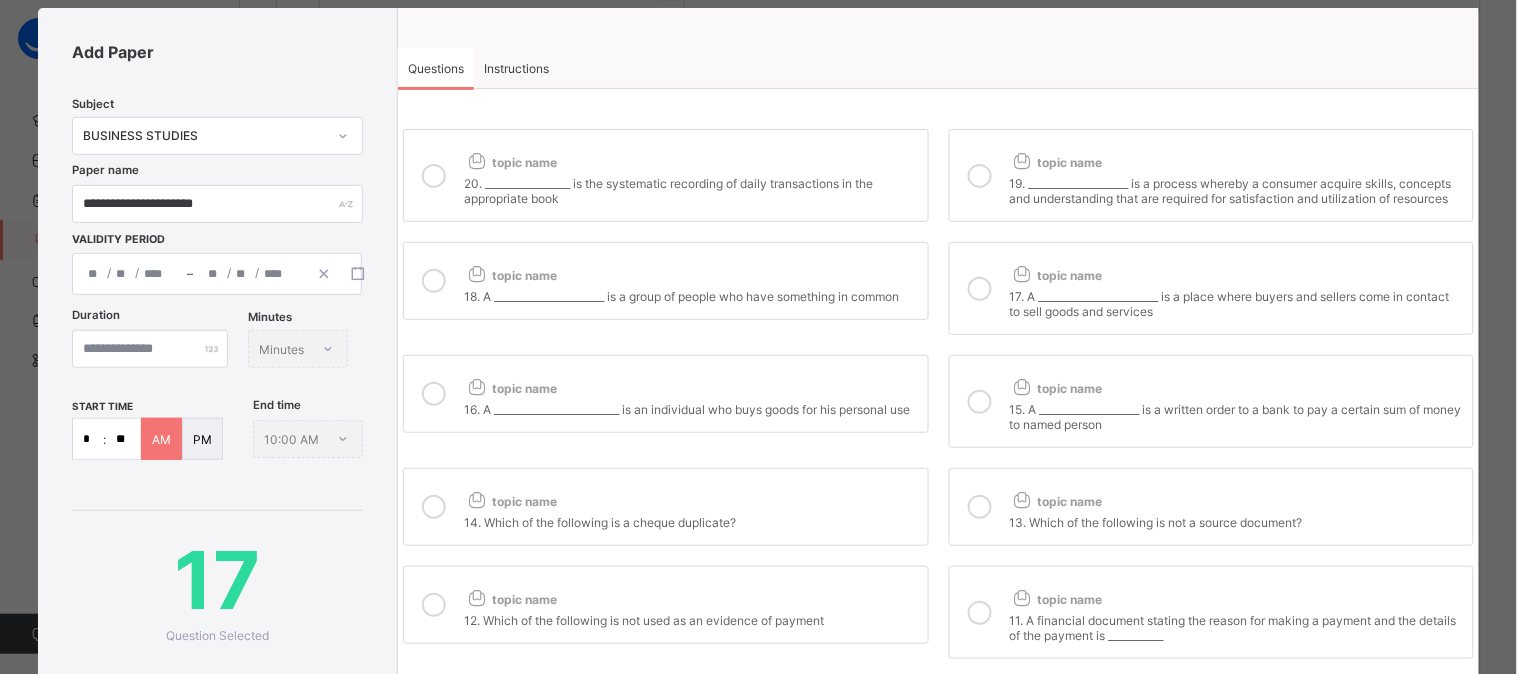 click at bounding box center [980, 175] 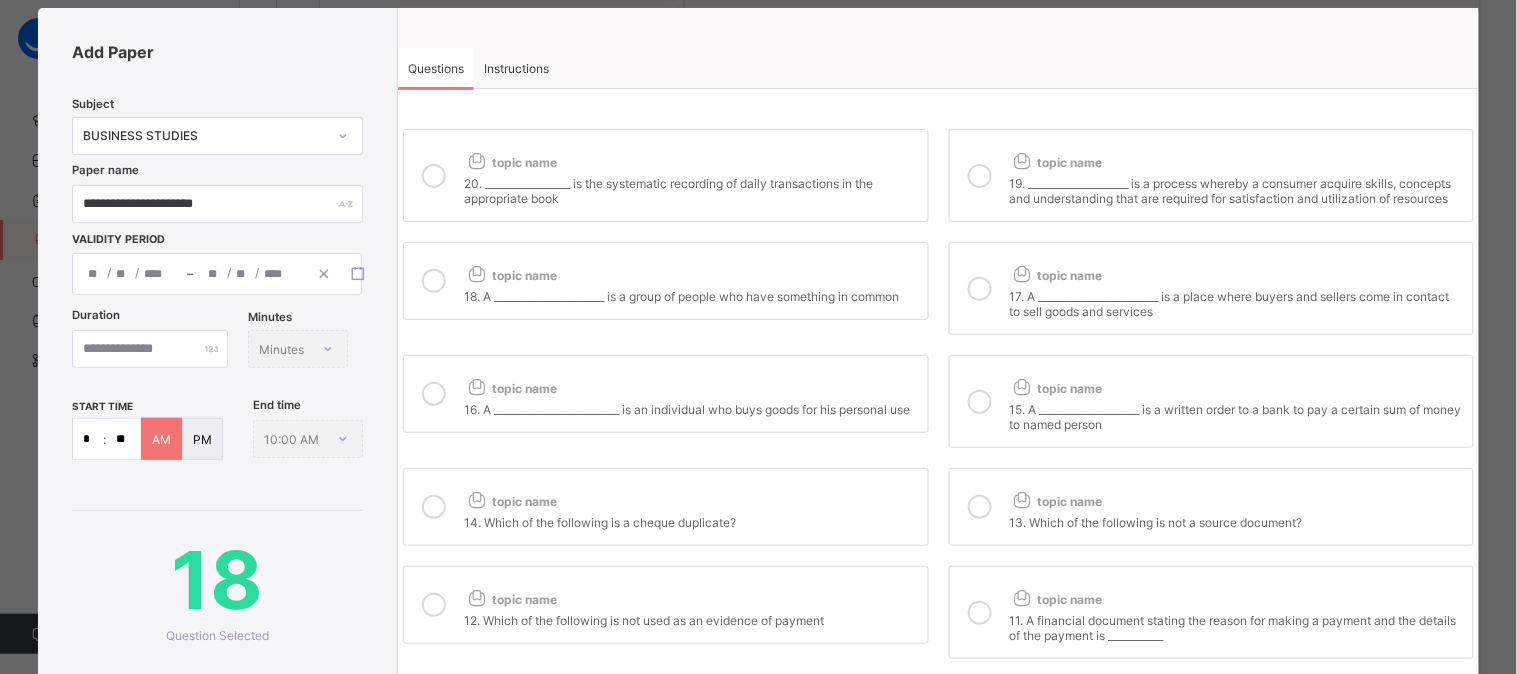 click at bounding box center [434, 175] 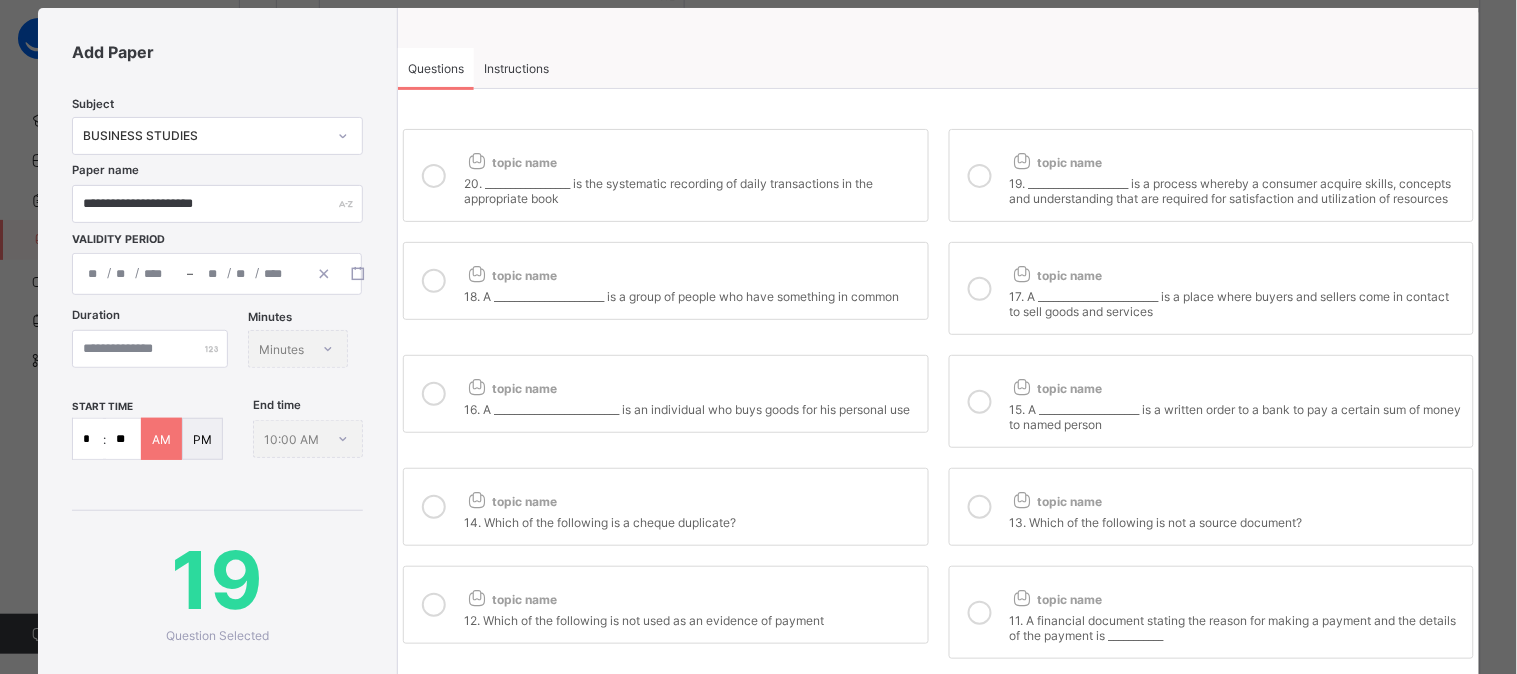 click at bounding box center (434, 281) 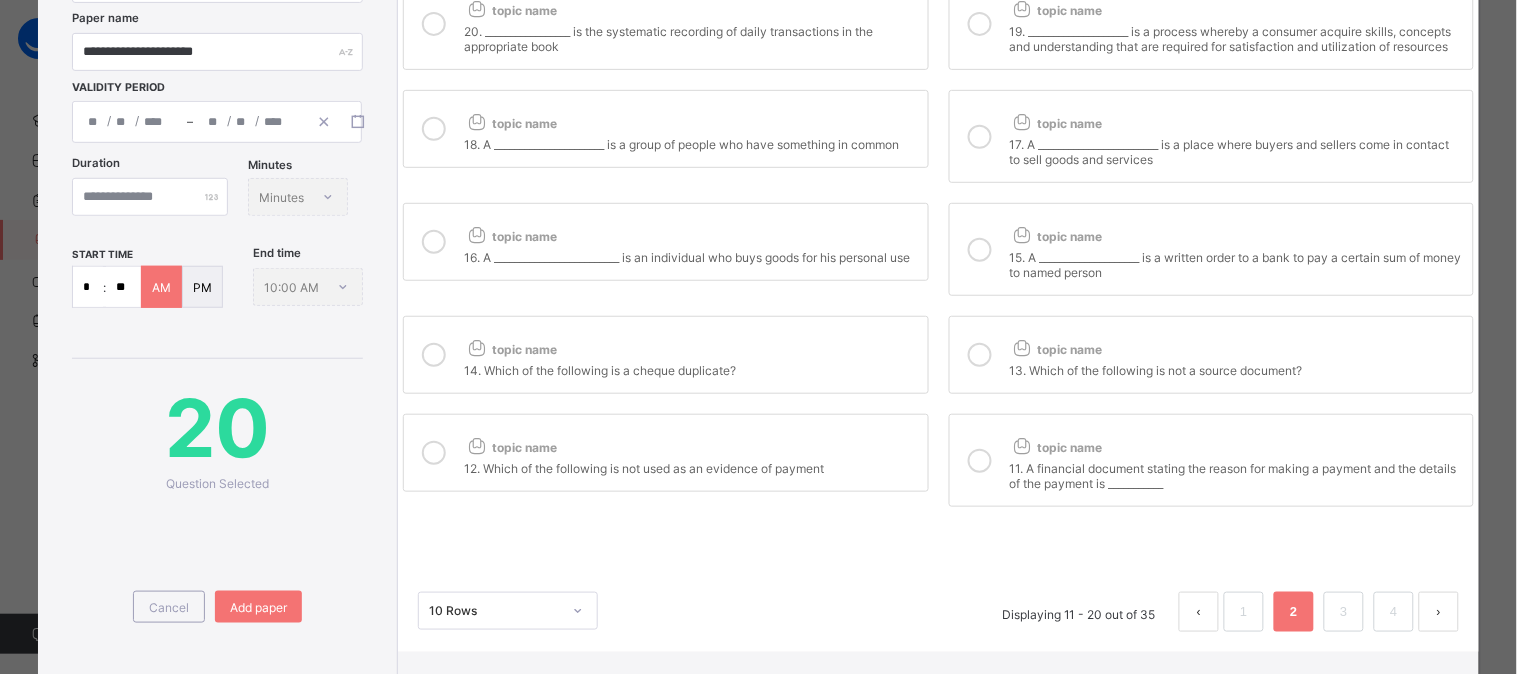 scroll, scrollTop: 287, scrollLeft: 0, axis: vertical 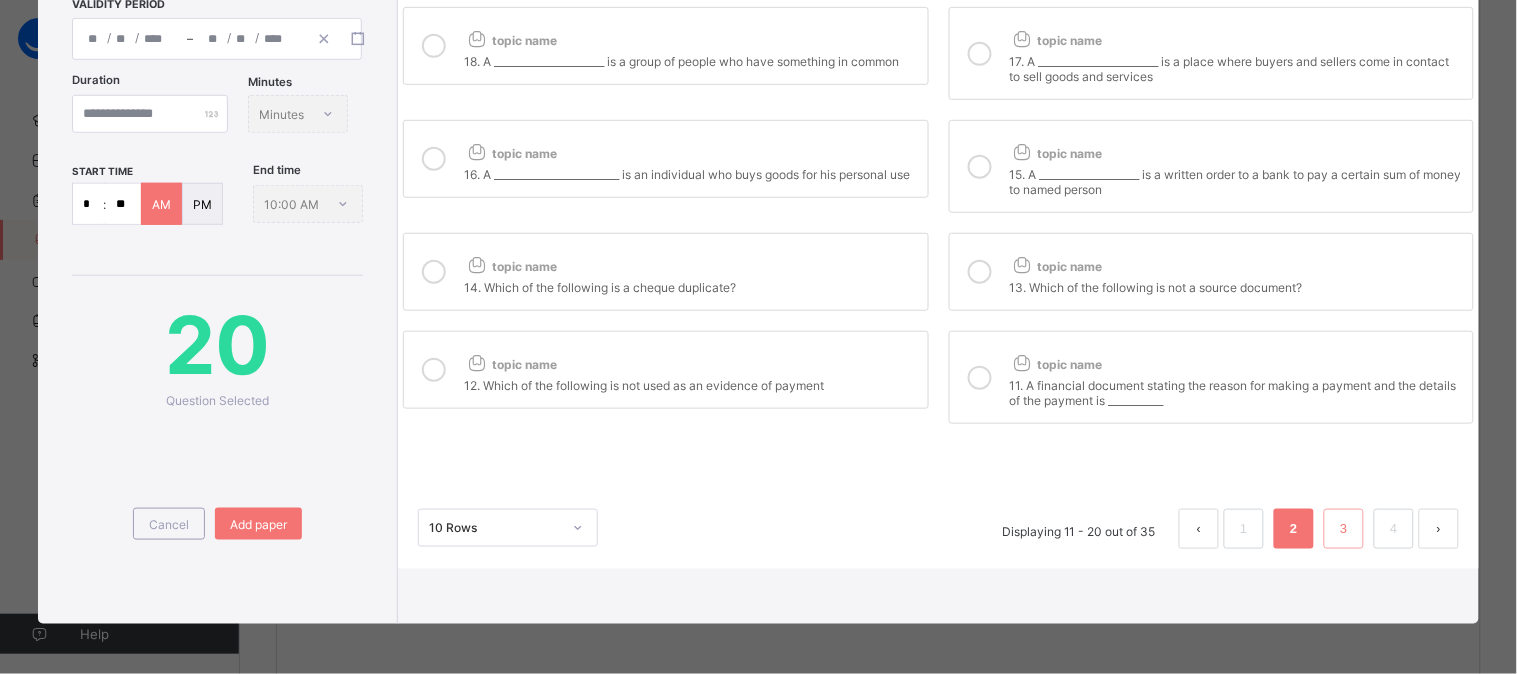 click on "3" at bounding box center (1343, 529) 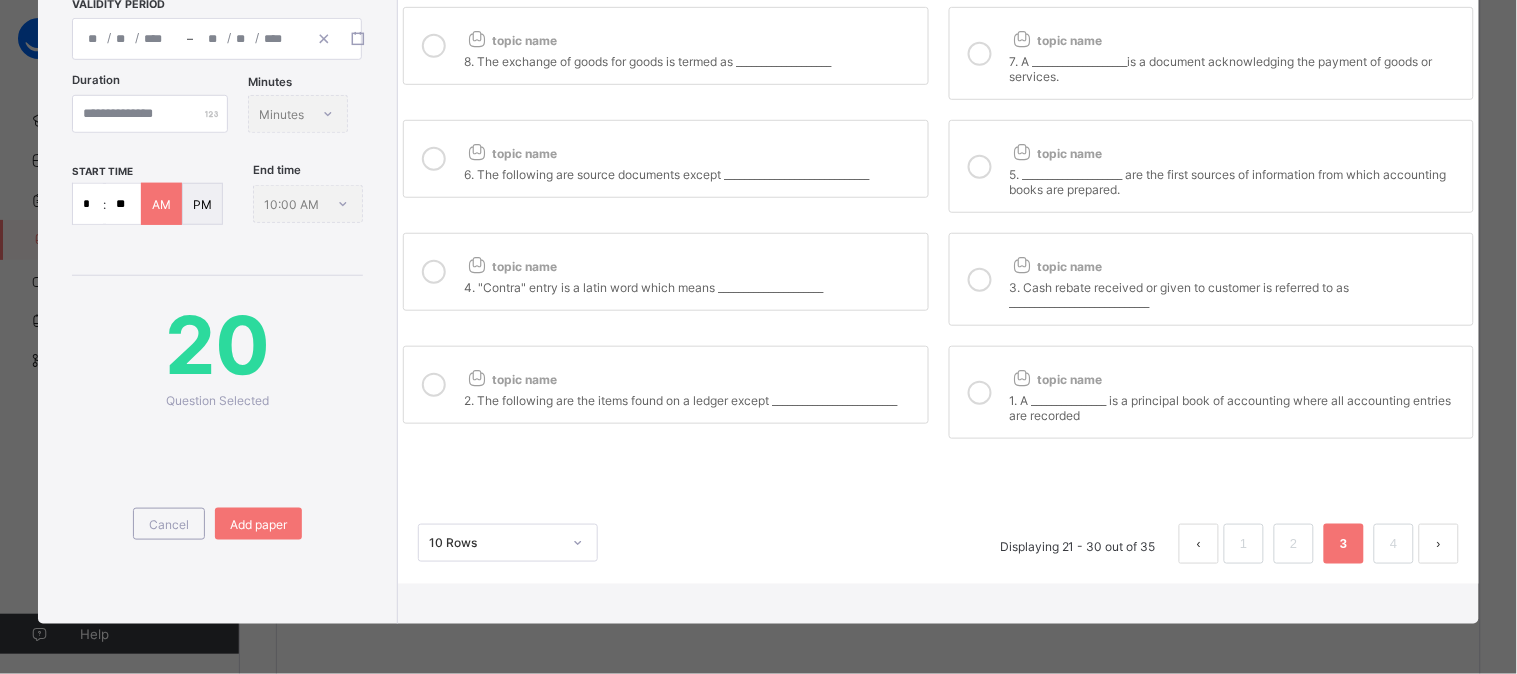 click at bounding box center [980, 393] 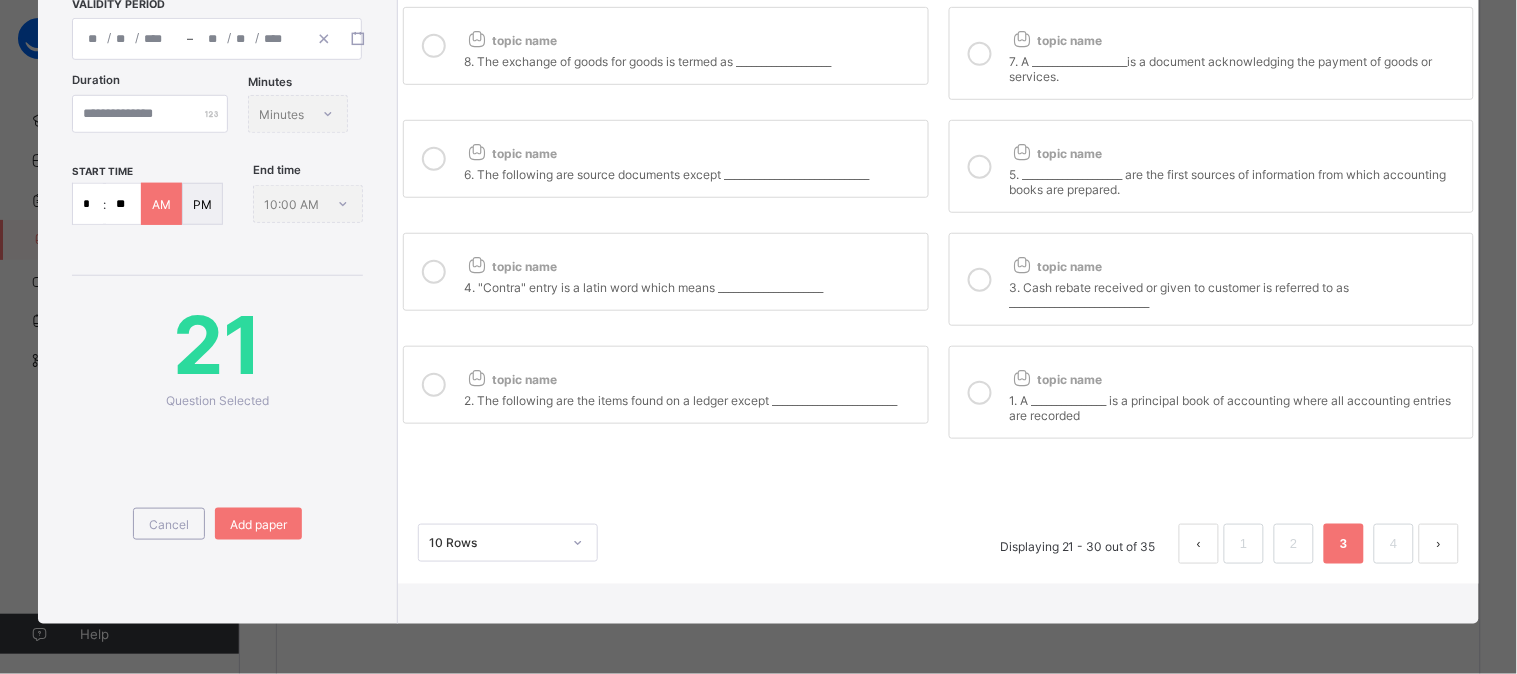 click at bounding box center [980, 279] 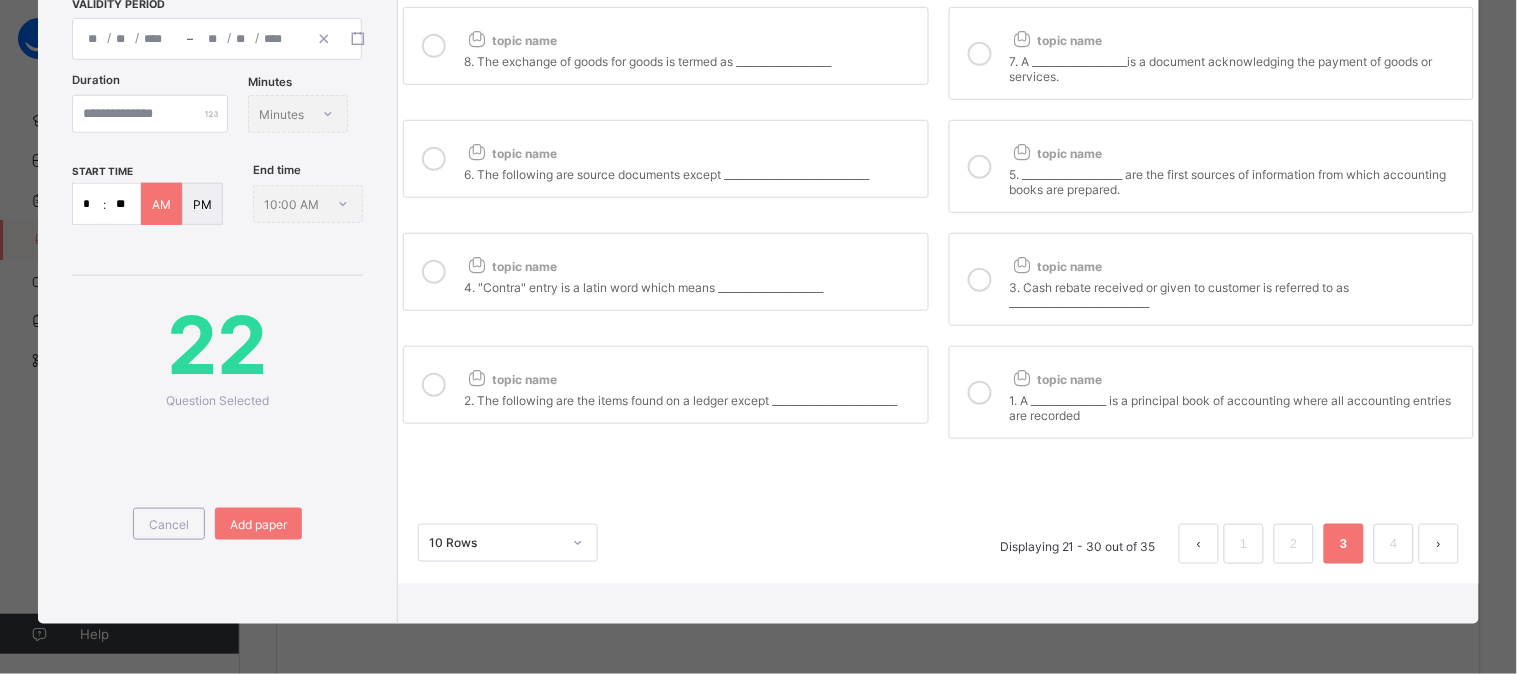 click at bounding box center [434, 272] 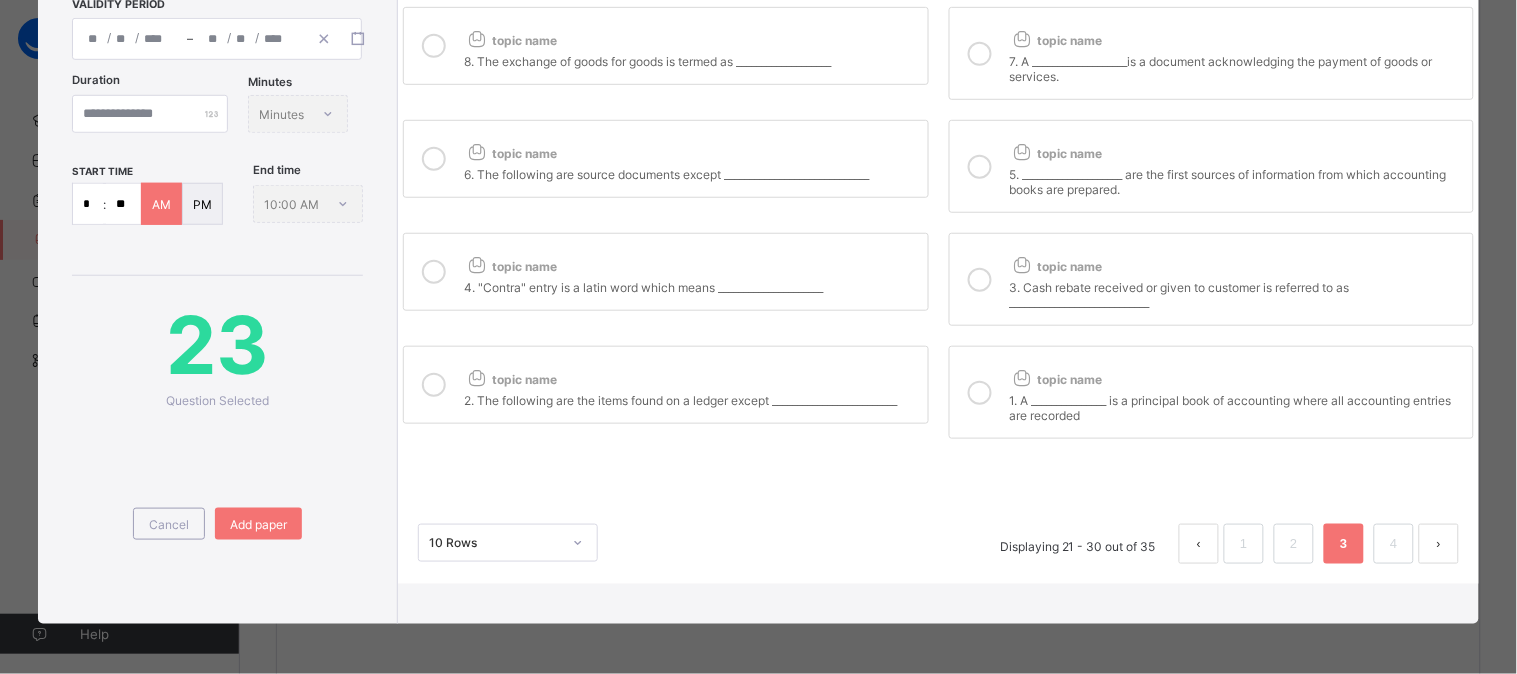 click at bounding box center [434, 385] 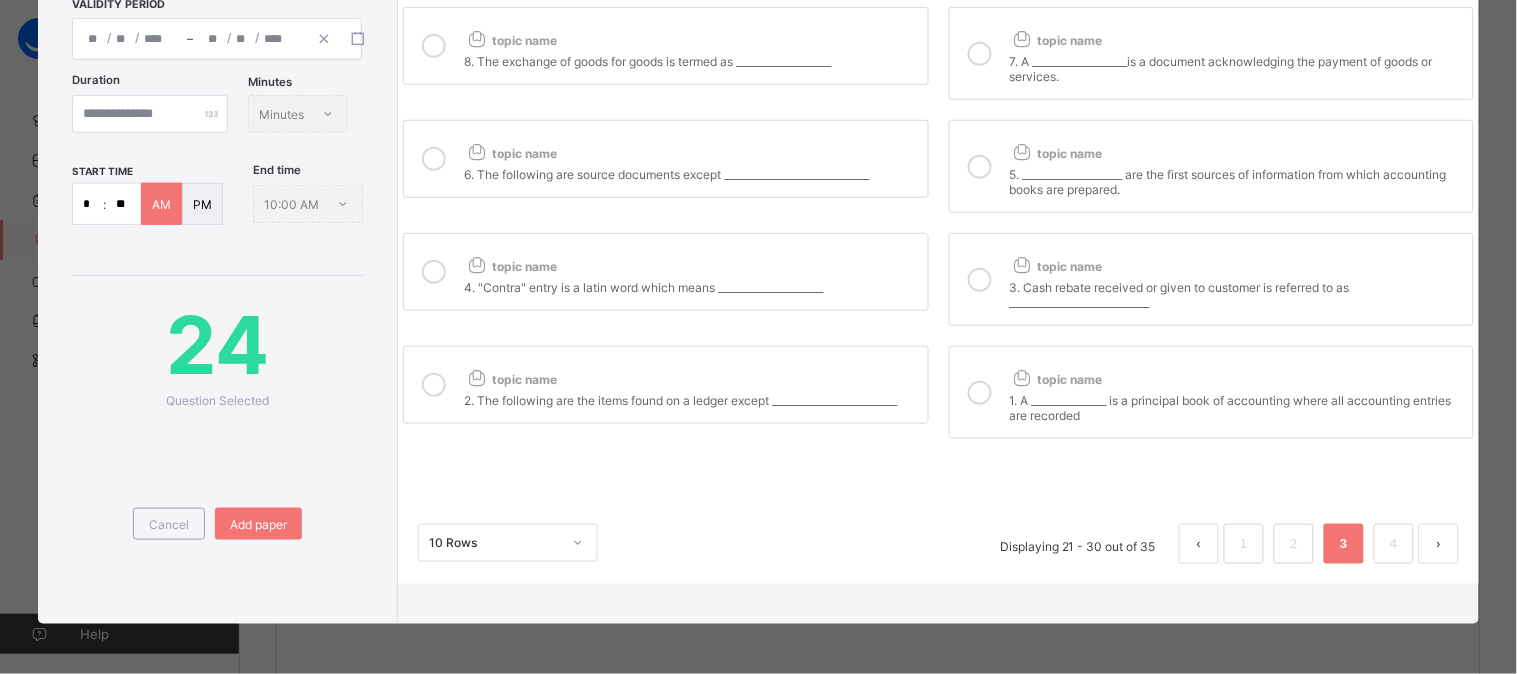 click at bounding box center [434, 159] 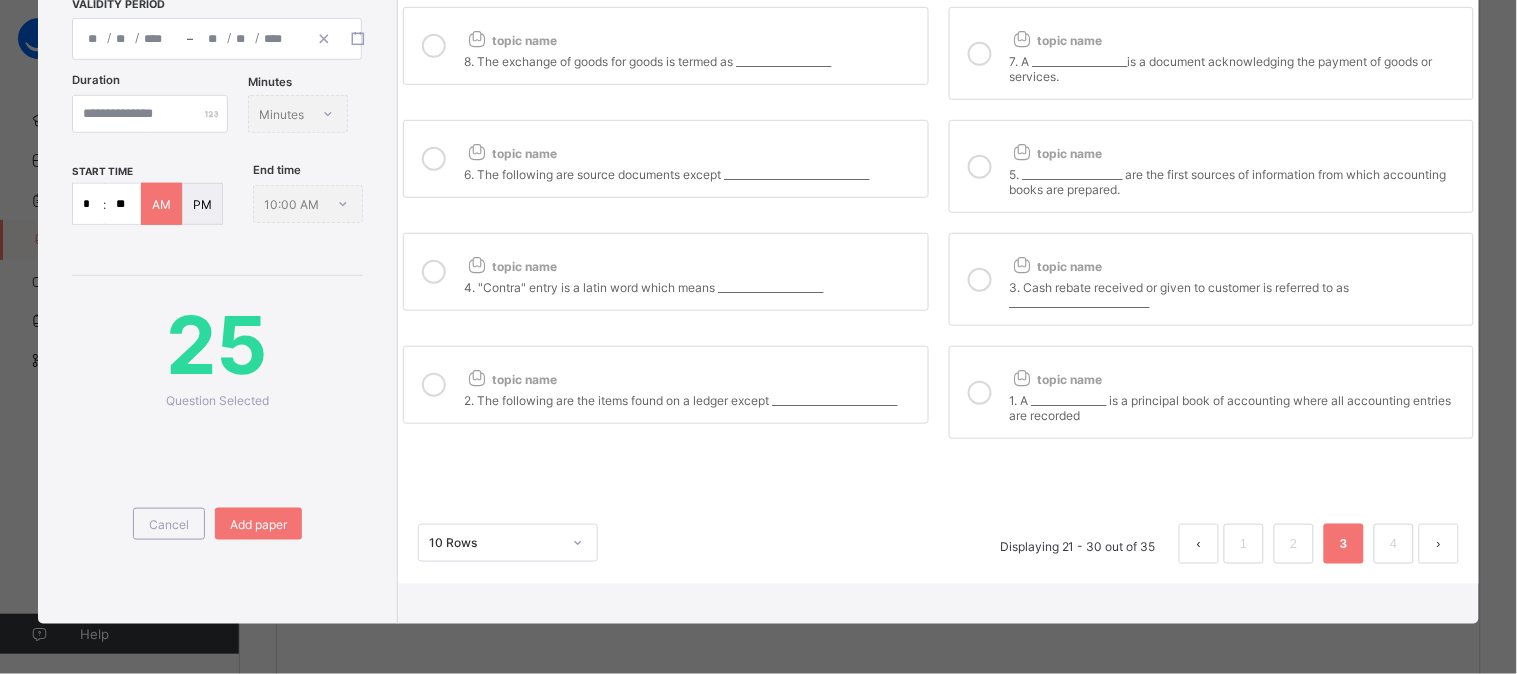 click at bounding box center [434, 46] 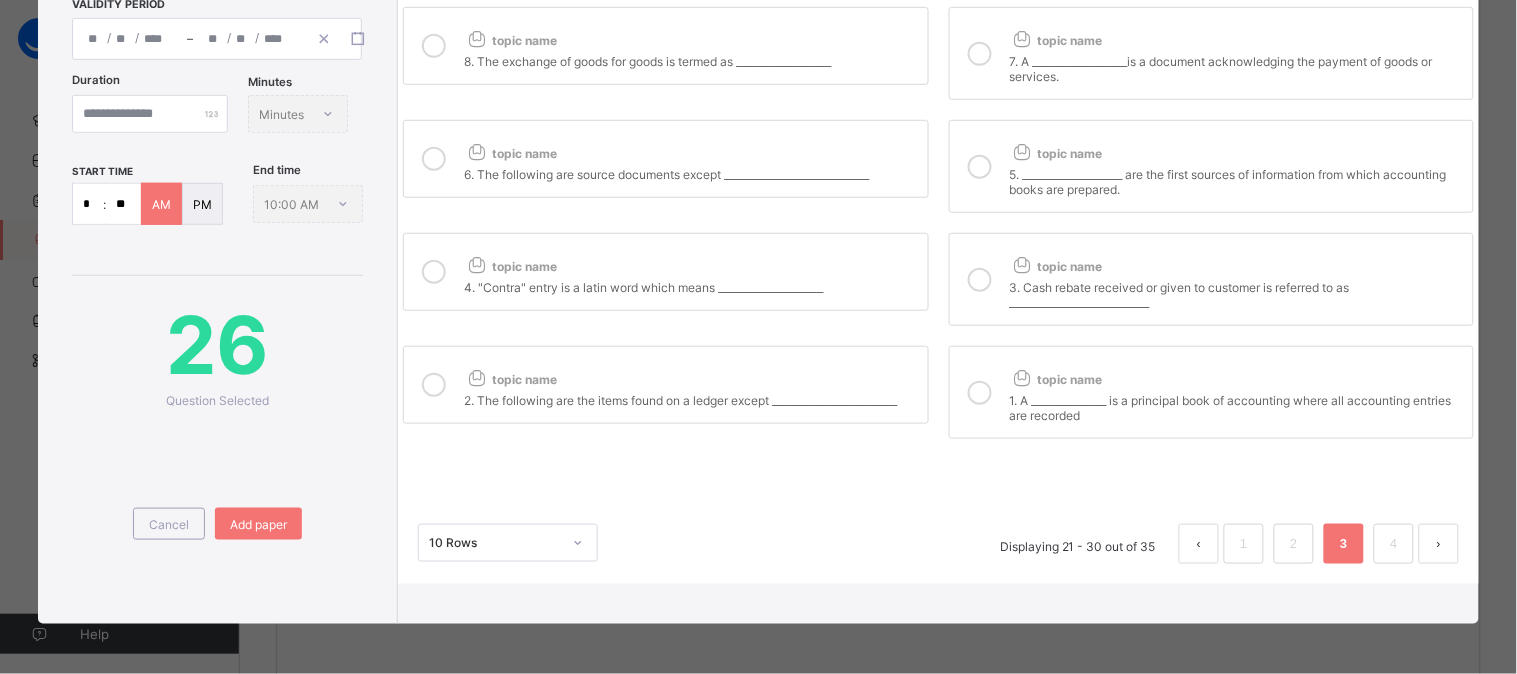 click at bounding box center (980, 54) 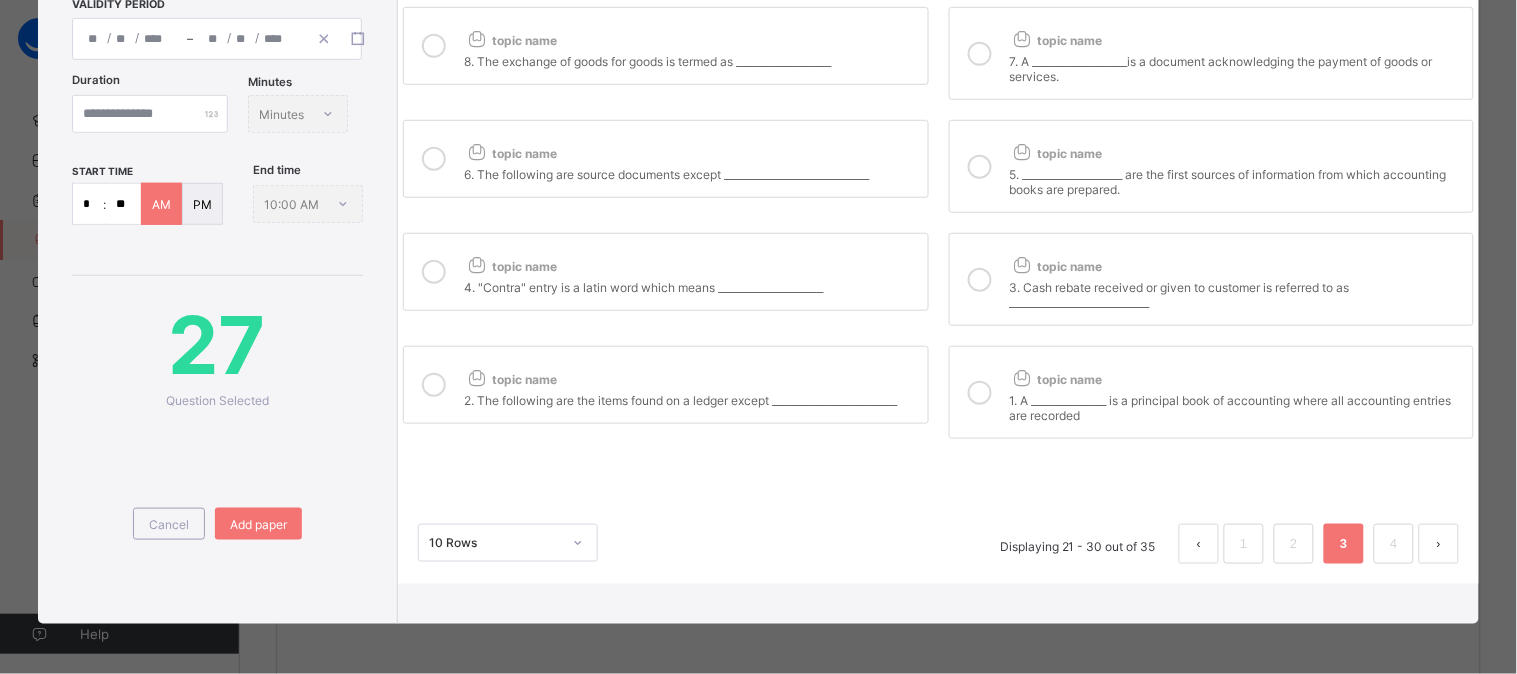 click at bounding box center (980, 167) 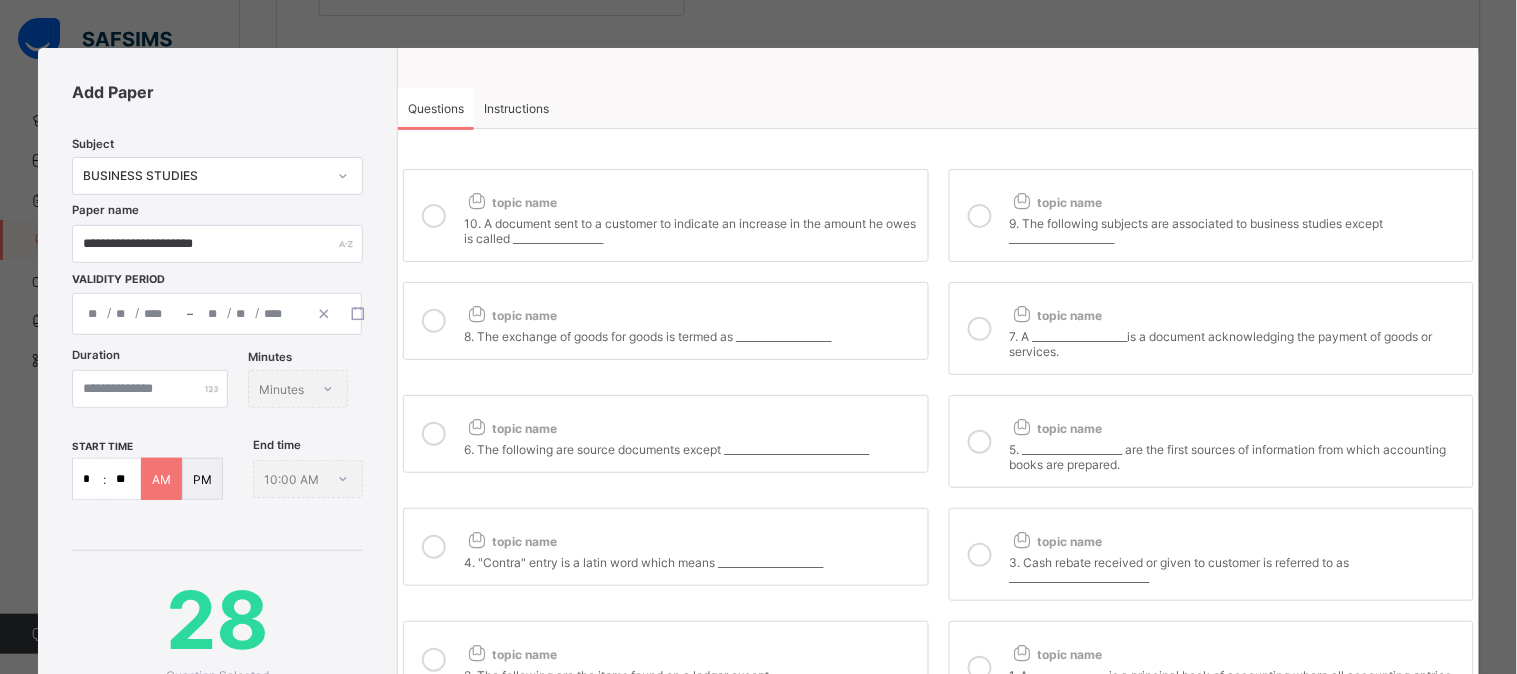 scroll, scrollTop: 0, scrollLeft: 0, axis: both 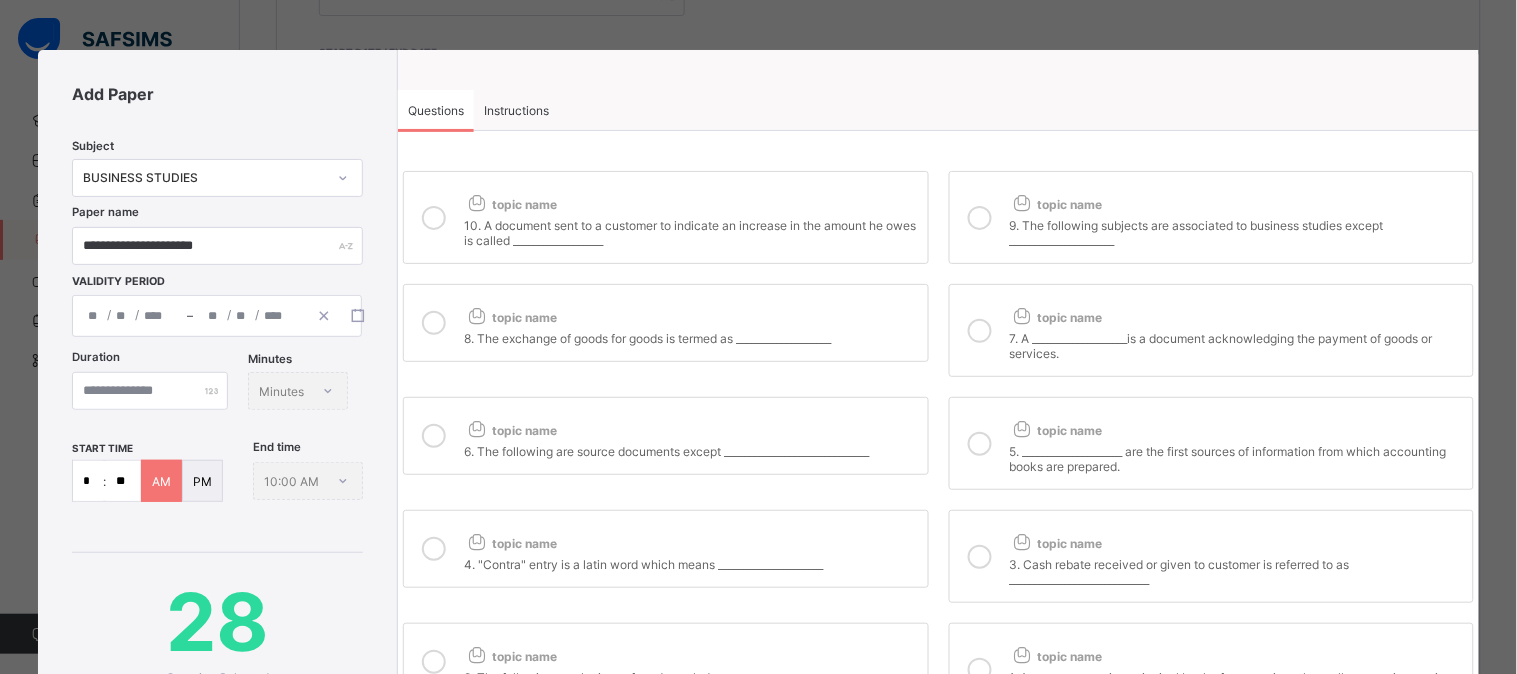 click on "topic name   9. The following subjects are associated to business studies except _____________________" at bounding box center [1211, 217] 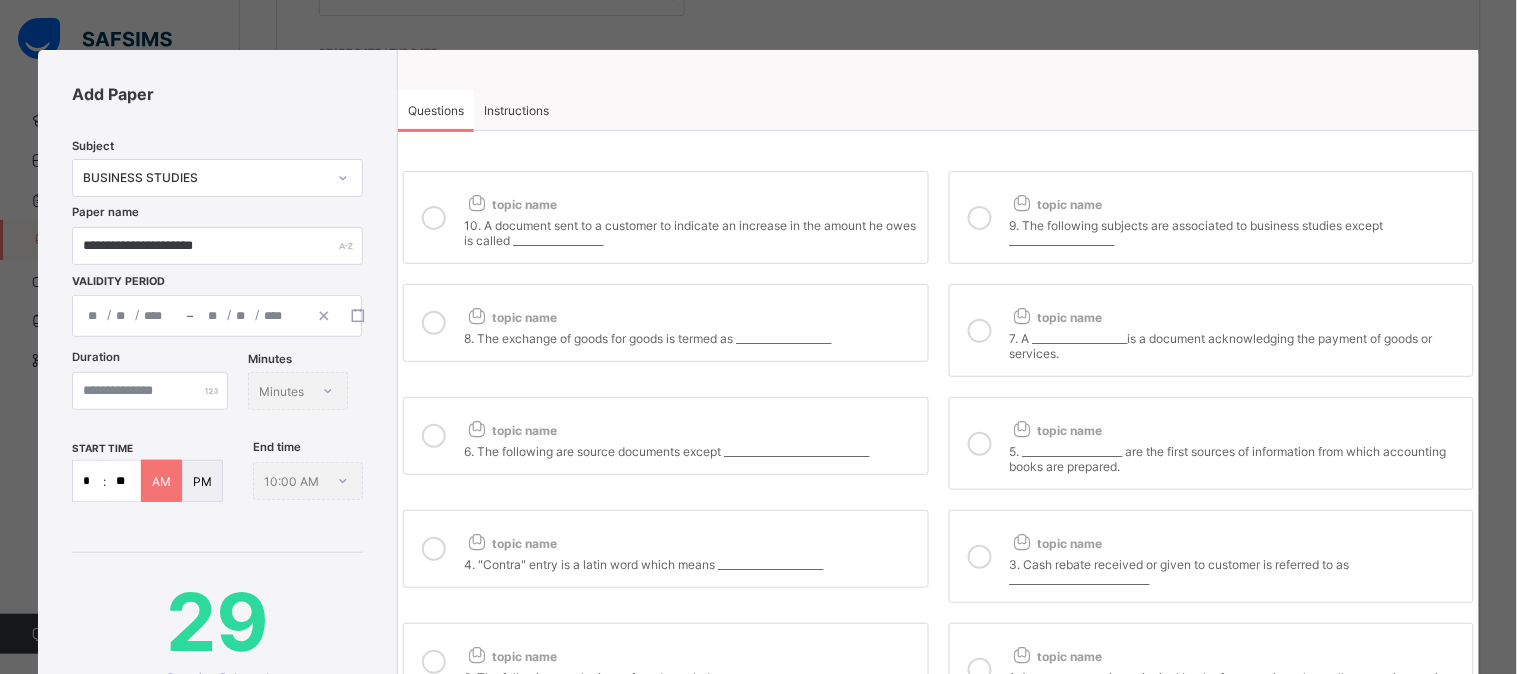 drag, startPoint x: 433, startPoint y: 218, endPoint x: 716, endPoint y: 237, distance: 283.6371 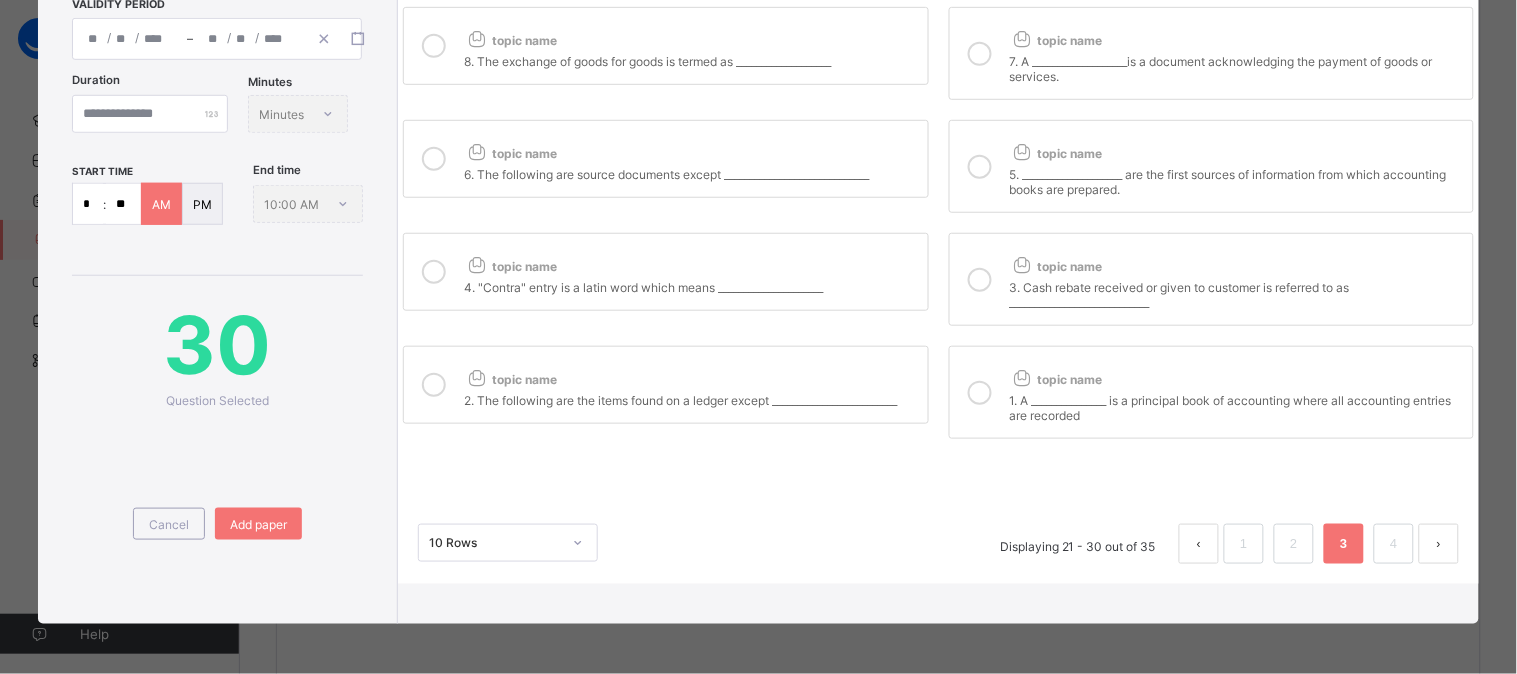 scroll, scrollTop: 362, scrollLeft: 0, axis: vertical 